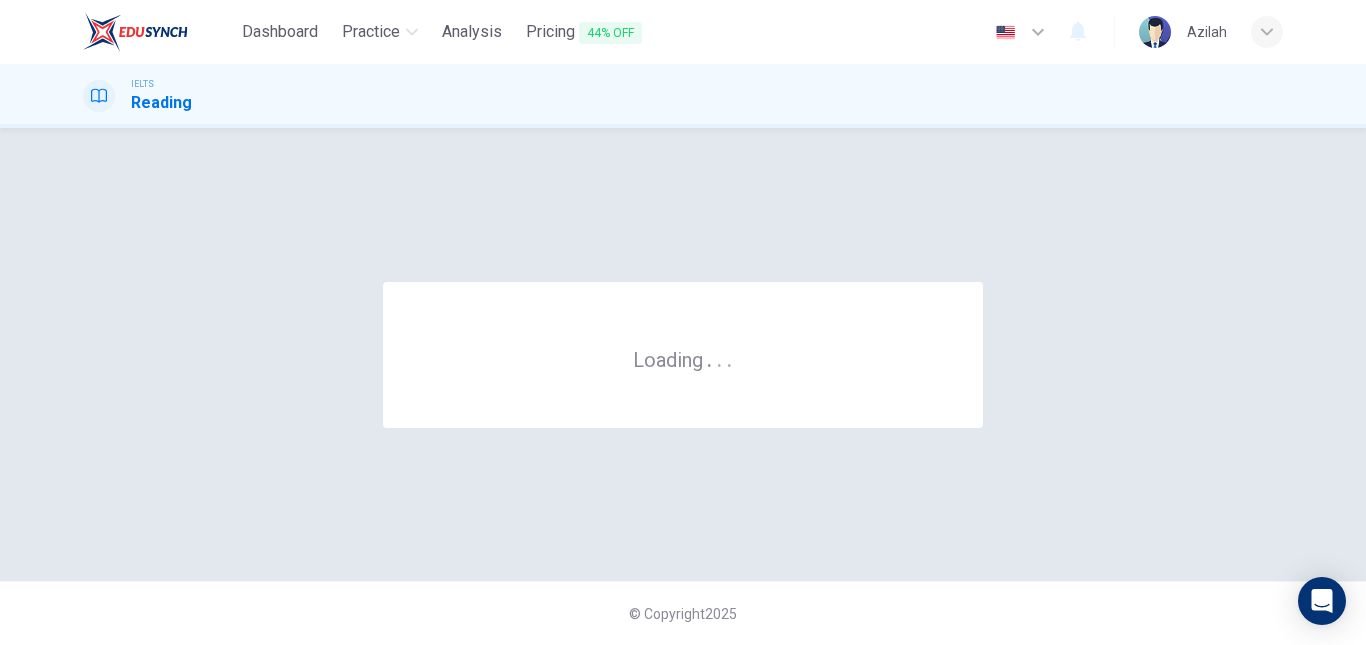 scroll, scrollTop: 0, scrollLeft: 0, axis: both 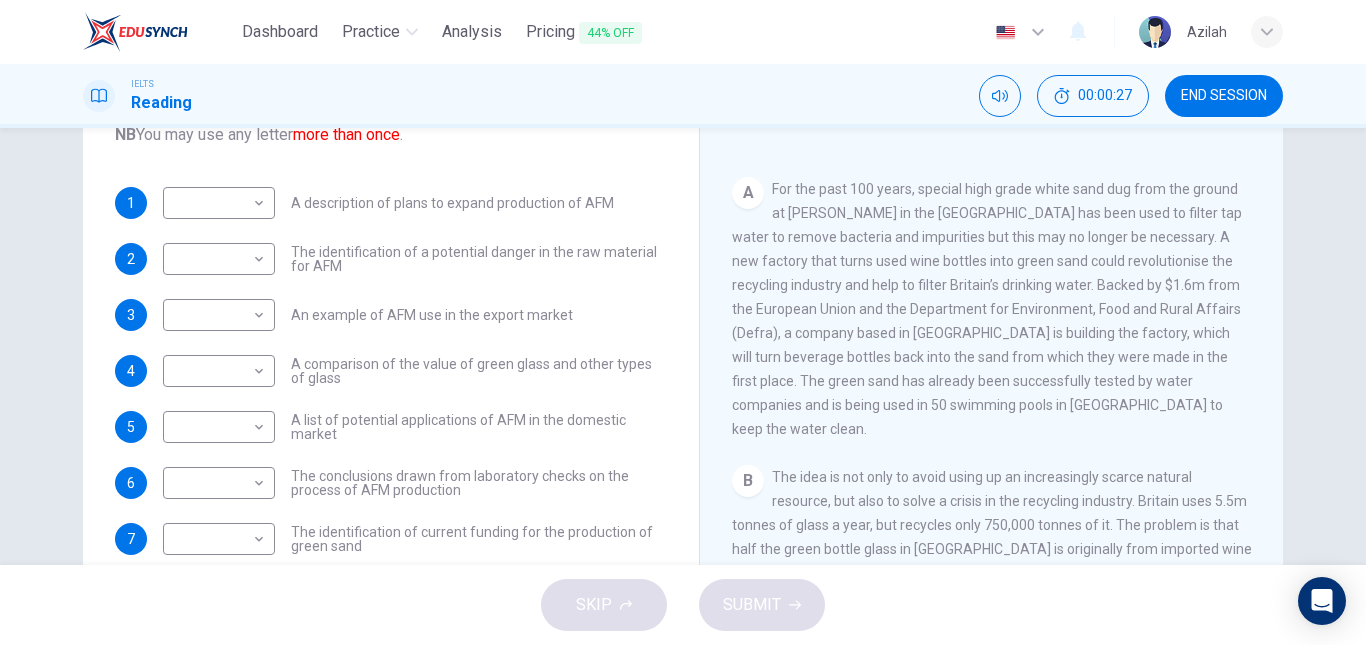 click on "END SESSION" at bounding box center [1224, 96] 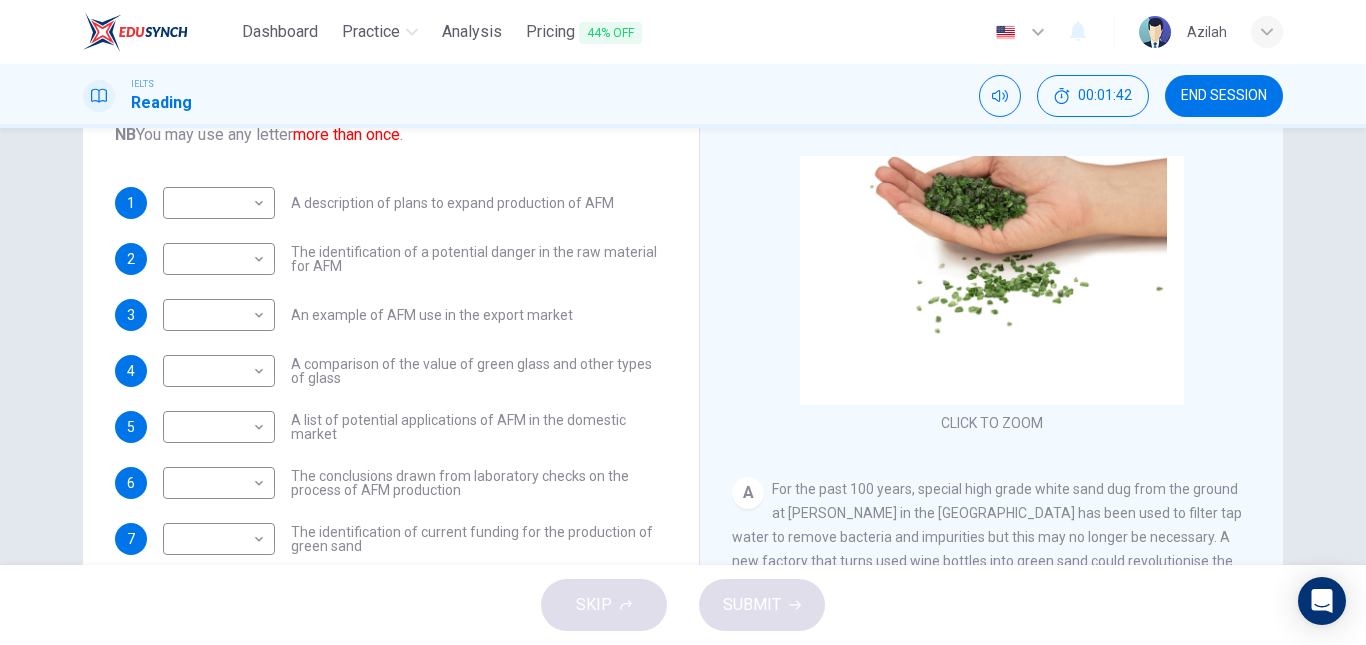 scroll, scrollTop: 0, scrollLeft: 0, axis: both 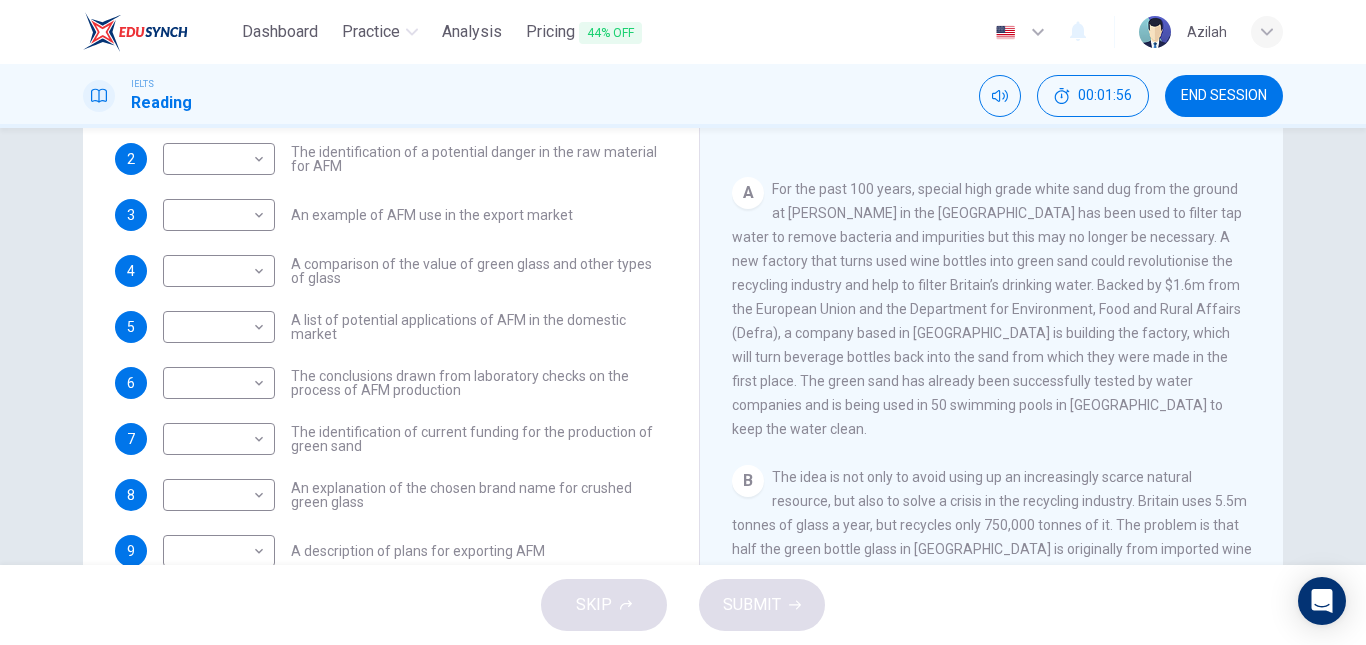 click on "END SESSION" at bounding box center (1224, 96) 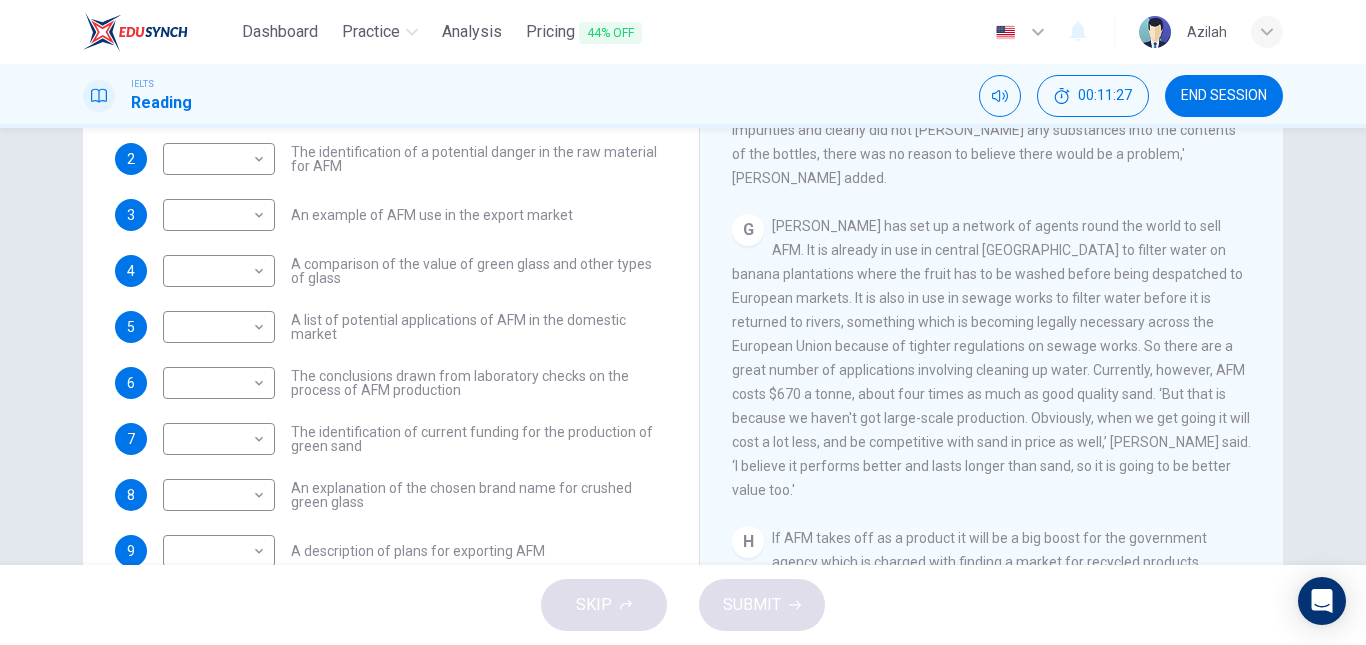 scroll, scrollTop: 1681, scrollLeft: 0, axis: vertical 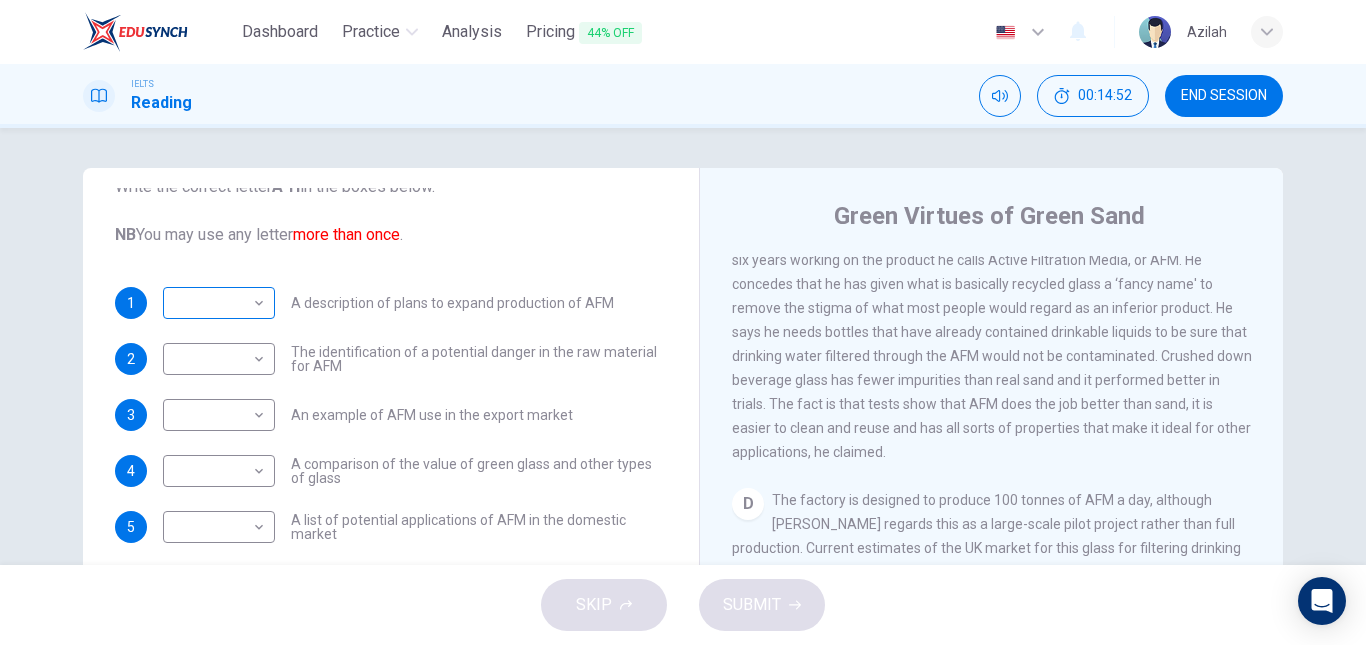 click on "Dashboard Practice Analysis Pricing 44% OFF English en ​ Azilah IELTS Reading 00:14:52 END SESSION Questions 1 - 10 The Reading Passage has 8 paragraphs labelled  A-H . Which paragraph contains the following information?
Write the correct letter  A-H  in the boxes below.
NB  You may use any letter  more than once . 1 ​ ​ A description of plans to expand production of AFM 2 ​ ​ The identification of a potential danger in the raw material for AFM 3 ​ ​ An example of AFM use in the export market 4 ​ ​ A comparison of the value of green glass and other types of glass 5 ​ ​ A list of potential applications of AFM in the domestic market 6 ​ ​ The conclusions drawn from laboratory checks on the process of AFM production 7 ​ ​ The identification of current funding for the production of green sand 8 ​ ​ An explanation of the chosen brand name for crushed green glass 9 ​ ​ A description of plans for exporting AFM 10 ​ ​ Green Virtues of Green Sand CLICK TO ZOOM Click to Zoom" at bounding box center [683, 322] 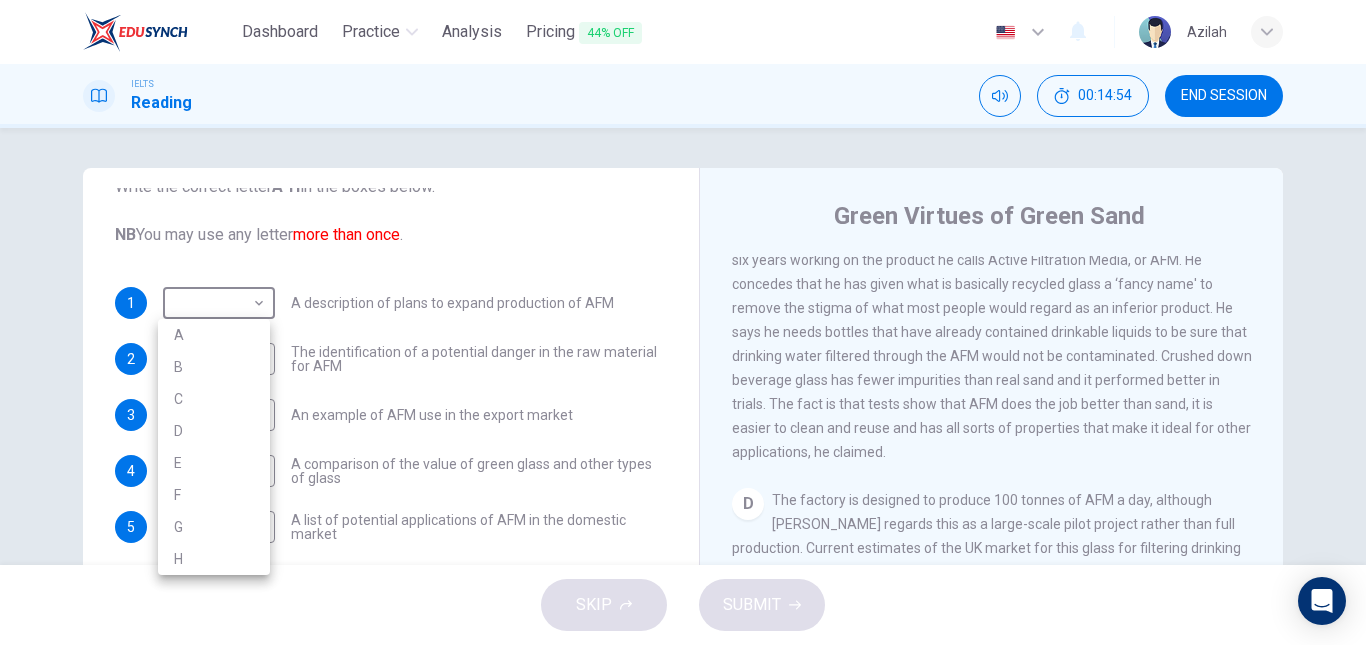 click at bounding box center [683, 322] 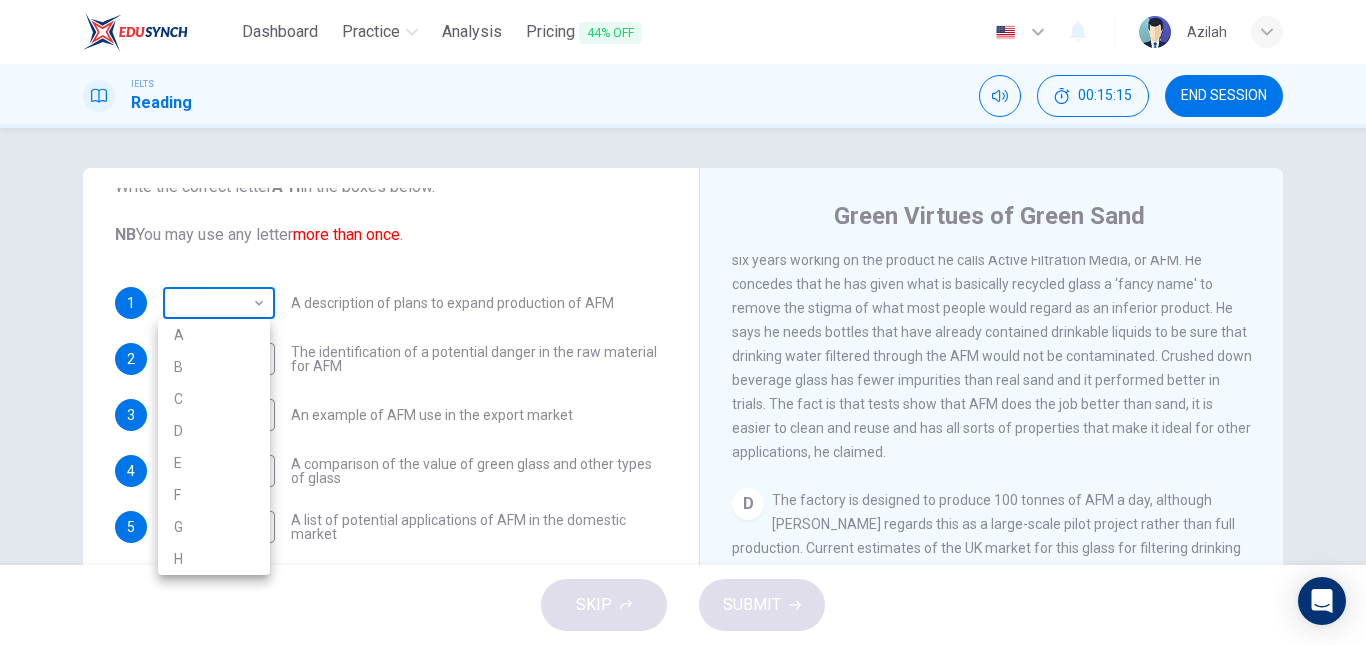 click on "Dashboard Practice Analysis Pricing 44% OFF English en ​ Azilah IELTS Reading 00:15:15 END SESSION Questions 1 - 10 The Reading Passage has 8 paragraphs labelled  A-H . Which paragraph contains the following information?
Write the correct letter  A-H  in the boxes below.
NB  You may use any letter  more than once . 1 ​ ​ A description of plans to expand production of AFM 2 ​ ​ The identification of a potential danger in the raw material for AFM 3 ​ ​ An example of AFM use in the export market 4 ​ ​ A comparison of the value of green glass and other types of glass 5 ​ ​ A list of potential applications of AFM in the domestic market 6 ​ ​ The conclusions drawn from laboratory checks on the process of AFM production 7 ​ ​ The identification of current funding for the production of green sand 8 ​ ​ An explanation of the chosen brand name for crushed green glass 9 ​ ​ A description of plans for exporting AFM 10 ​ ​ Green Virtues of Green Sand CLICK TO ZOOM Click to Zoom" at bounding box center (683, 322) 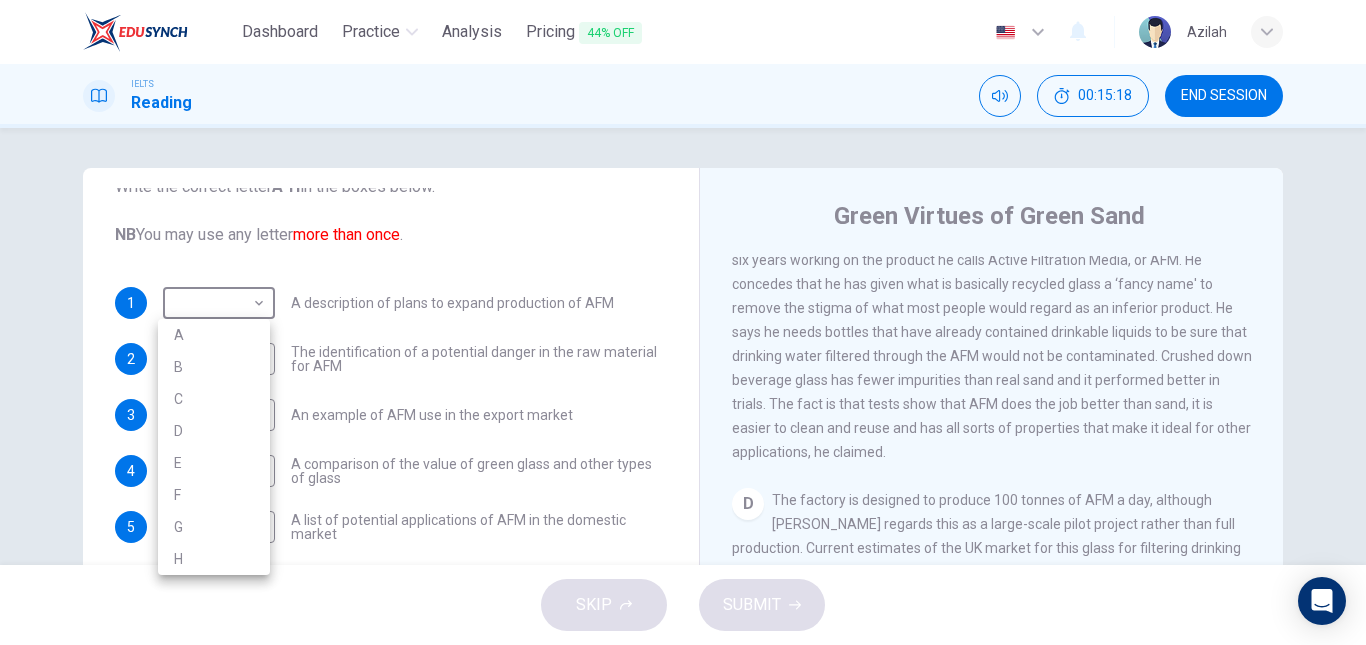 click on "E" at bounding box center [214, 463] 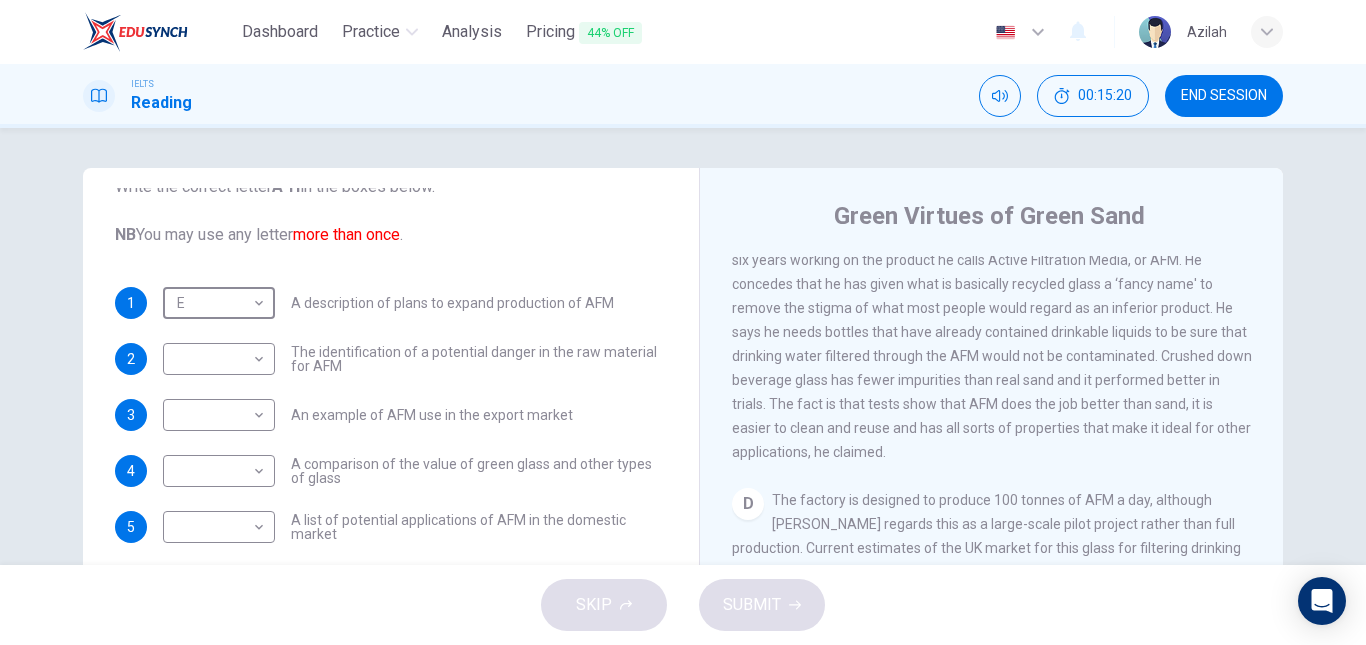 scroll, scrollTop: 100, scrollLeft: 0, axis: vertical 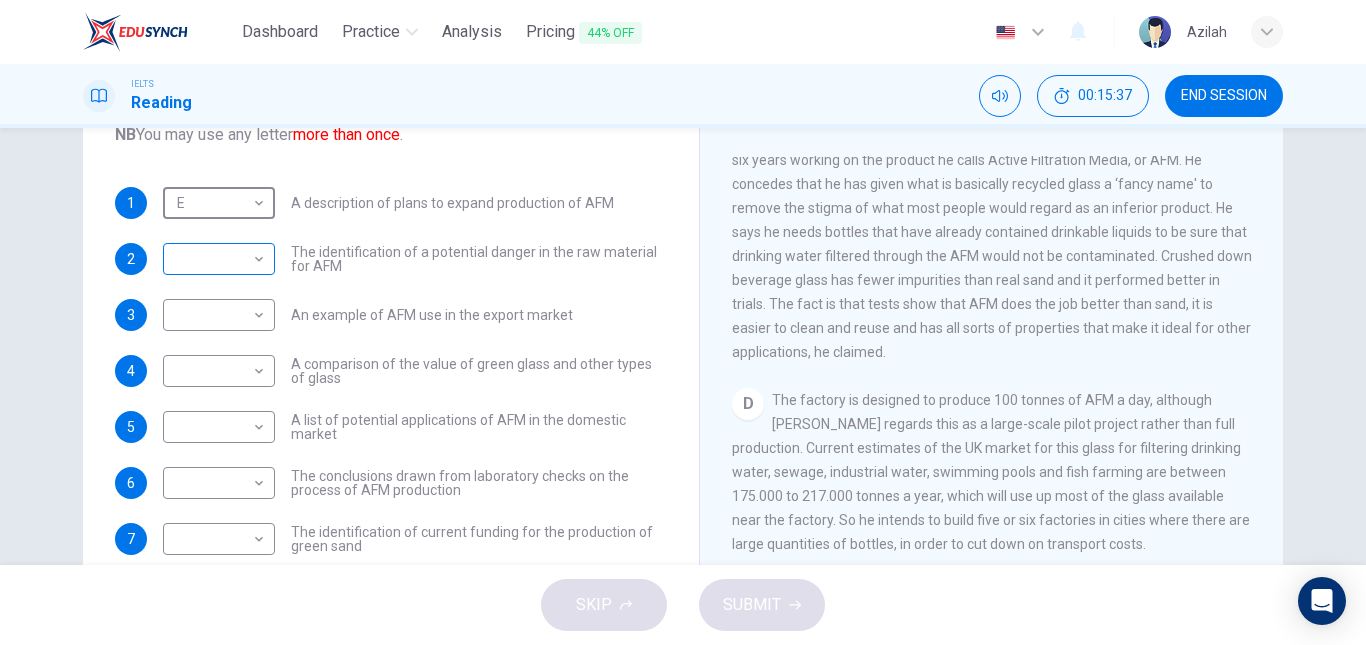 click on "Dashboard Practice Analysis Pricing 44% OFF English en ​ Azilah IELTS Reading 00:15:37 END SESSION Questions 1 - 10 The Reading Passage has 8 paragraphs labelled  A-H . Which paragraph contains the following information?
Write the correct letter  A-H  in the boxes below.
NB  You may use any letter  more than once . 1 E E ​ A description of plans to expand production of AFM 2 ​ ​ The identification of a potential danger in the raw material for AFM 3 ​ ​ An example of AFM use in the export market 4 ​ ​ A comparison of the value of green glass and other types of glass 5 ​ ​ A list of potential applications of AFM in the domestic market 6 ​ ​ The conclusions drawn from laboratory checks on the process of AFM production 7 ​ ​ The identification of current funding for the production of green sand 8 ​ ​ An explanation of the chosen brand name for crushed green glass 9 ​ ​ A description of plans for exporting AFM 10 ​ ​ Green Virtues of Green Sand CLICK TO ZOOM Click to Zoom" at bounding box center [683, 322] 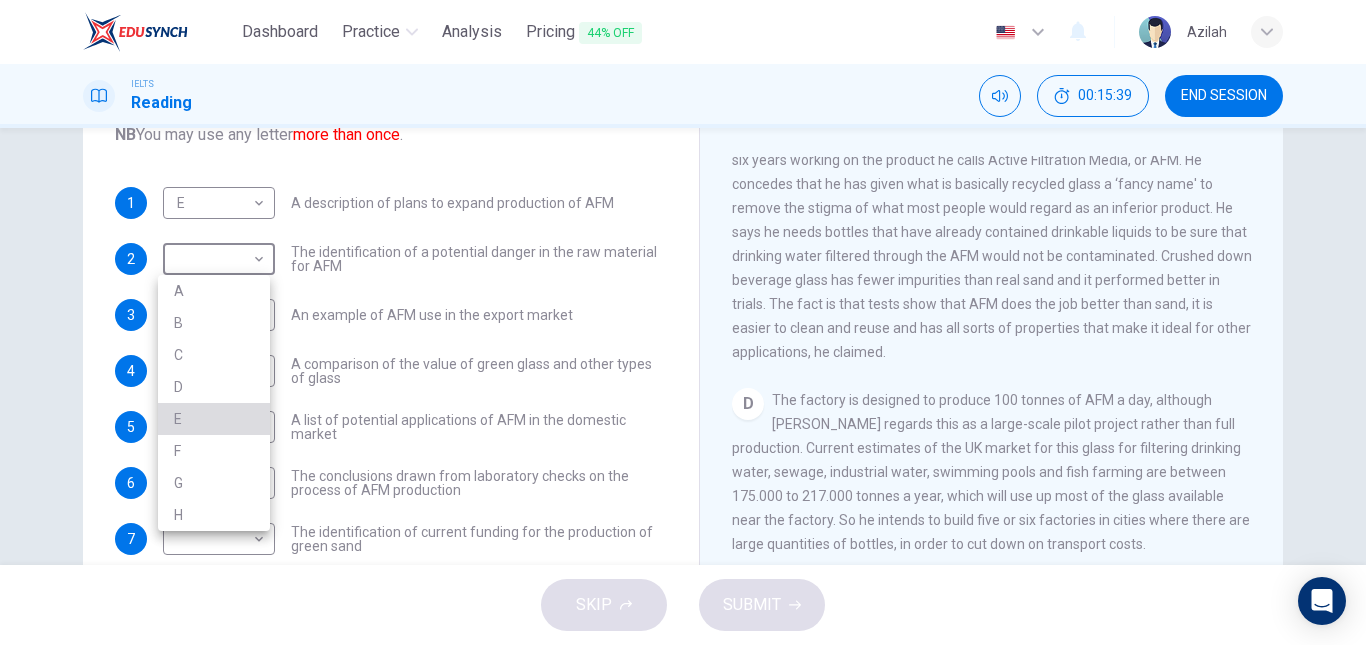 click on "E" at bounding box center [214, 419] 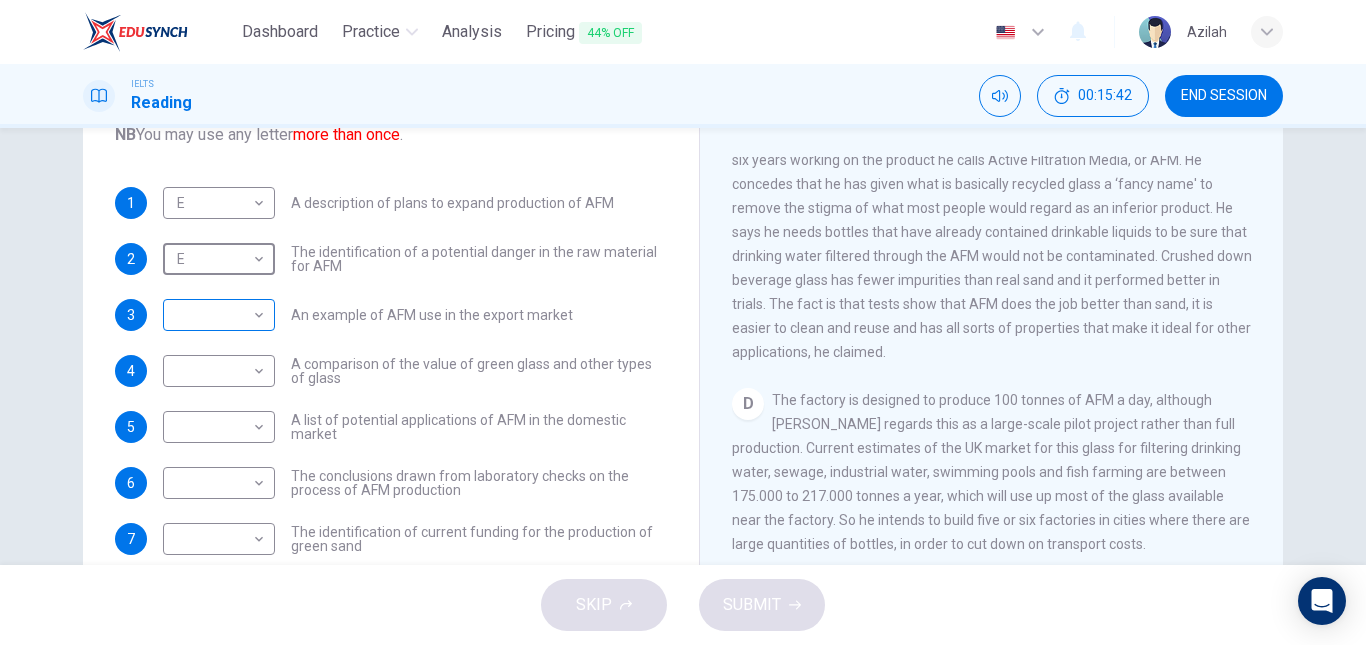 click on "Dashboard Practice Analysis Pricing 44% OFF English en ​ Azilah IELTS Reading 00:15:42 END SESSION Questions 1 - 10 The Reading Passage has 8 paragraphs labelled  A-H . Which paragraph contains the following information?
Write the correct letter  A-H  in the boxes below.
NB  You may use any letter  more than once . 1 E E ​ A description of plans to expand production of AFM 2 E E ​ The identification of a potential danger in the raw material for AFM 3 ​ ​ An example of AFM use in the export market 4 ​ ​ A comparison of the value of green glass and other types of glass 5 ​ ​ A list of potential applications of AFM in the domestic market 6 ​ ​ The conclusions drawn from laboratory checks on the process of AFM production 7 ​ ​ The identification of current funding for the production of green sand 8 ​ ​ An explanation of the chosen brand name for crushed green glass 9 ​ ​ A description of plans for exporting AFM 10 ​ ​ Green Virtues of Green Sand CLICK TO ZOOM Click to Zoom" at bounding box center [683, 322] 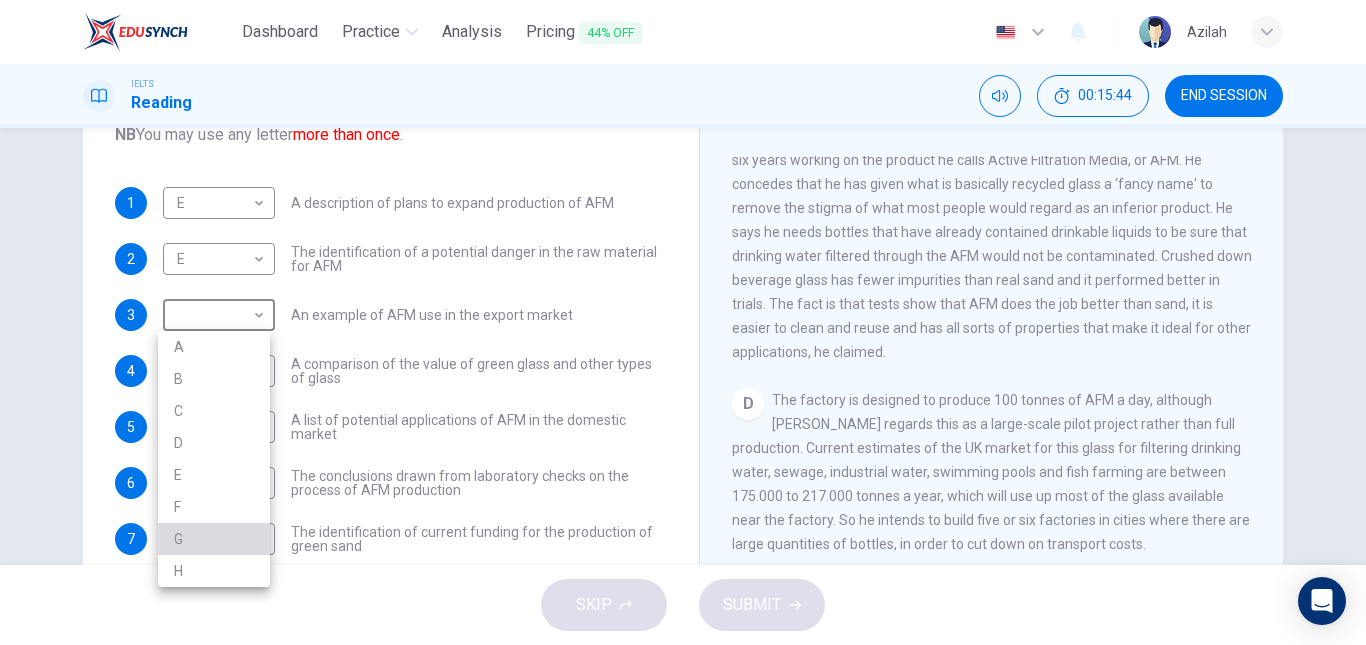 click on "G" at bounding box center [214, 539] 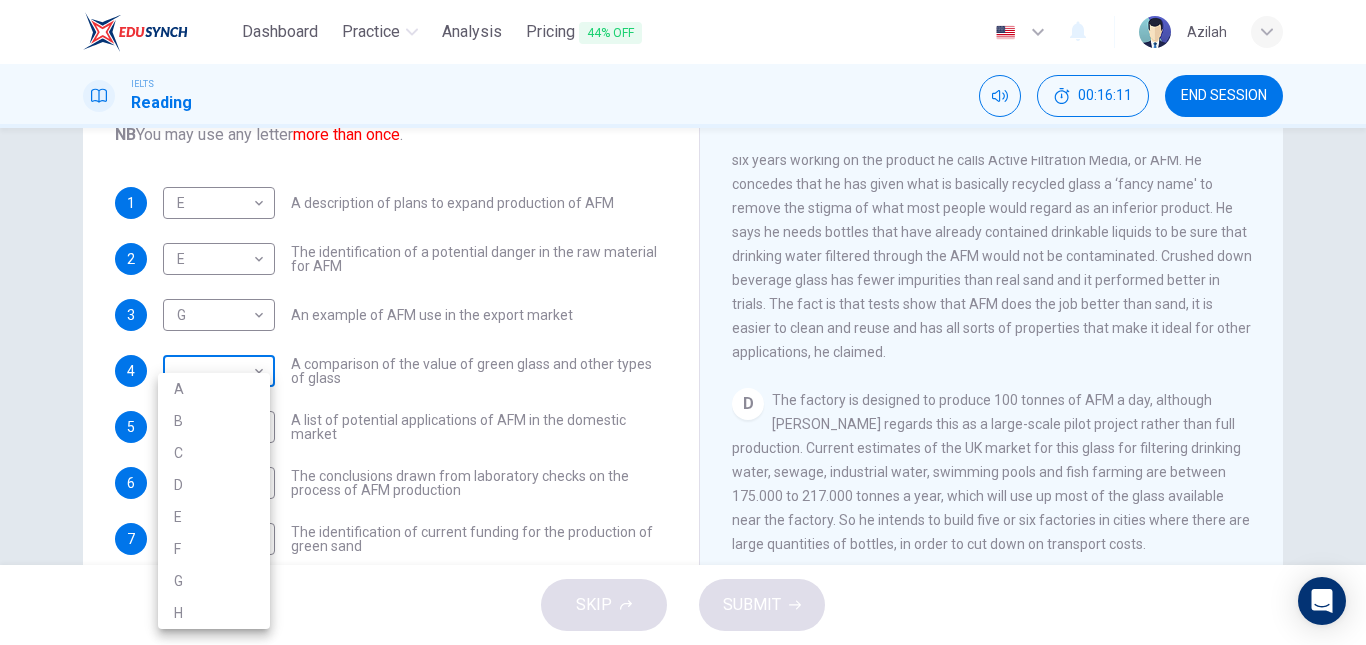 click on "Dashboard Practice Analysis Pricing 44% OFF English en ​ Azilah IELTS Reading 00:16:11 END SESSION Questions 1 - 10 The Reading Passage has 8 paragraphs labelled  A-H . Which paragraph contains the following information?
Write the correct letter  A-H  in the boxes below.
NB  You may use any letter  more than once . 1 E E ​ A description of plans to expand production of AFM 2 E E ​ The identification of a potential danger in the raw material for AFM 3 G G ​ An example of AFM use in the export market 4 ​ ​ A comparison of the value of green glass and other types of glass 5 ​ ​ A list of potential applications of AFM in the domestic market 6 ​ ​ The conclusions drawn from laboratory checks on the process of AFM production 7 ​ ​ The identification of current funding for the production of green sand 8 ​ ​ An explanation of the chosen brand name for crushed green glass 9 ​ ​ A description of plans for exporting AFM 10 ​ ​ Green Virtues of Green Sand CLICK TO ZOOM Click to Zoom" at bounding box center (683, 322) 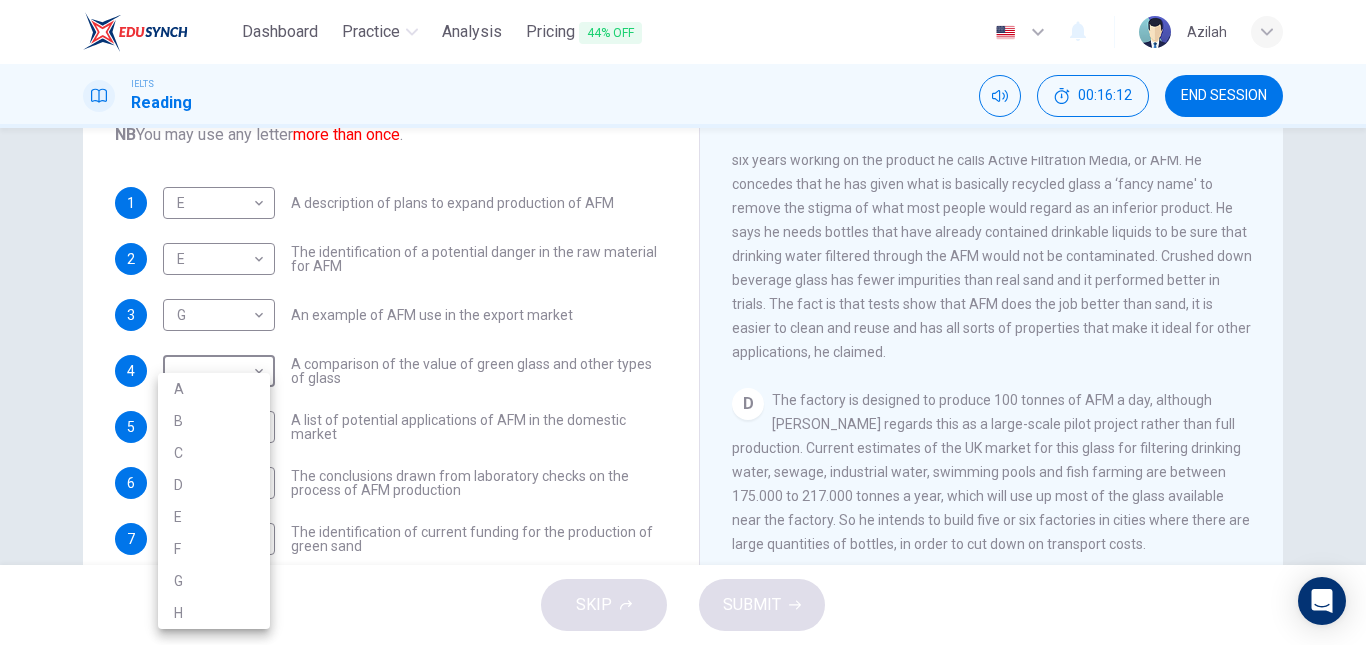 drag, startPoint x: 230, startPoint y: 437, endPoint x: 229, endPoint y: 427, distance: 10.049875 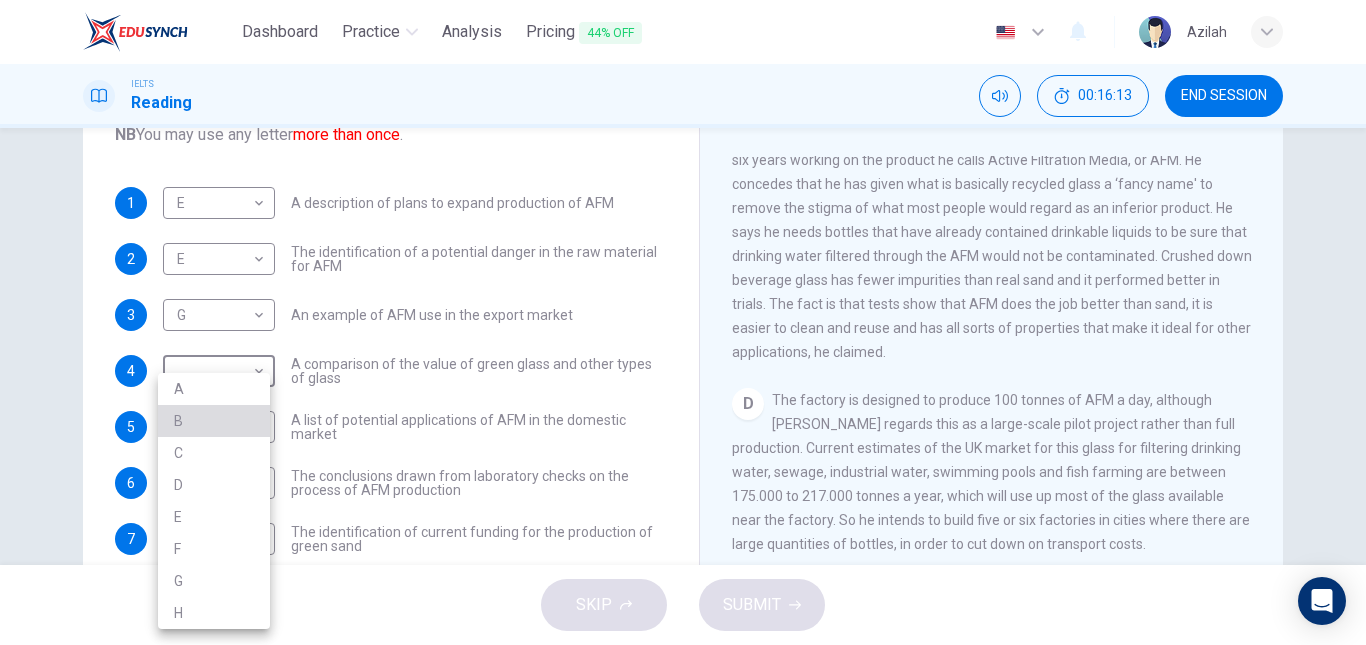 click on "B" at bounding box center [214, 421] 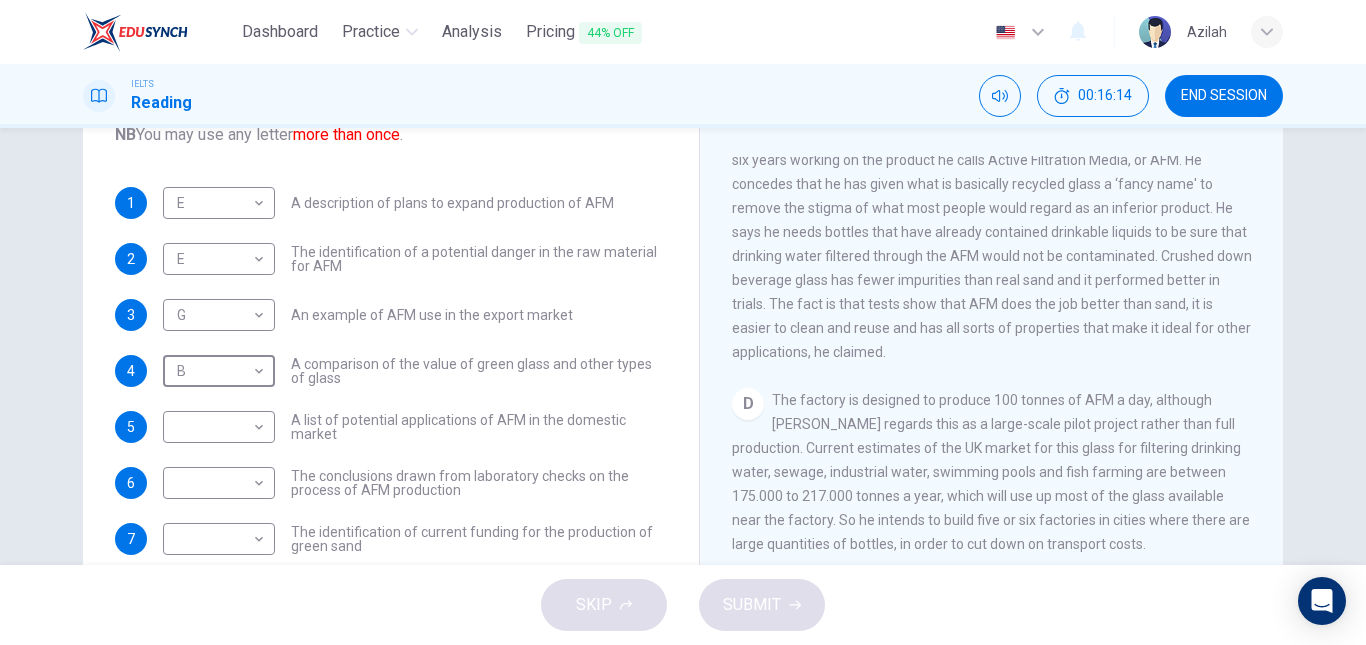 scroll, scrollTop: 200, scrollLeft: 0, axis: vertical 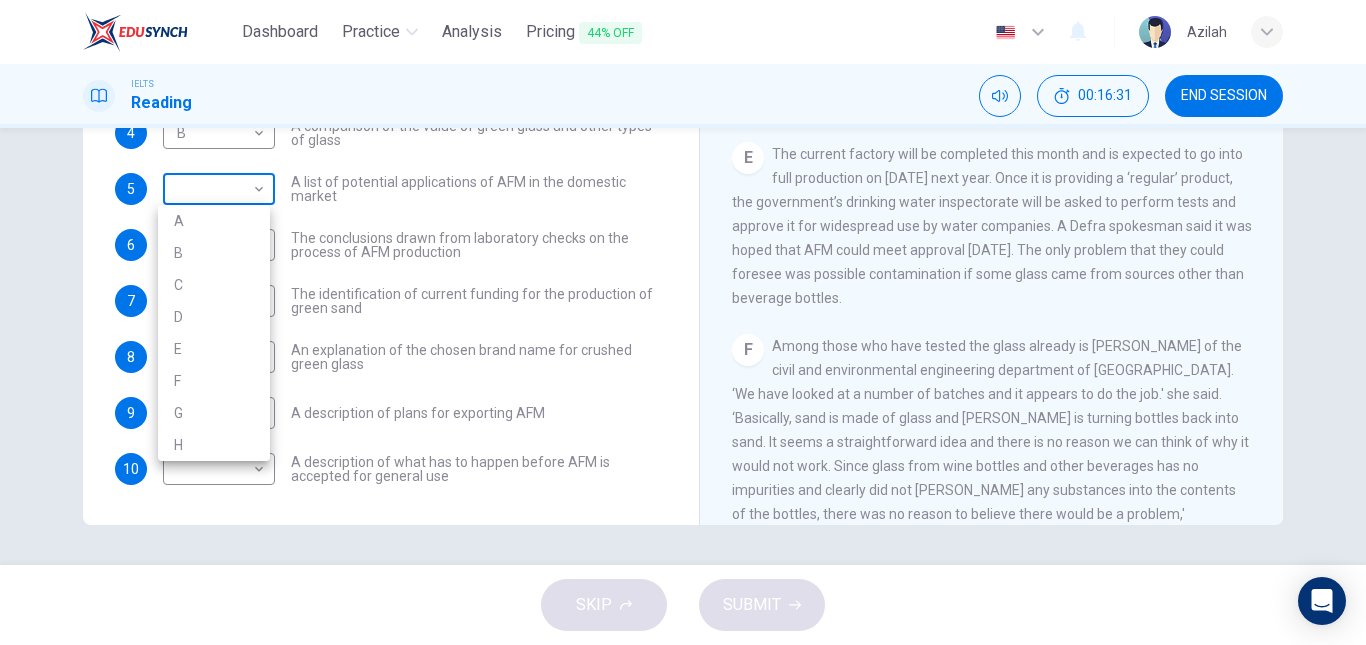 click on "Dashboard Practice Analysis Pricing 44% OFF English en ​ Azilah IELTS Reading 00:16:31 END SESSION Questions 1 - 10 The Reading Passage has 8 paragraphs labelled  A-H . Which paragraph contains the following information?
Write the correct letter  A-H  in the boxes below.
NB  You may use any letter  more than once . 1 E E ​ A description of plans to expand production of AFM 2 E E ​ The identification of a potential danger in the raw material for AFM 3 G G ​ An example of AFM use in the export market 4 B B ​ A comparison of the value of green glass and other types of glass 5 ​ ​ A list of potential applications of AFM in the domestic market 6 ​ ​ The conclusions drawn from laboratory checks on the process of AFM production 7 ​ ​ The identification of current funding for the production of green sand 8 ​ ​ An explanation of the chosen brand name for crushed green glass 9 ​ ​ A description of plans for exporting AFM 10 ​ ​ Green Virtues of Green Sand CLICK TO ZOOM Click to Zoom" at bounding box center [683, 322] 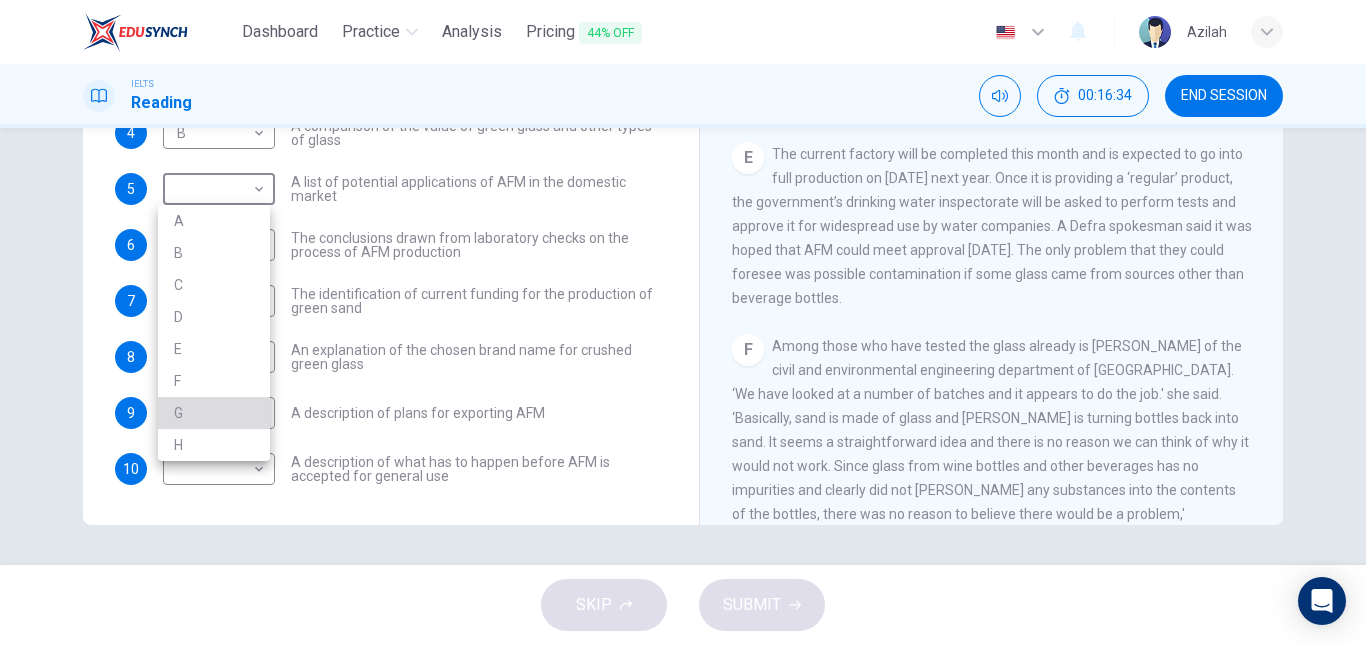 click on "G" at bounding box center [214, 413] 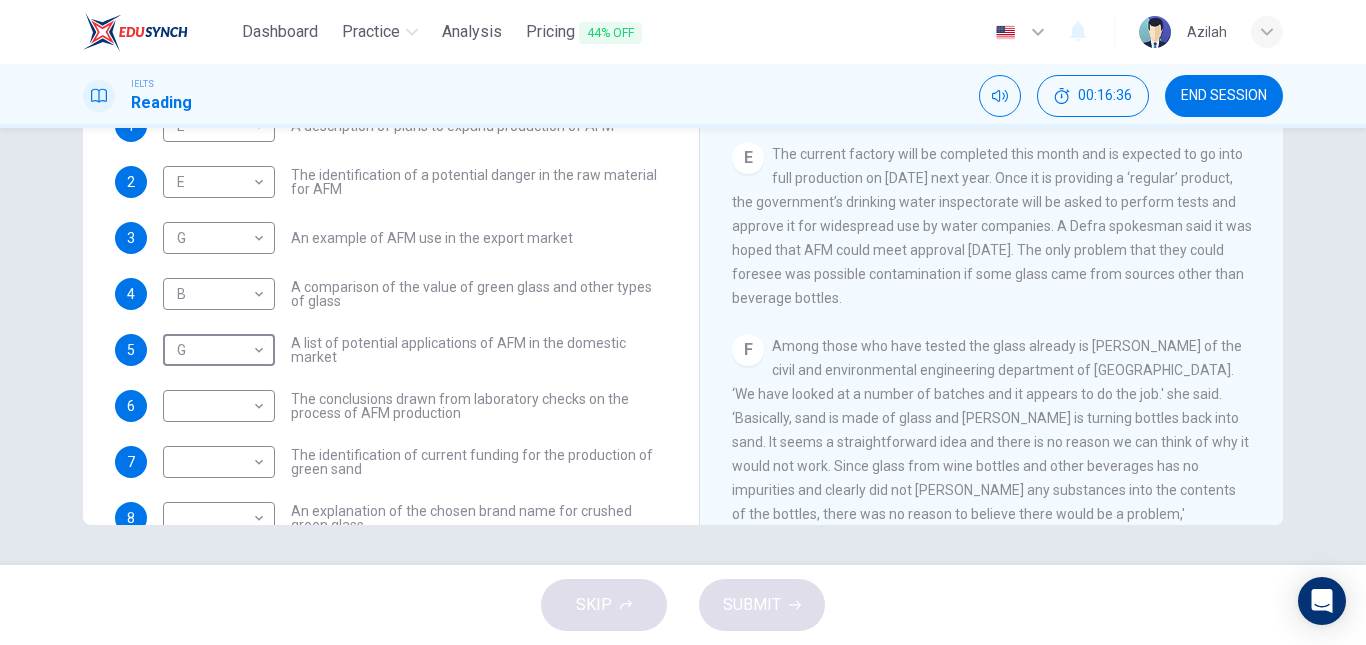 scroll, scrollTop: 100, scrollLeft: 0, axis: vertical 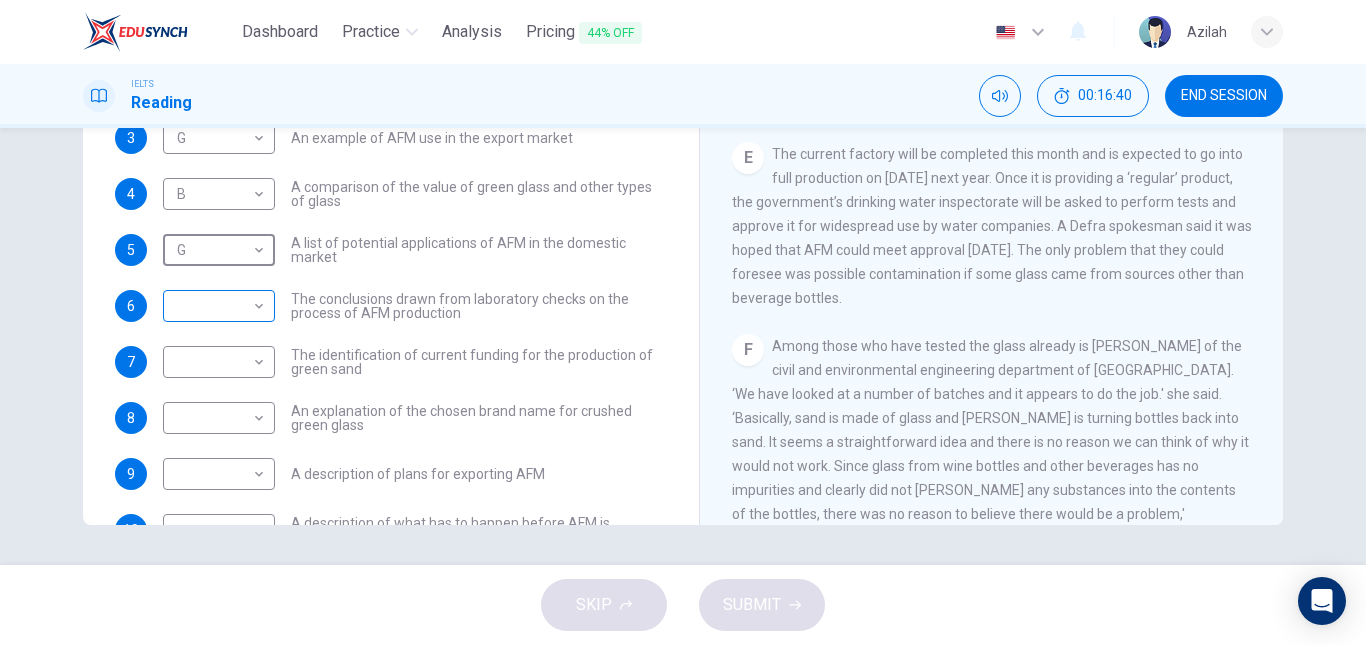 click on "Dashboard Practice Analysis Pricing 44% OFF English en ​ Azilah IELTS Reading 00:16:40 END SESSION Questions 1 - 10 The Reading Passage has 8 paragraphs labelled  A-H . Which paragraph contains the following information?
Write the correct letter  A-H  in the boxes below.
NB  You may use any letter  more than once . 1 E E ​ A description of plans to expand production of AFM 2 E E ​ The identification of a potential danger in the raw material for AFM 3 G G ​ An example of AFM use in the export market 4 B B ​ A comparison of the value of green glass and other types of glass 5 G G ​ A list of potential applications of AFM in the domestic market 6 ​ ​ The conclusions drawn from laboratory checks on the process of AFM production 7 ​ ​ The identification of current funding for the production of green sand 8 ​ ​ An explanation of the chosen brand name for crushed green glass 9 ​ ​ A description of plans for exporting AFM 10 ​ ​ Green Virtues of Green Sand CLICK TO ZOOM Click to Zoom" at bounding box center (683, 322) 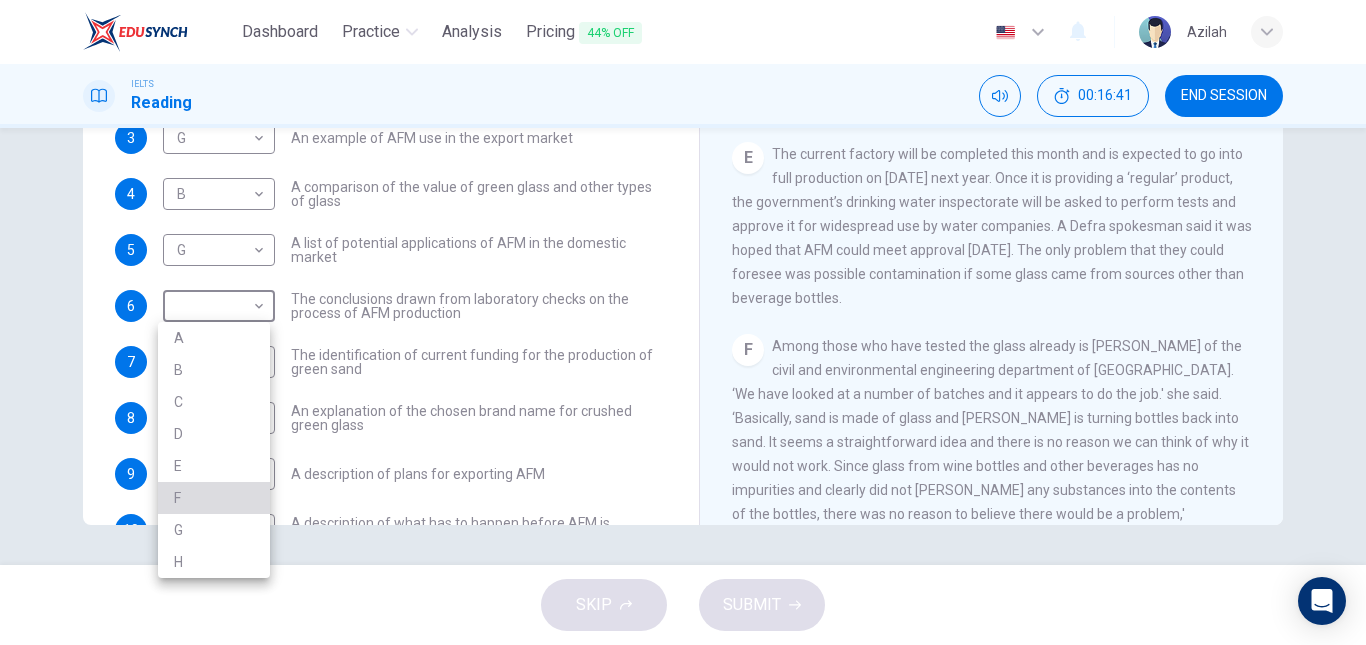 click on "F" at bounding box center [214, 498] 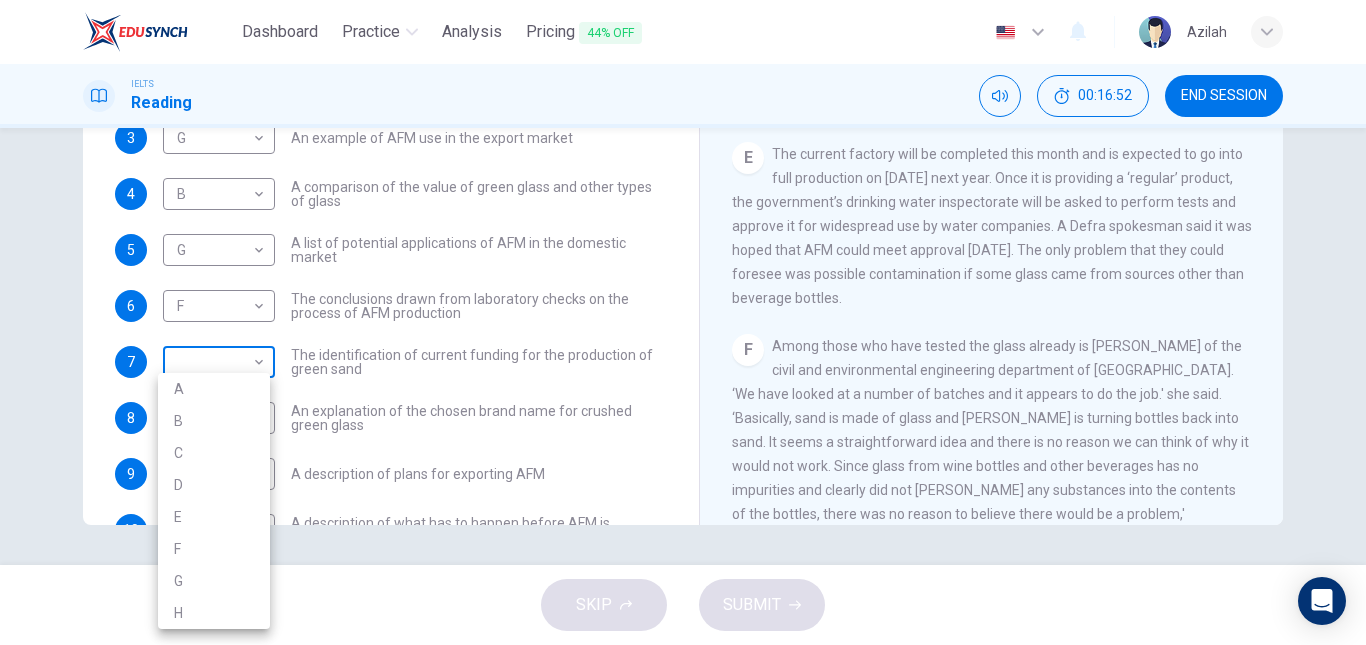 click on "Dashboard Practice Analysis Pricing 44% OFF English en ​ Azilah IELTS Reading 00:16:52 END SESSION Questions 1 - 10 The Reading Passage has 8 paragraphs labelled  A-H . Which paragraph contains the following information?
Write the correct letter  A-H  in the boxes below.
NB  You may use any letter  more than once . 1 E E ​ A description of plans to expand production of AFM 2 E E ​ The identification of a potential danger in the raw material for AFM 3 G G ​ An example of AFM use in the export market 4 B B ​ A comparison of the value of green glass and other types of glass 5 G G ​ A list of potential applications of AFM in the domestic market 6 F F ​ The conclusions drawn from laboratory checks on the process of AFM production 7 ​ ​ The identification of current funding for the production of green sand 8 ​ ​ An explanation of the chosen brand name for crushed green glass 9 ​ ​ A description of plans for exporting AFM 10 ​ ​ Green Virtues of Green Sand CLICK TO ZOOM Click to Zoom" at bounding box center [683, 322] 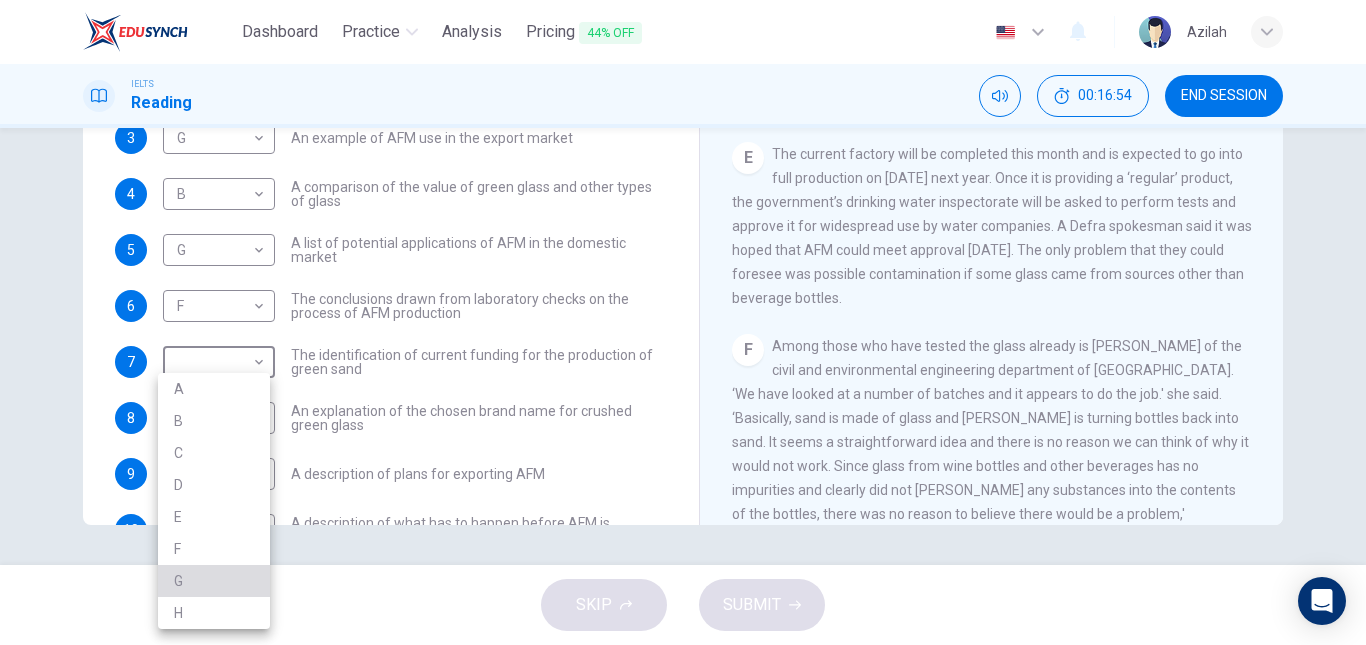 click on "G" at bounding box center [214, 581] 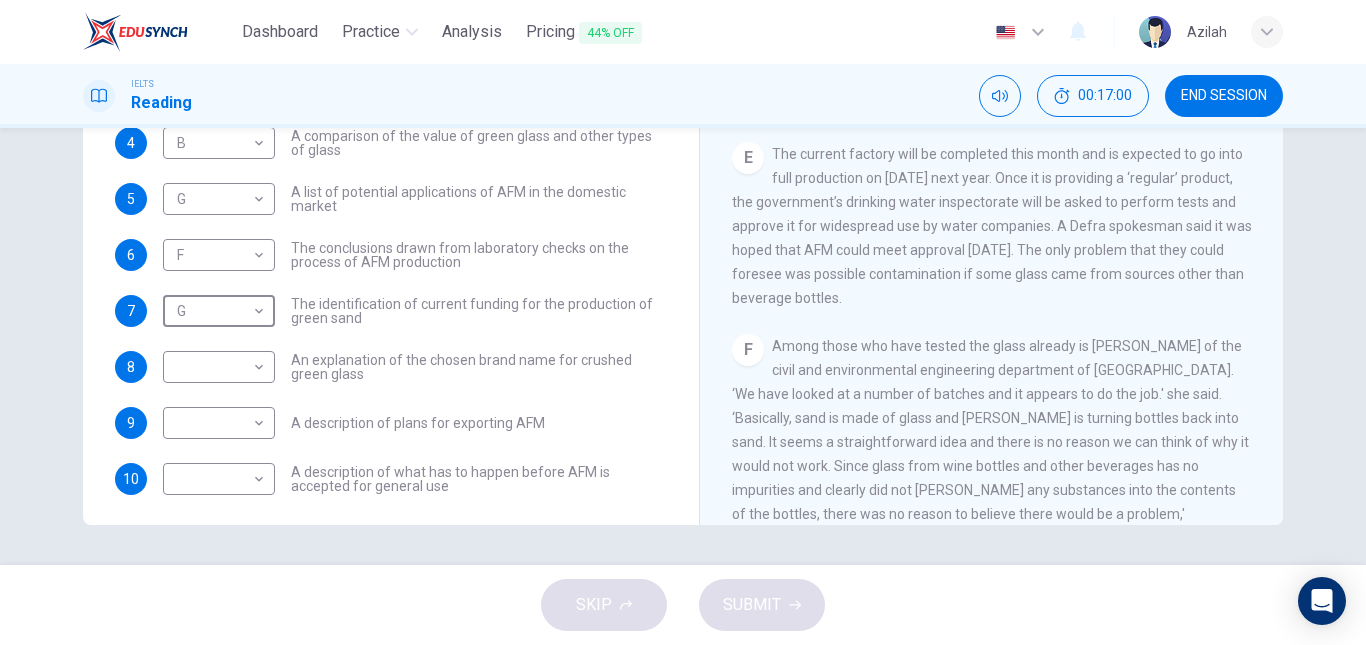 scroll, scrollTop: 161, scrollLeft: 0, axis: vertical 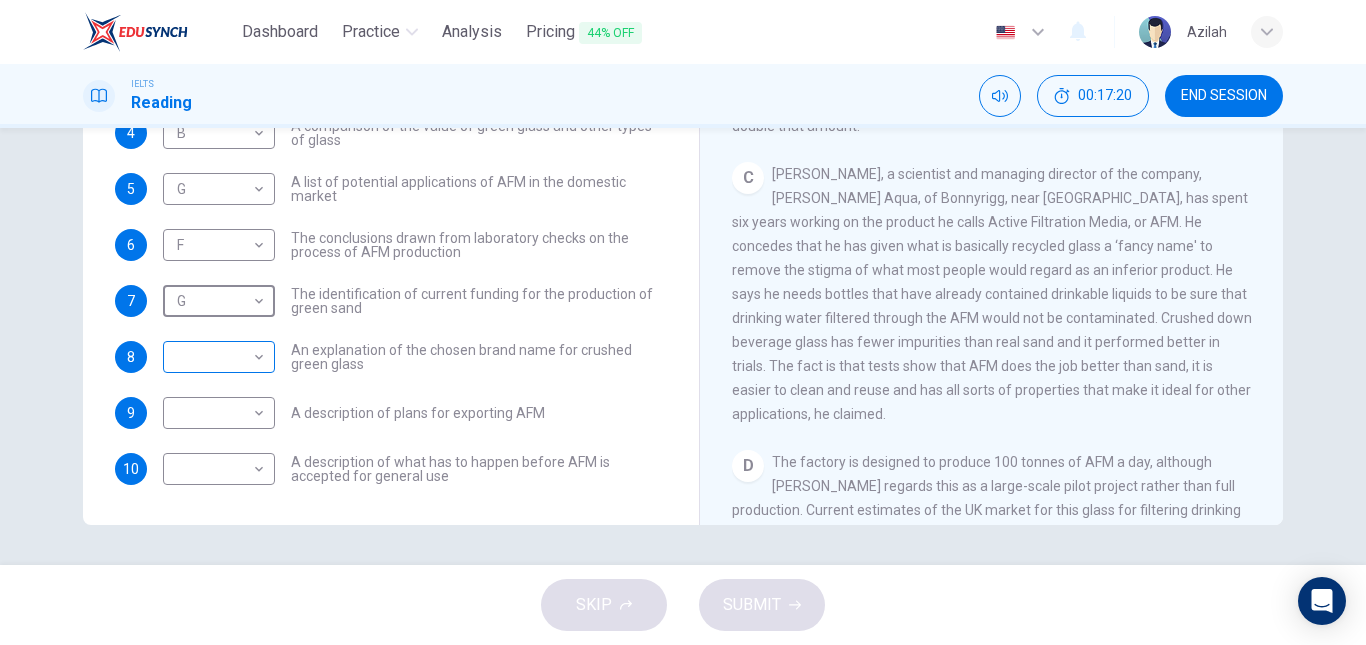 click on "Dashboard Practice Analysis Pricing 44% OFF English en ​ Azilah IELTS Reading 00:17:20 END SESSION Questions 1 - 10 The Reading Passage has 8 paragraphs labelled  A-H . Which paragraph contains the following information?
Write the correct letter  A-H  in the boxes below.
NB  You may use any letter  more than once . 1 E E ​ A description of plans to expand production of AFM 2 E E ​ The identification of a potential danger in the raw material for AFM 3 G G ​ An example of AFM use in the export market 4 B B ​ A comparison of the value of green glass and other types of glass 5 G G ​ A list of potential applications of AFM in the domestic market 6 F F ​ The conclusions drawn from laboratory checks on the process of AFM production 7 G G ​ The identification of current funding for the production of green sand 8 ​ ​ An explanation of the chosen brand name for crushed green glass 9 ​ ​ A description of plans for exporting AFM 10 ​ ​ Green Virtues of Green Sand CLICK TO ZOOM Click to Zoom" at bounding box center [683, 322] 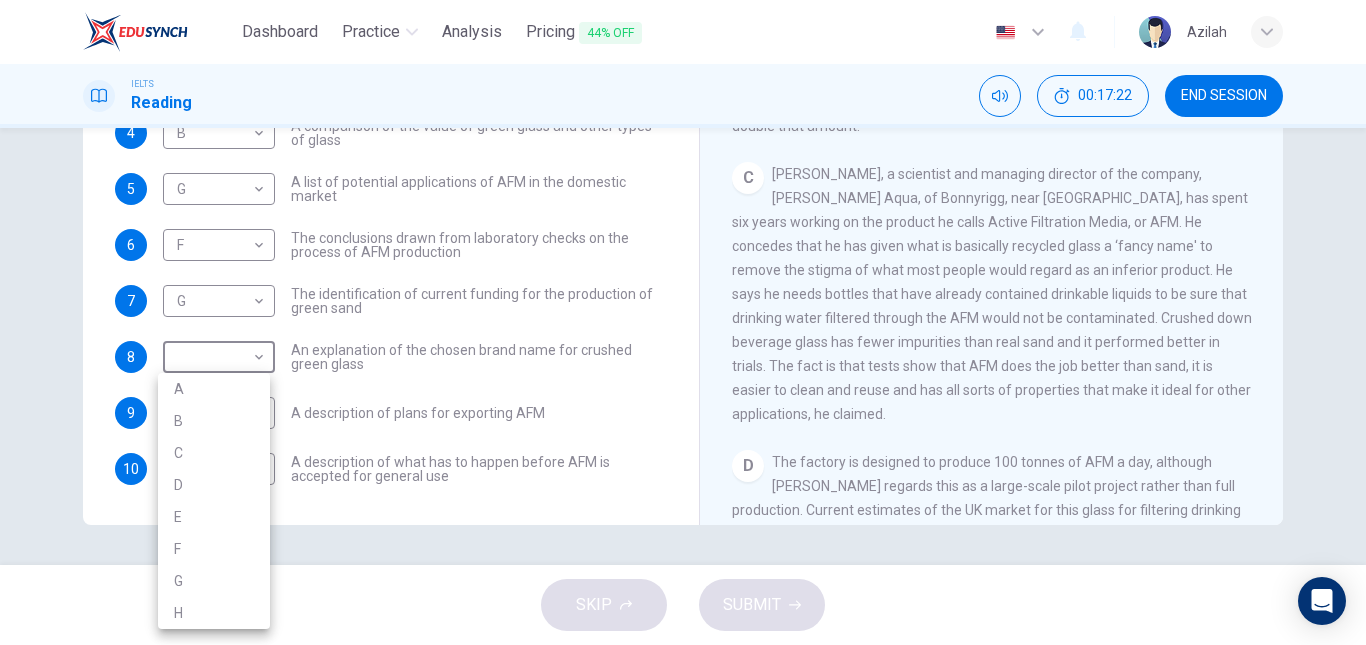 click on "C" at bounding box center (214, 453) 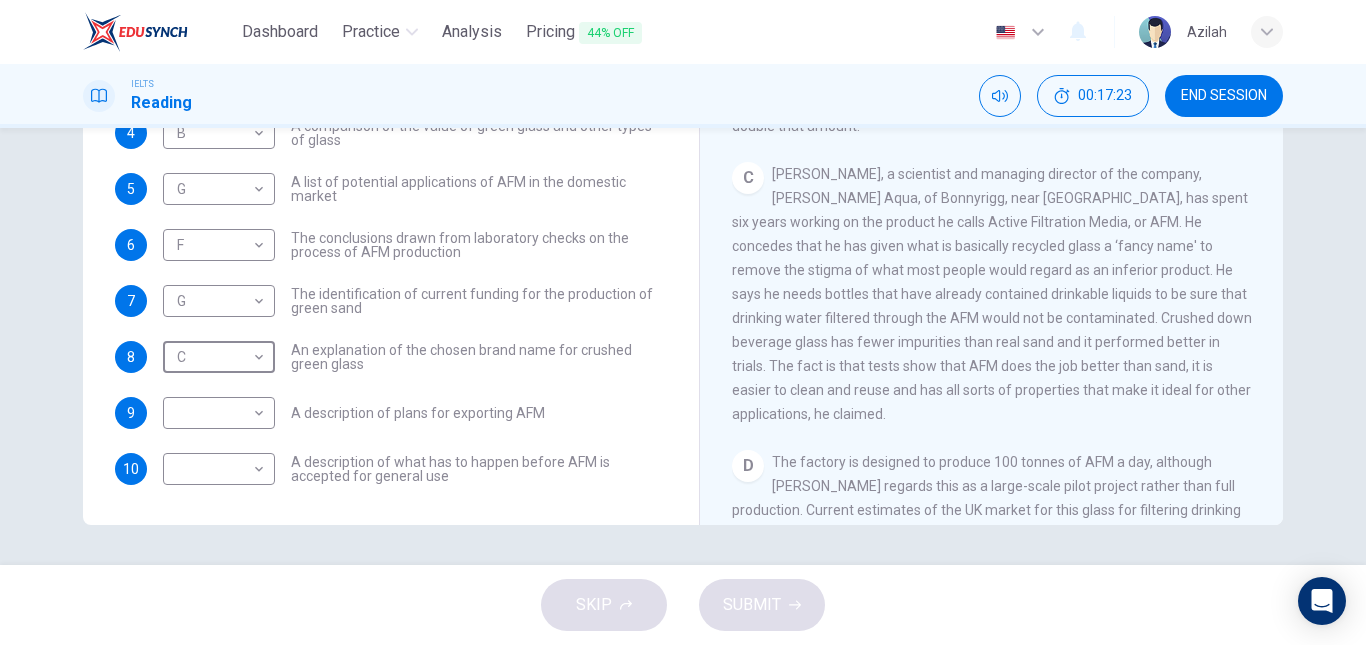 type on "C" 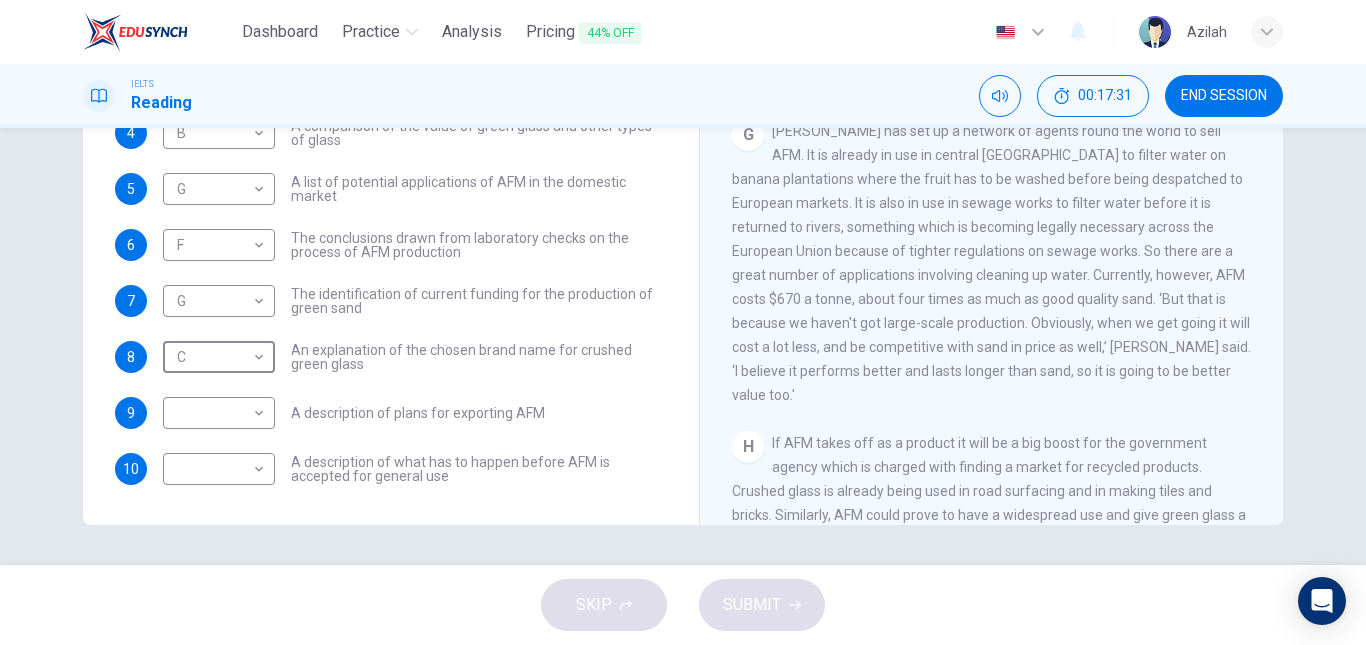 scroll, scrollTop: 1681, scrollLeft: 0, axis: vertical 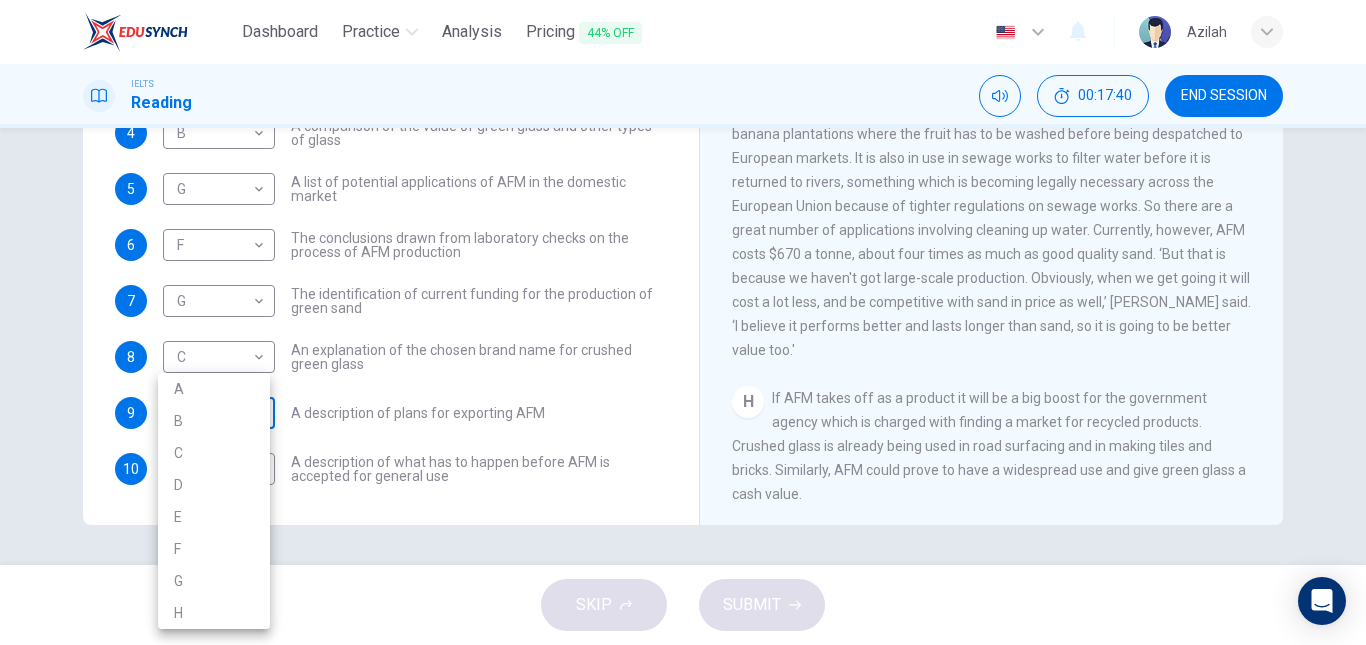 click on "Dashboard Practice Analysis Pricing 44% OFF English en ​ Azilah IELTS Reading 00:17:40 END SESSION Questions 1 - 10 The Reading Passage has 8 paragraphs labelled  A-H . Which paragraph contains the following information?
Write the correct letter  A-H  in the boxes below.
NB  You may use any letter  more than once . 1 E E ​ A description of plans to expand production of AFM 2 E E ​ The identification of a potential danger in the raw material for AFM 3 G G ​ An example of AFM use in the export market 4 B B ​ A comparison of the value of green glass and other types of glass 5 G G ​ A list of potential applications of AFM in the domestic market 6 F F ​ The conclusions drawn from laboratory checks on the process of AFM production 7 G G ​ The identification of current funding for the production of green sand 8 C C ​ An explanation of the chosen brand name for crushed green glass 9 ​ ​ A description of plans for exporting AFM 10 ​ ​ Green Virtues of Green Sand CLICK TO ZOOM Click to Zoom" at bounding box center [683, 322] 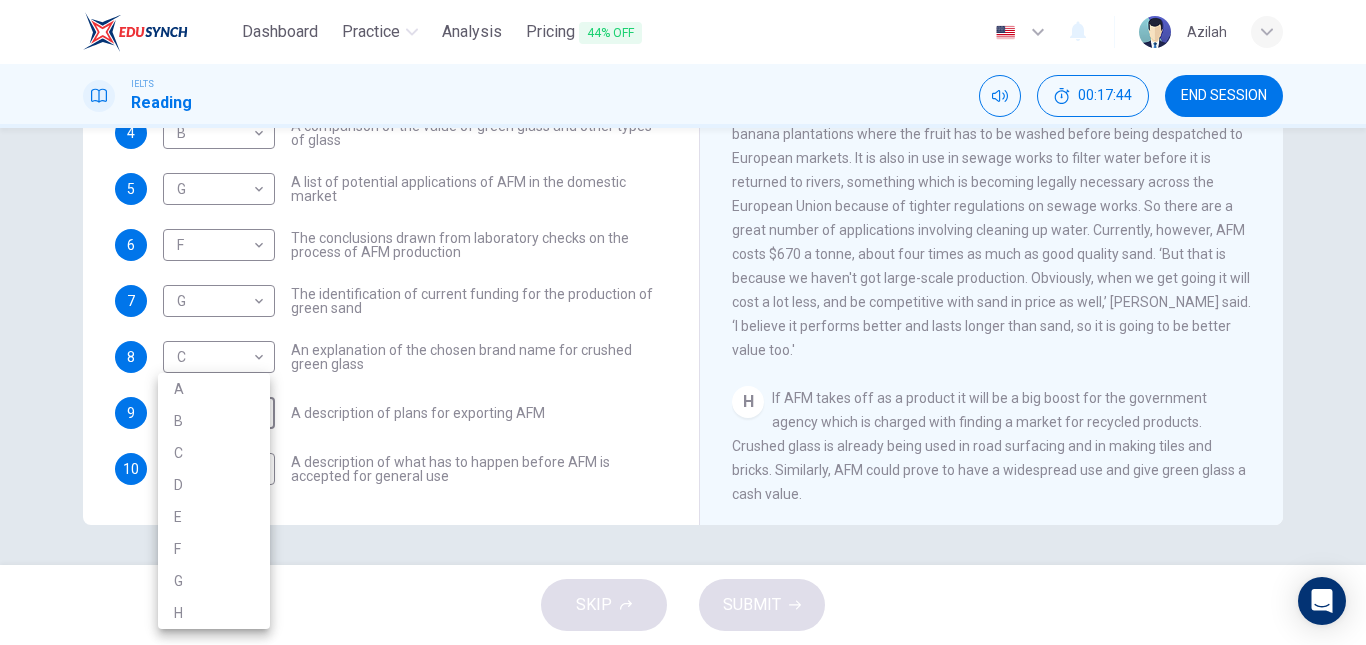 click on "G" at bounding box center (214, 581) 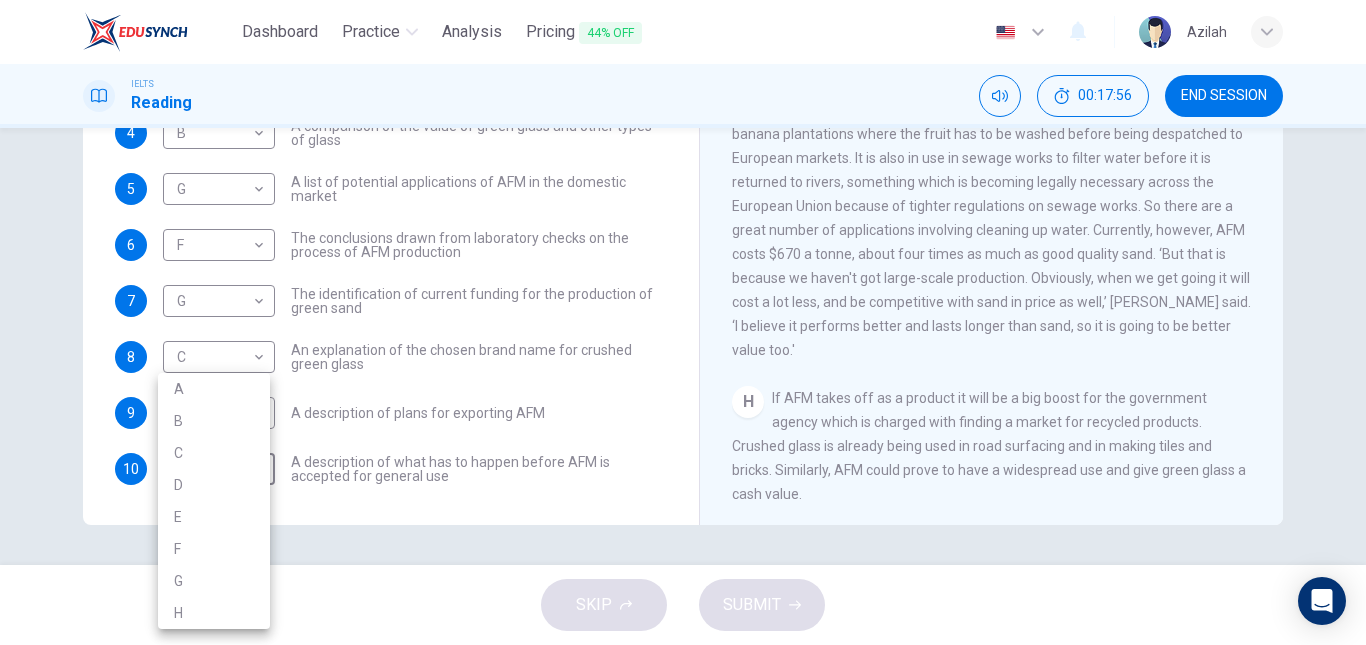 click on "Dashboard Practice Analysis Pricing 44% OFF English en ​ Azilah IELTS Reading 00:17:56 END SESSION Questions 1 - 10 The Reading Passage has 8 paragraphs labelled  A-H . Which paragraph contains the following information?
Write the correct letter  A-H  in the boxes below.
NB  You may use any letter  more than once . 1 E E ​ A description of plans to expand production of AFM 2 E E ​ The identification of a potential danger in the raw material for AFM 3 G G ​ An example of AFM use in the export market 4 B B ​ A comparison of the value of green glass and other types of glass 5 G G ​ A list of potential applications of AFM in the domestic market 6 F F ​ The conclusions drawn from laboratory checks on the process of AFM production 7 G G ​ The identification of current funding for the production of green sand 8 C C ​ An explanation of the chosen brand name for crushed green glass 9 G G ​ A description of plans for exporting AFM 10 ​ ​ Green Virtues of Green Sand CLICK TO ZOOM Click to Zoom" at bounding box center [683, 322] 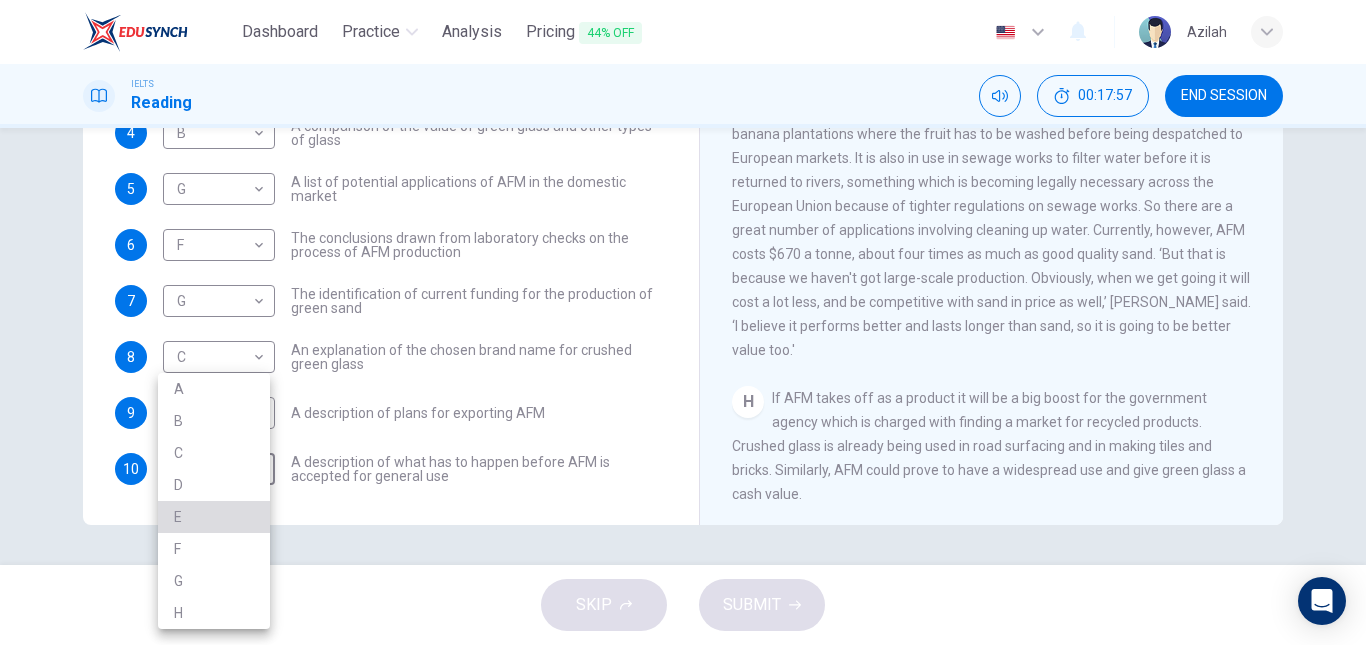 click on "E" at bounding box center (214, 517) 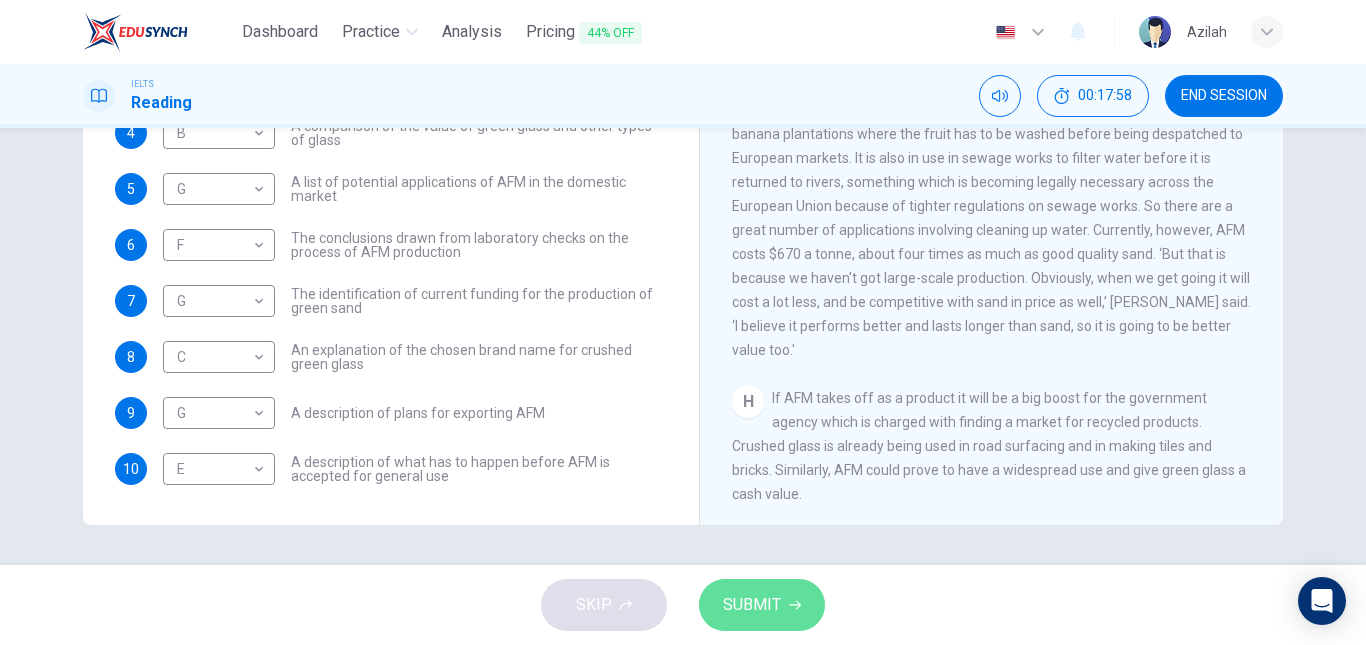 click on "SUBMIT" at bounding box center [762, 605] 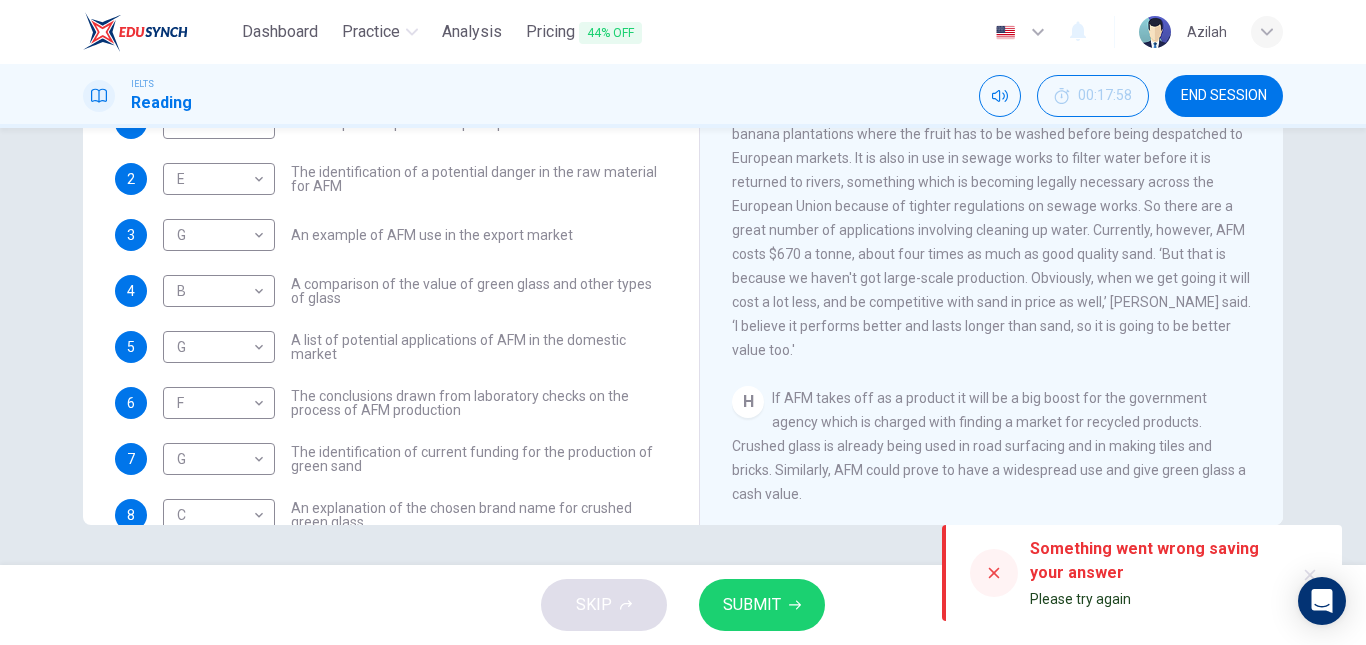 scroll, scrollTop: 0, scrollLeft: 0, axis: both 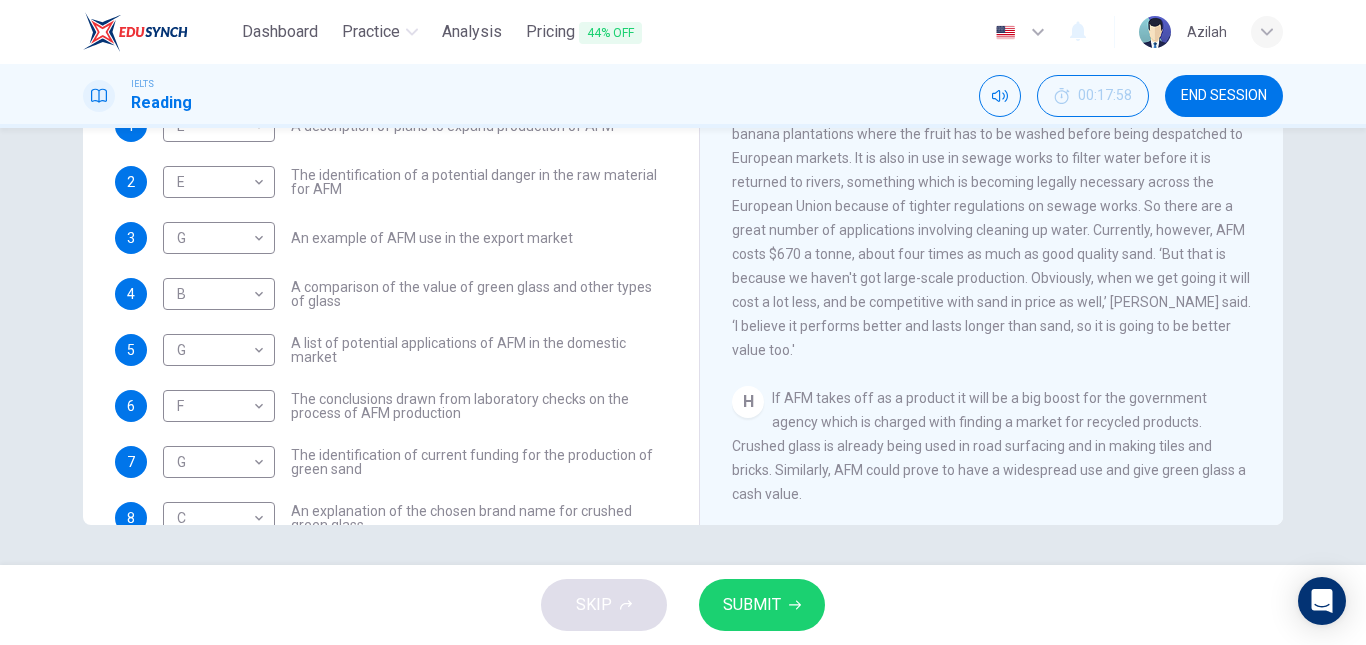 drag, startPoint x: 855, startPoint y: 170, endPoint x: 841, endPoint y: 190, distance: 24.41311 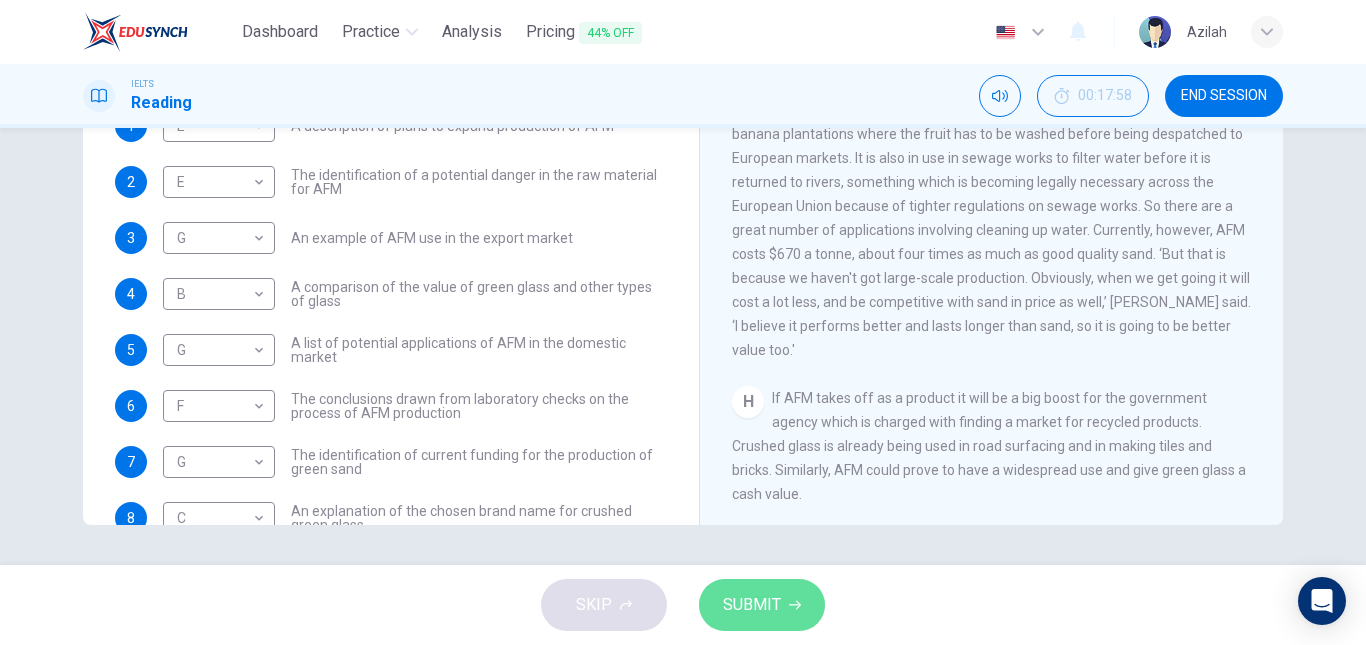 click on "SUBMIT" at bounding box center [762, 605] 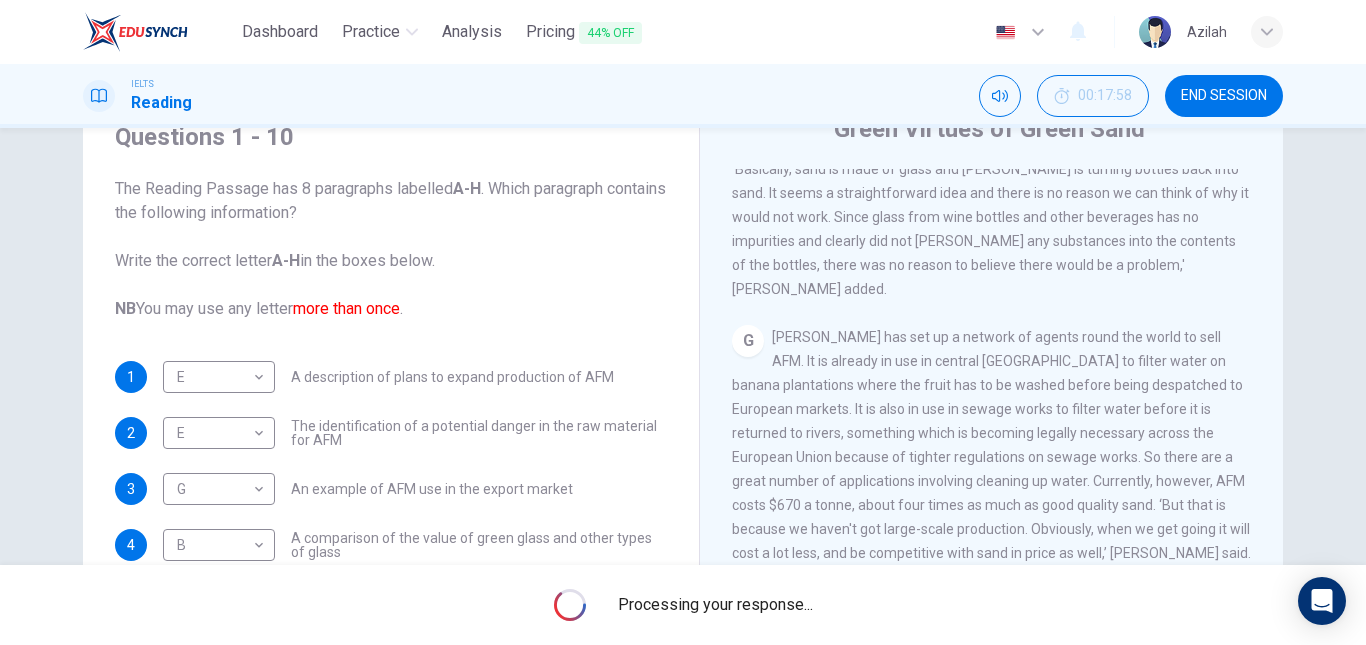 scroll, scrollTop: 38, scrollLeft: 0, axis: vertical 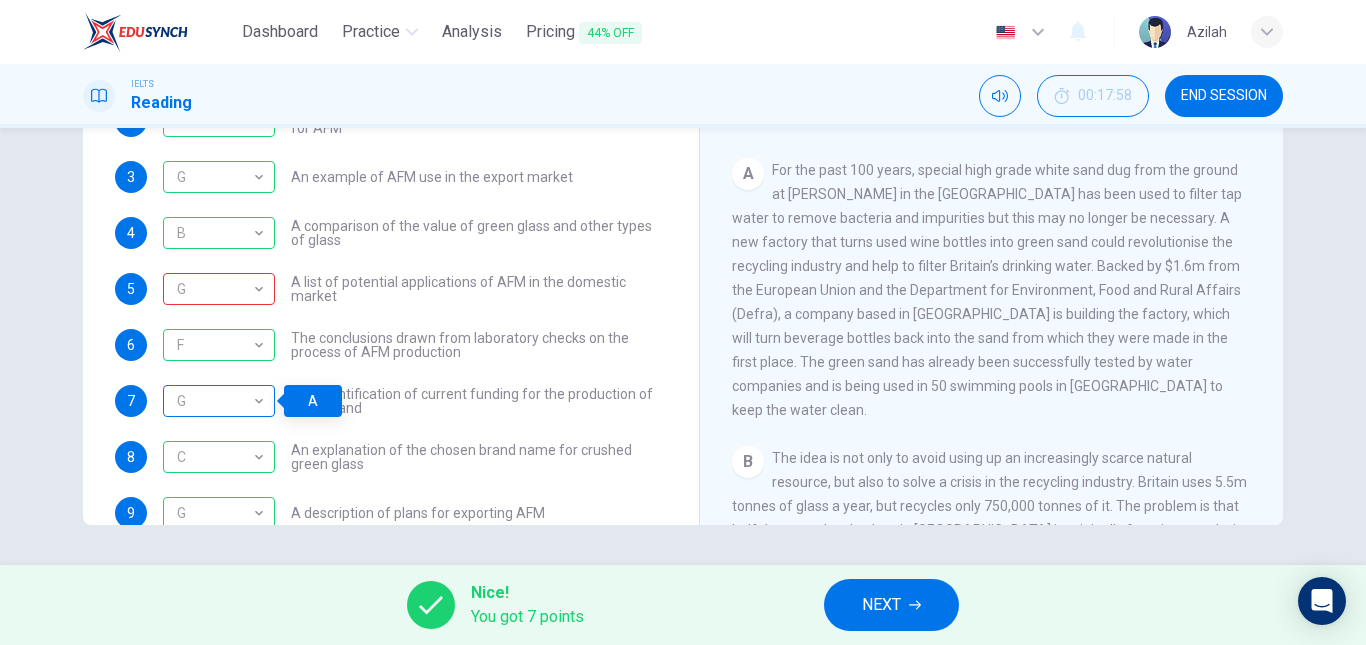 click on "G" at bounding box center (215, 401) 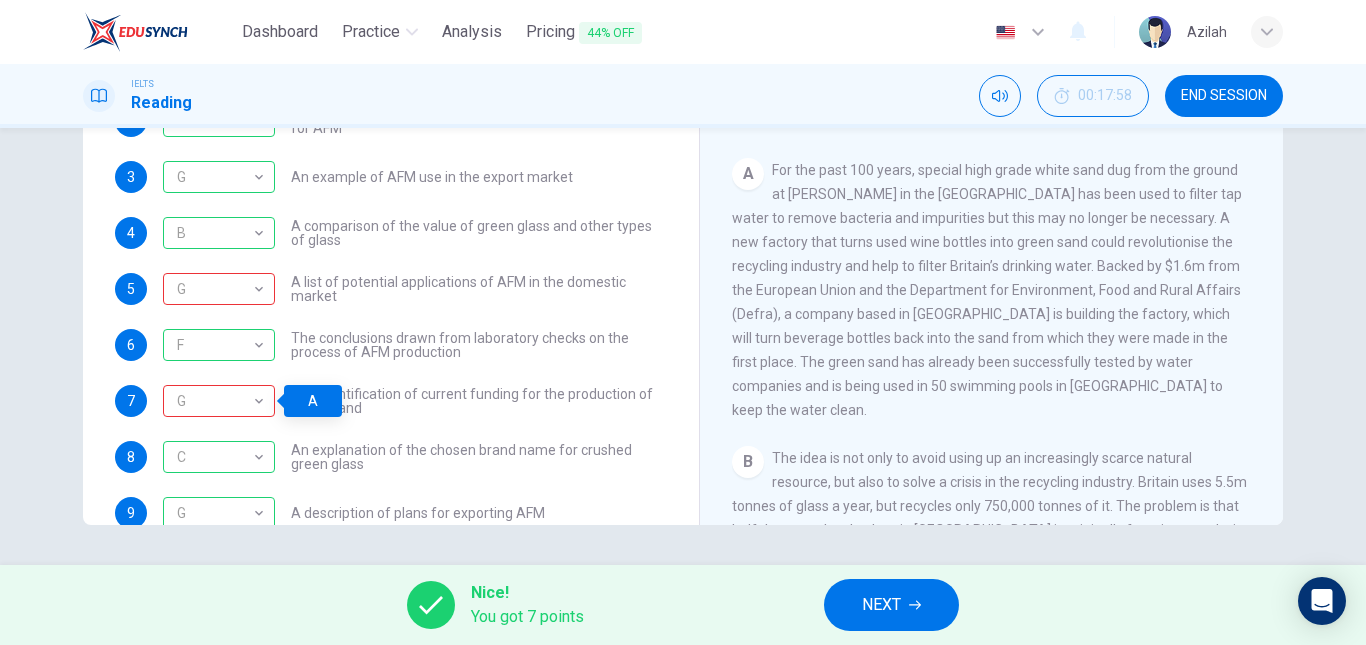 click on "A" at bounding box center [313, 401] 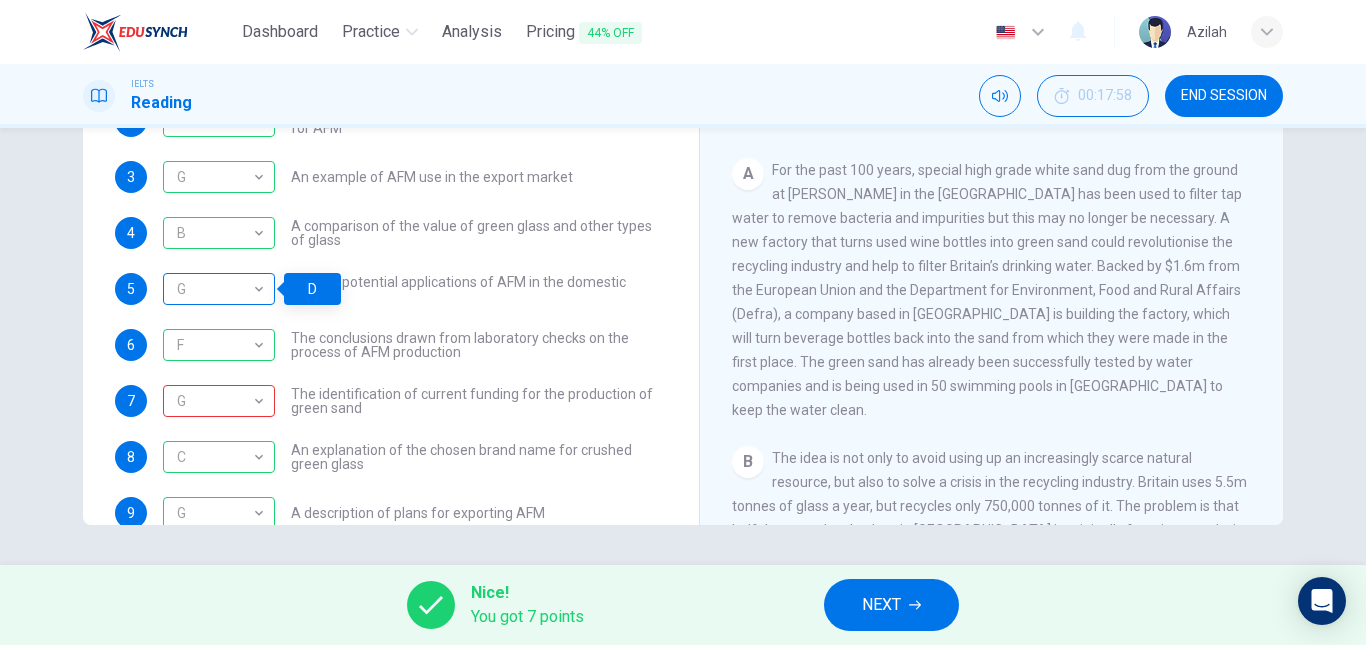 click on "G" at bounding box center (215, 289) 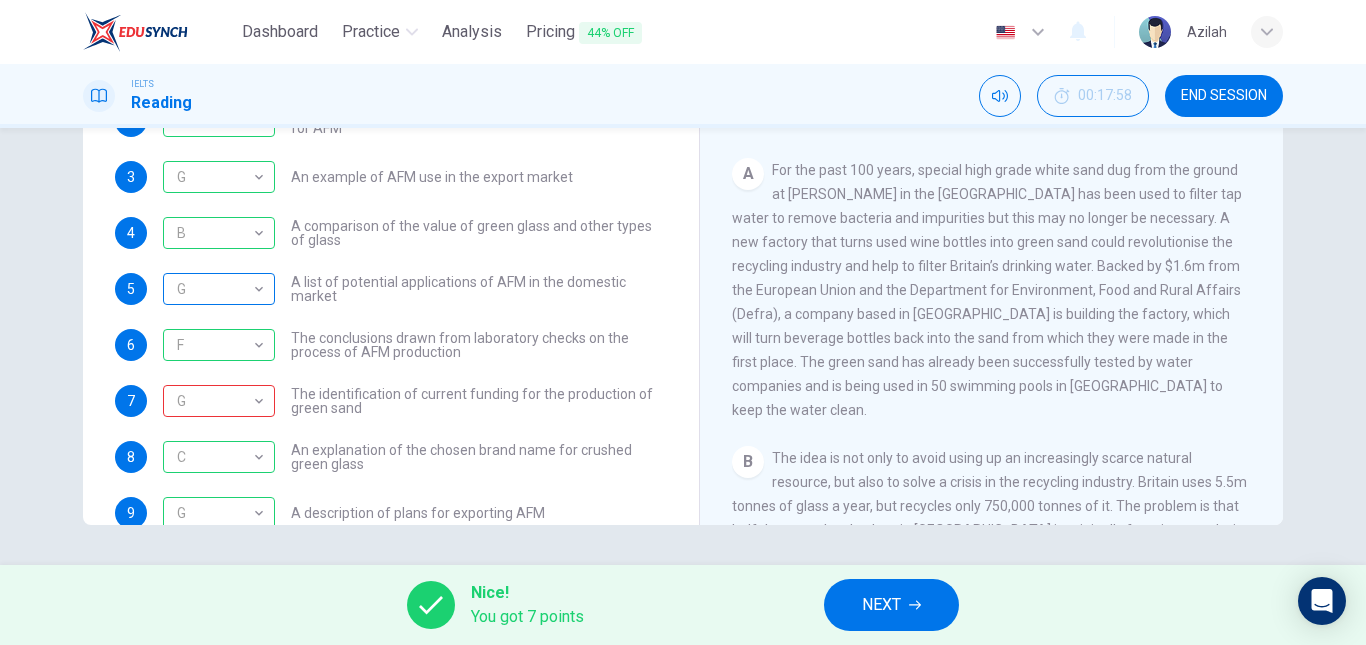 click on "G" at bounding box center (215, 289) 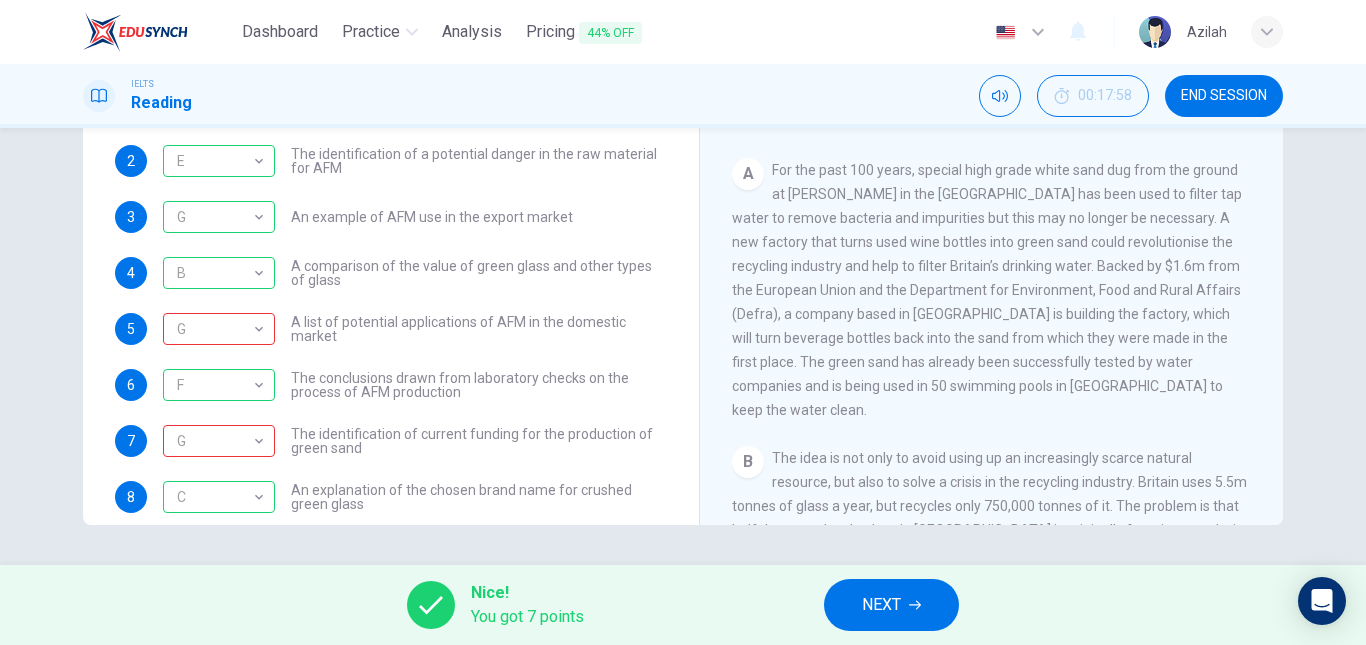 scroll, scrollTop: 0, scrollLeft: 0, axis: both 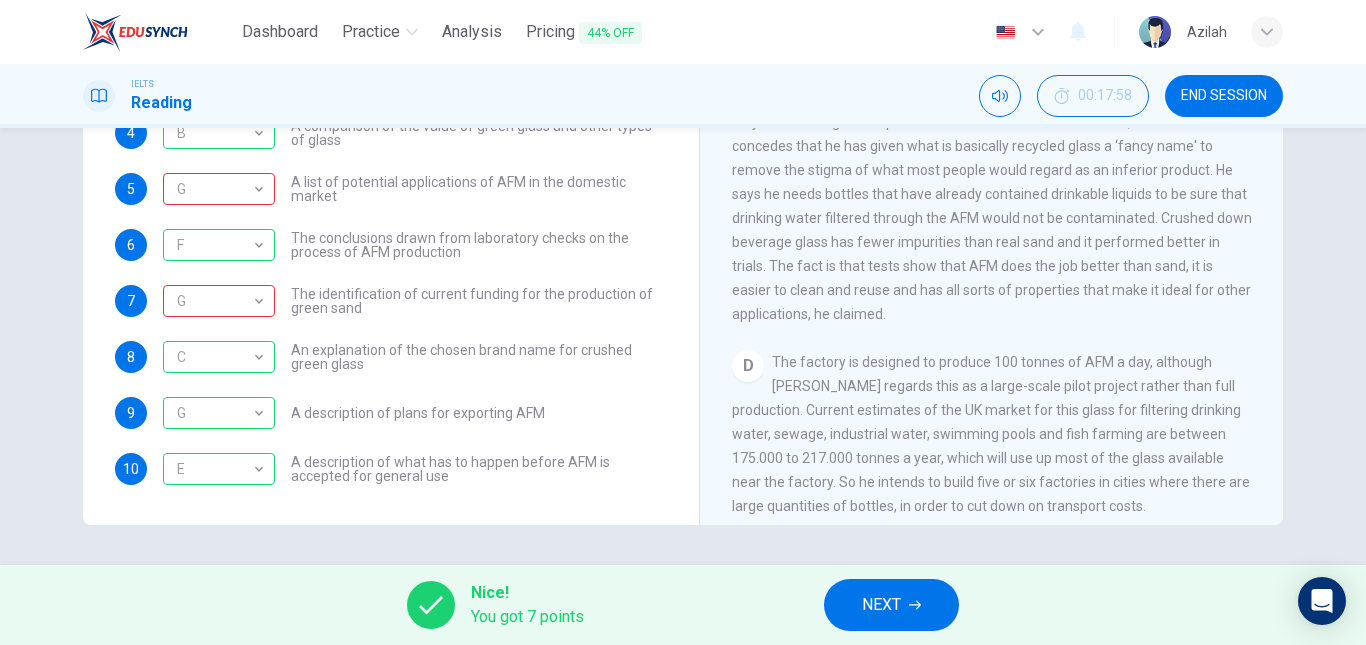 click on "NEXT" at bounding box center [881, 605] 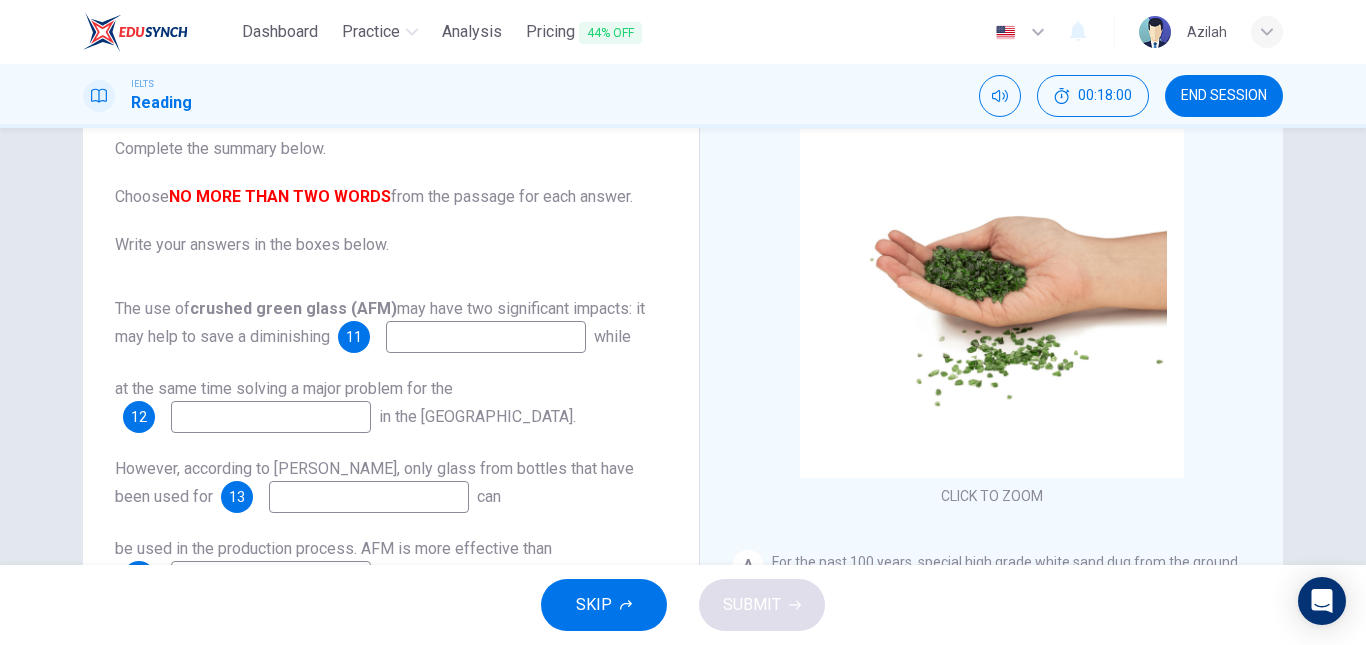 scroll, scrollTop: 200, scrollLeft: 0, axis: vertical 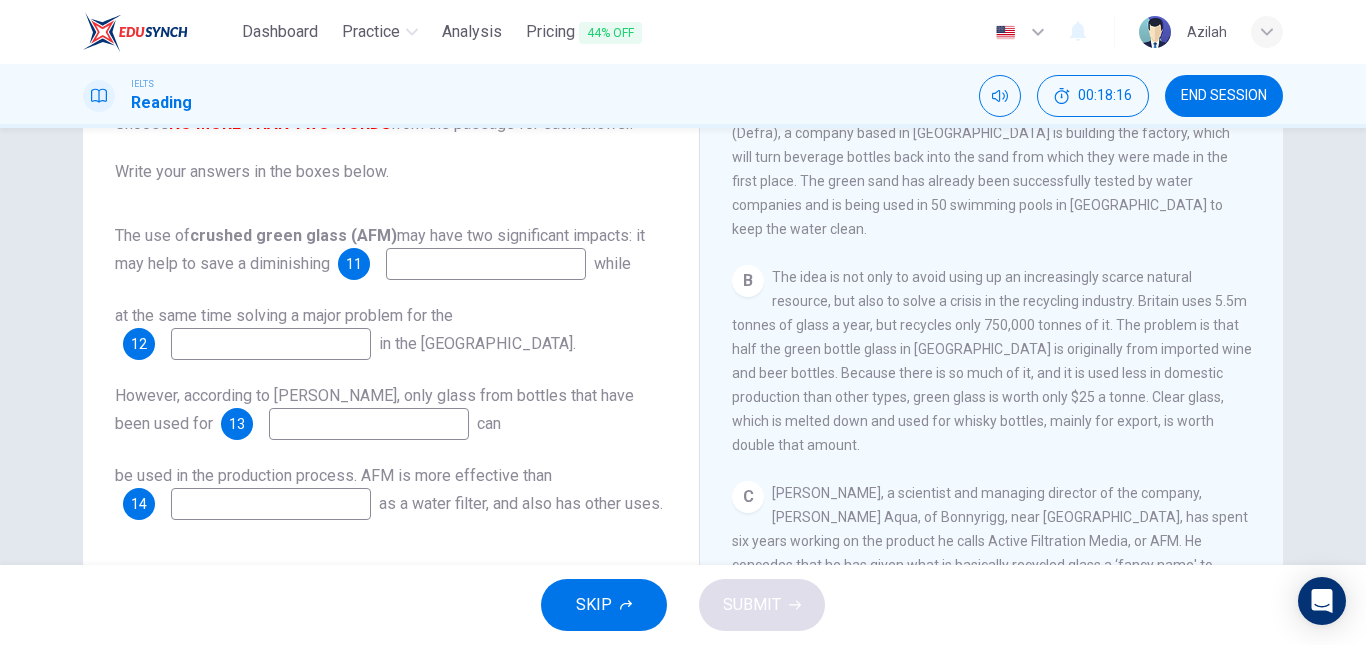 click at bounding box center [486, 264] 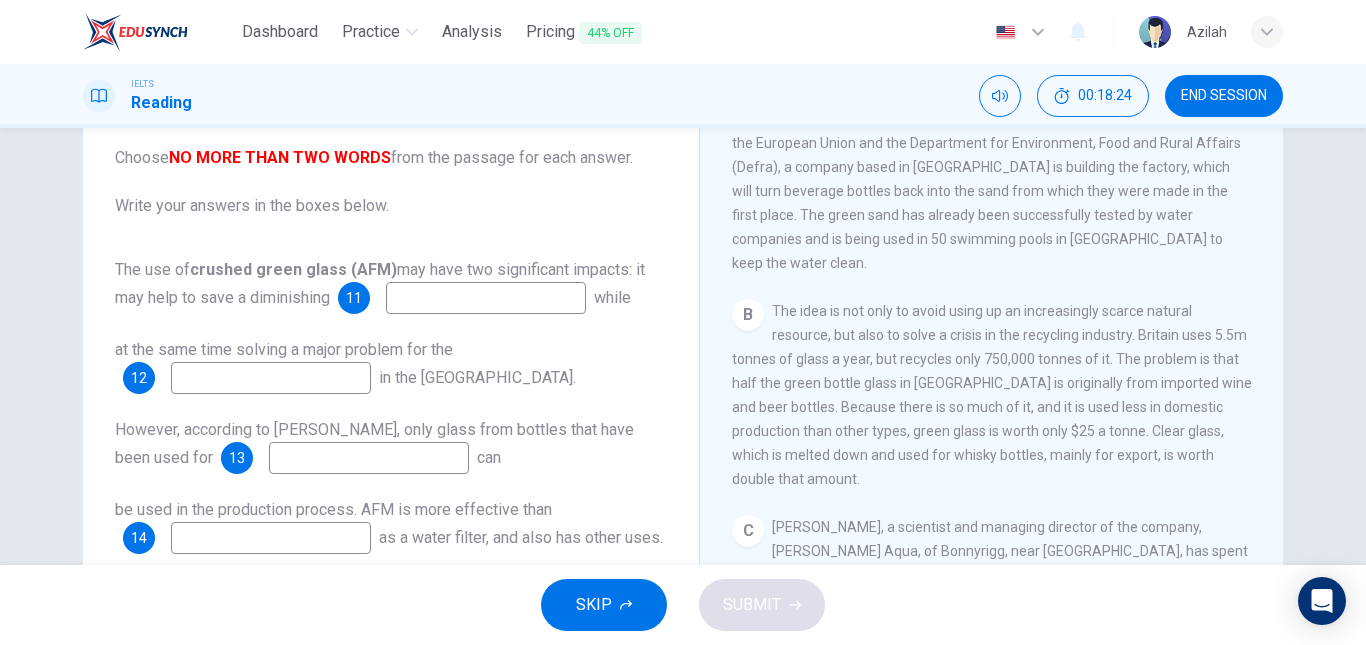 scroll, scrollTop: 200, scrollLeft: 0, axis: vertical 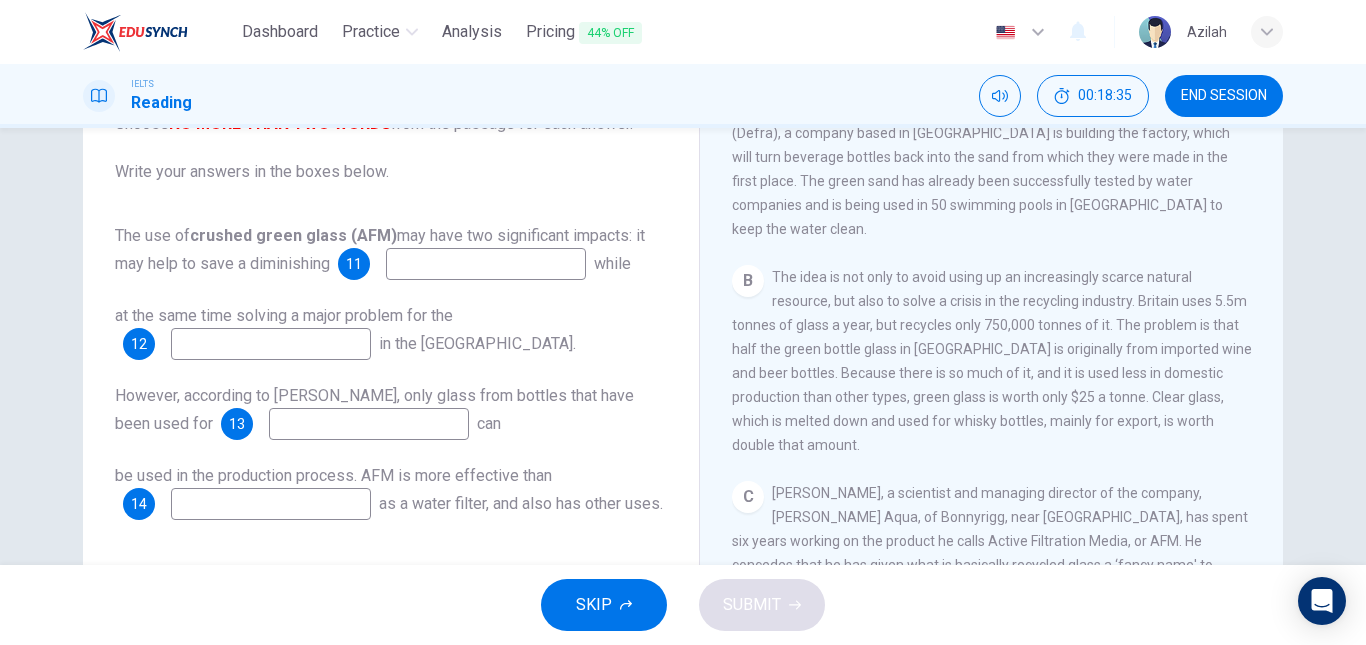 click at bounding box center (271, 344) 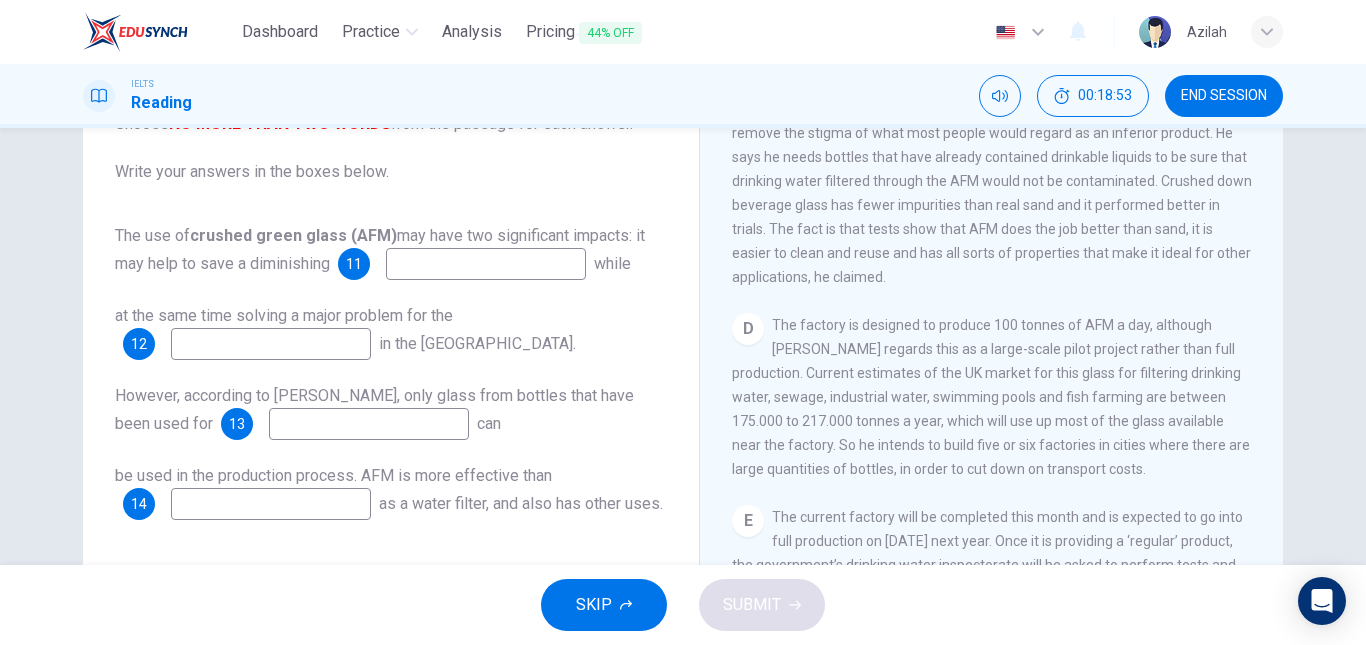 scroll, scrollTop: 1000, scrollLeft: 0, axis: vertical 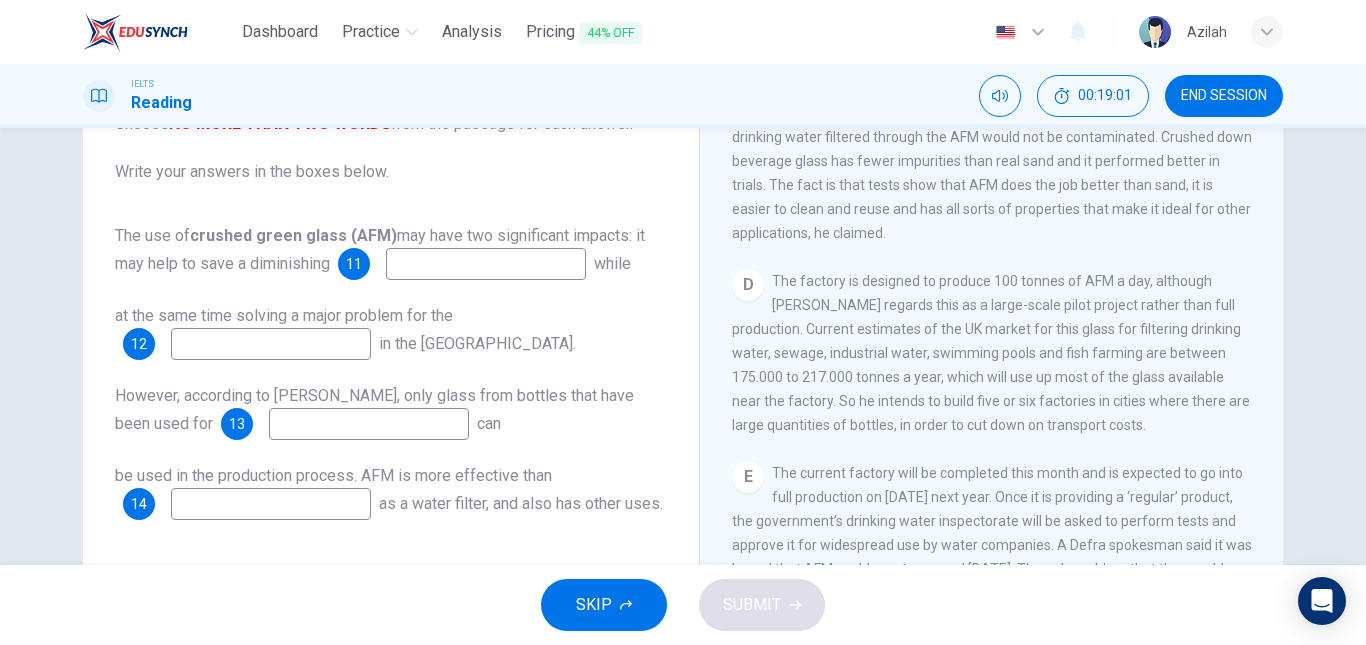 click at bounding box center [369, 424] 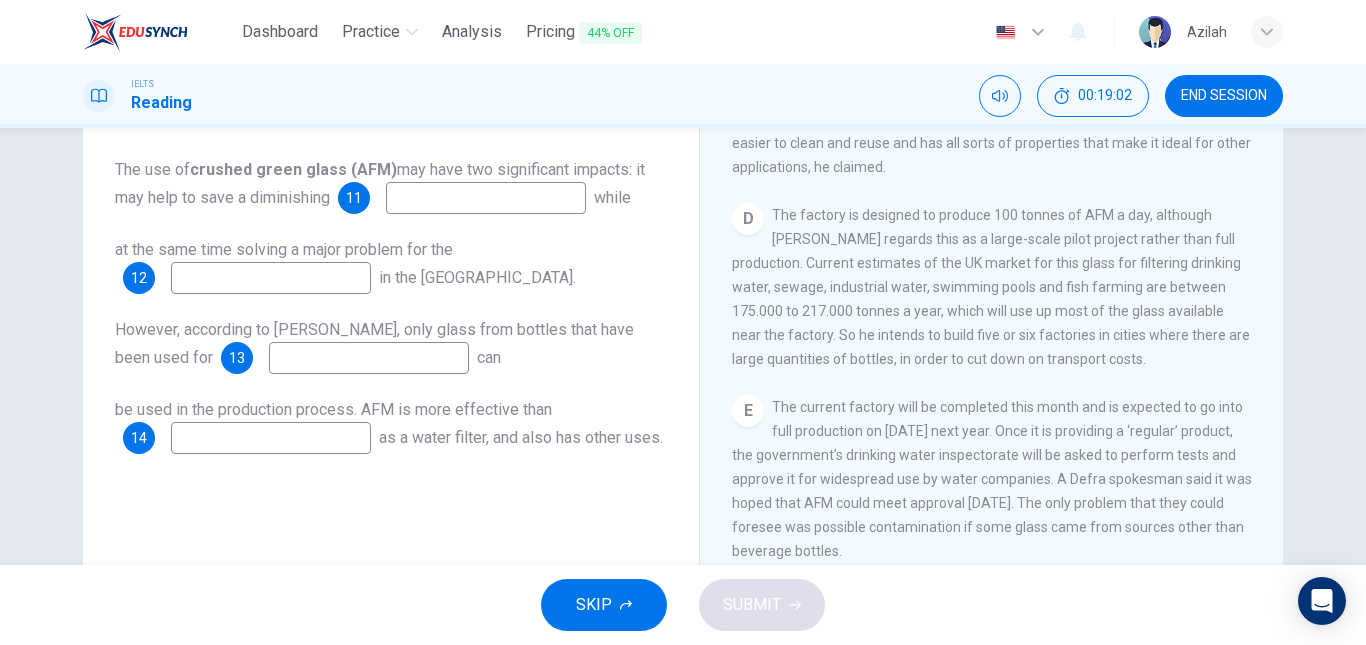 scroll, scrollTop: 300, scrollLeft: 0, axis: vertical 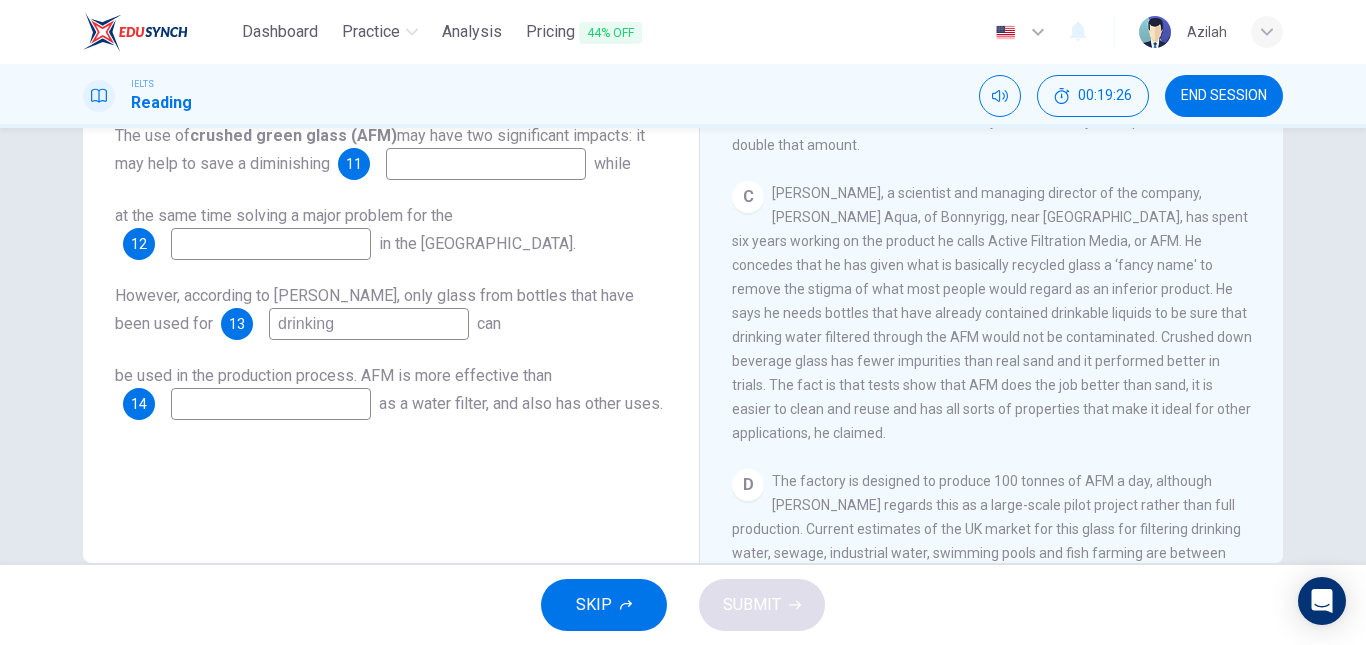 type on "drinking" 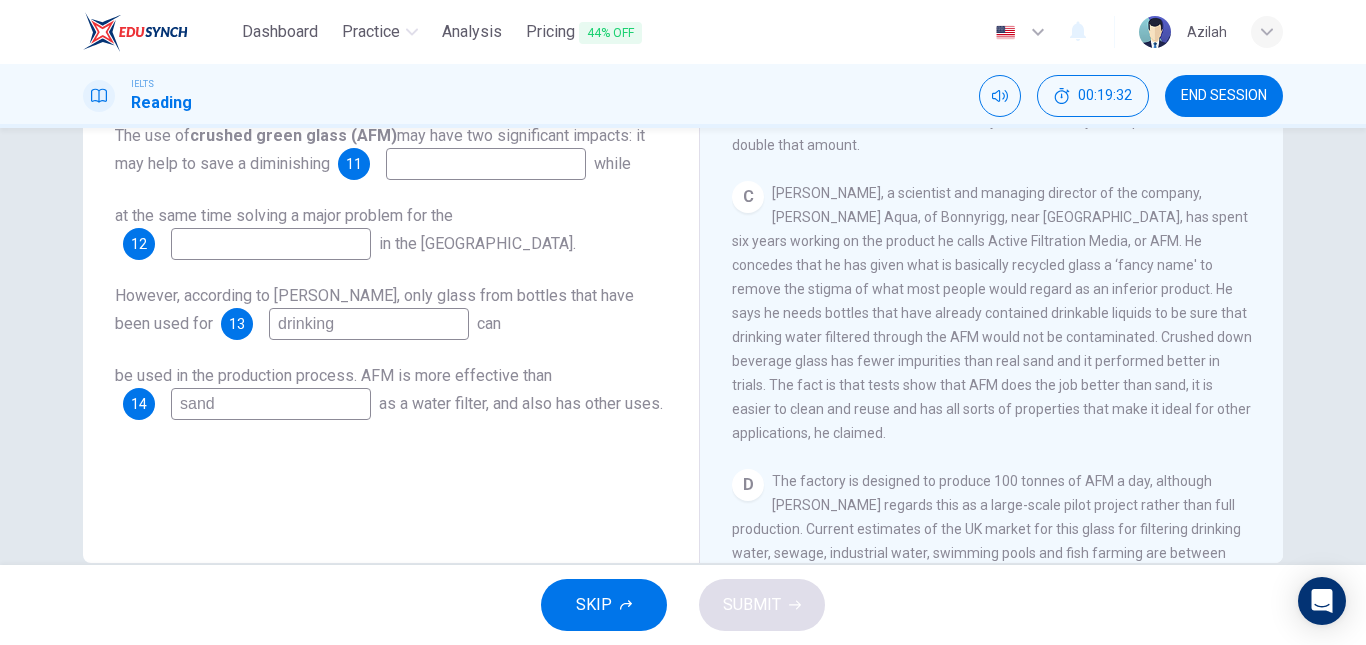 scroll, scrollTop: 200, scrollLeft: 0, axis: vertical 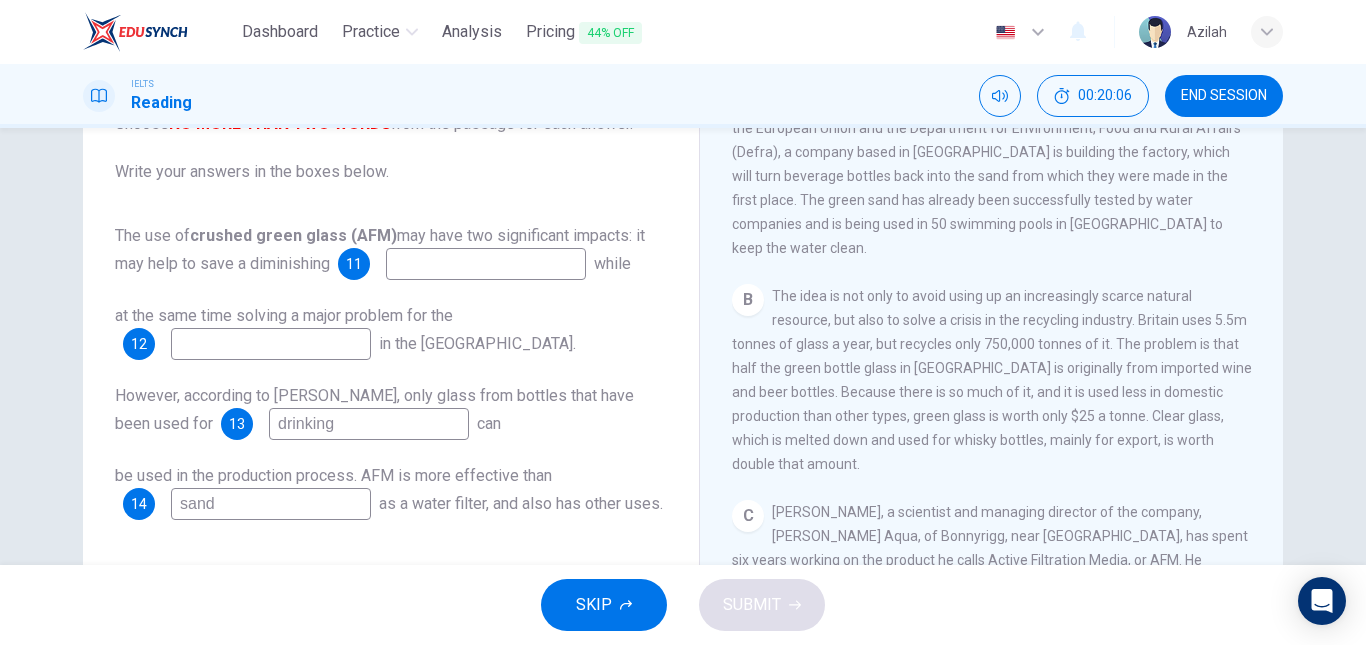type on "sand" 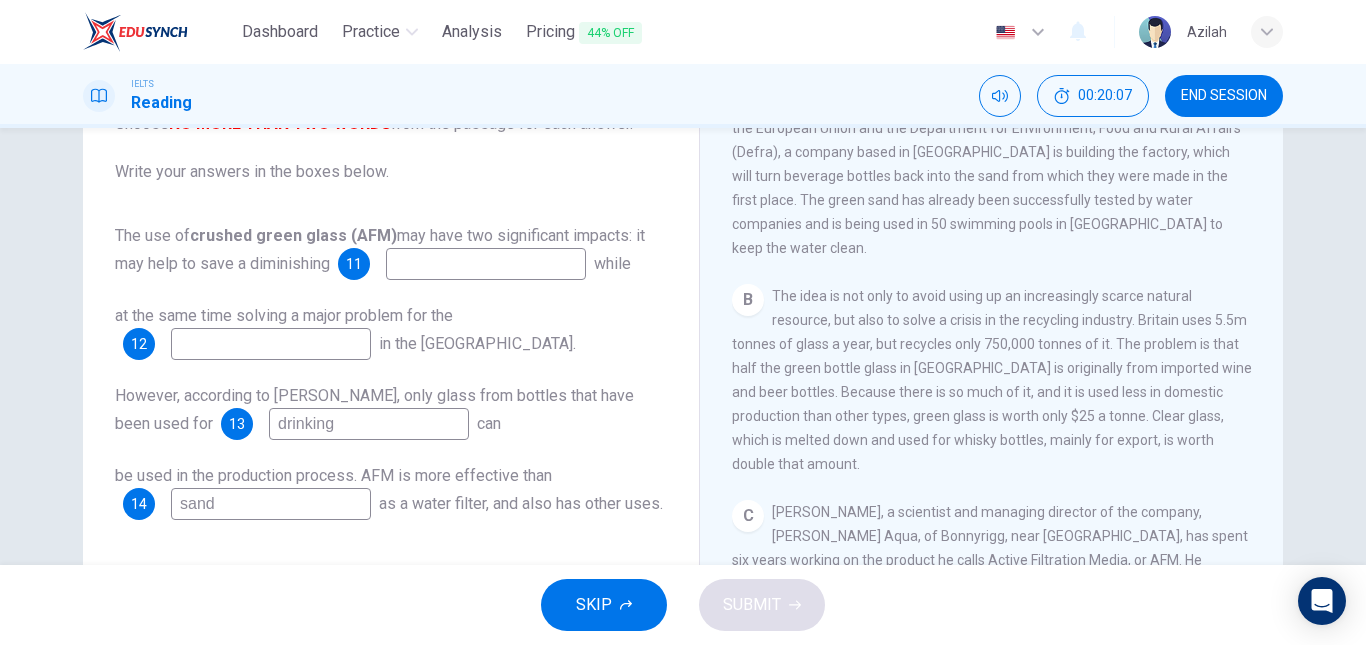click at bounding box center [271, 344] 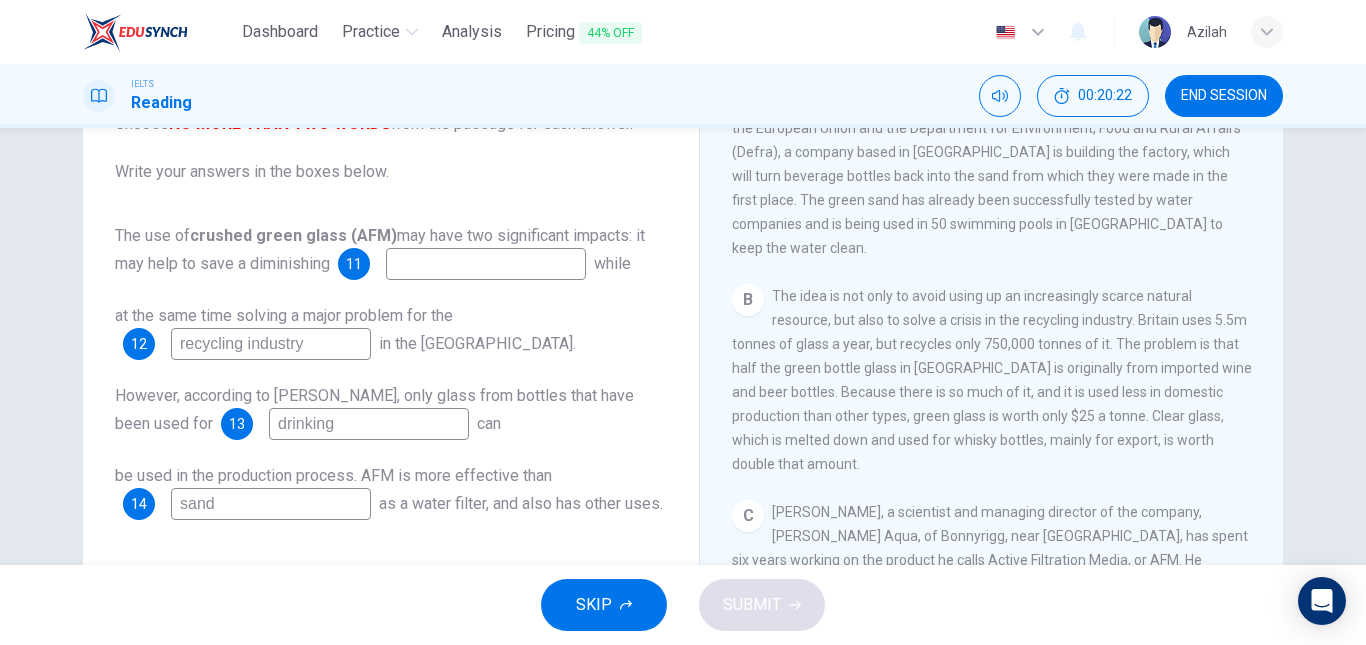 type on "recycling industry" 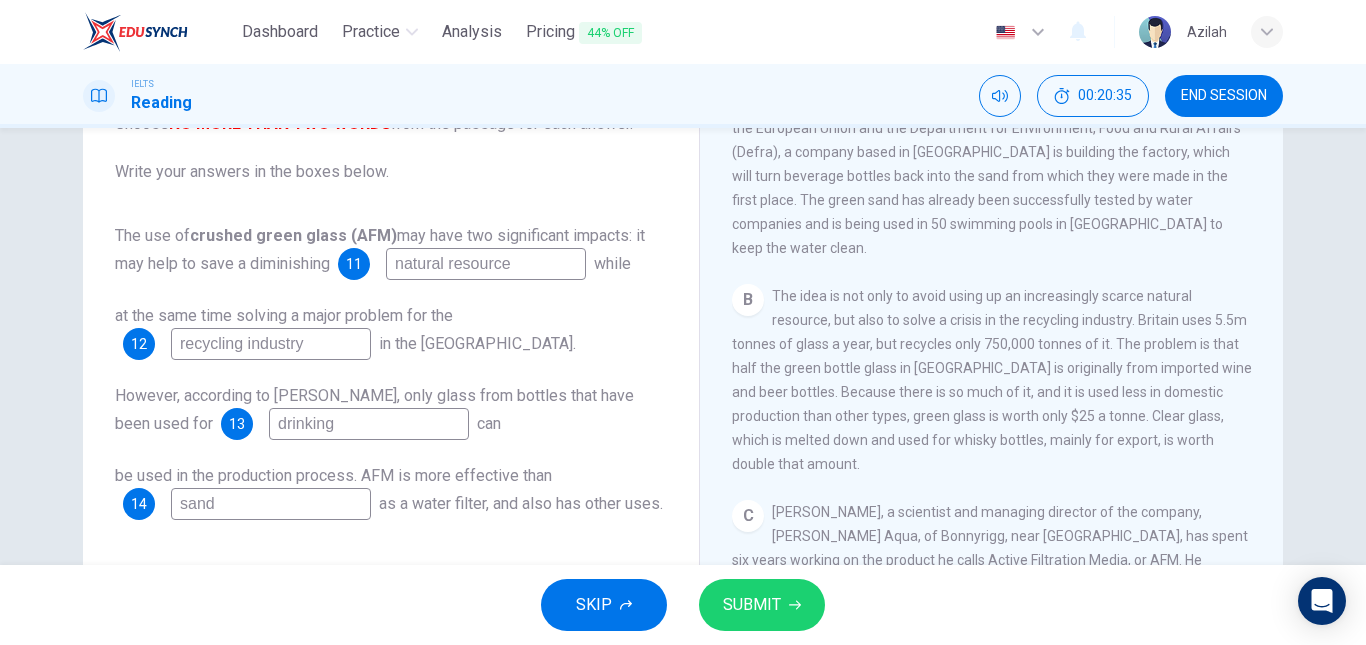 type on "natural resource" 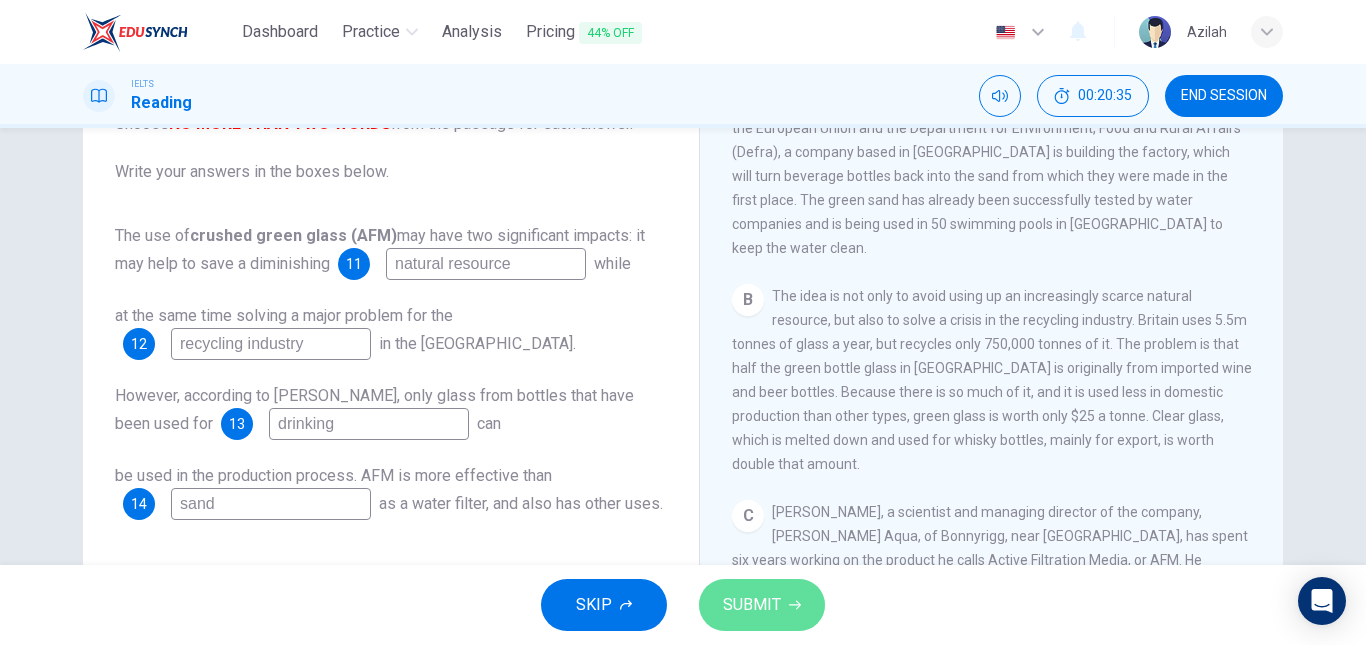 click on "SUBMIT" at bounding box center (752, 605) 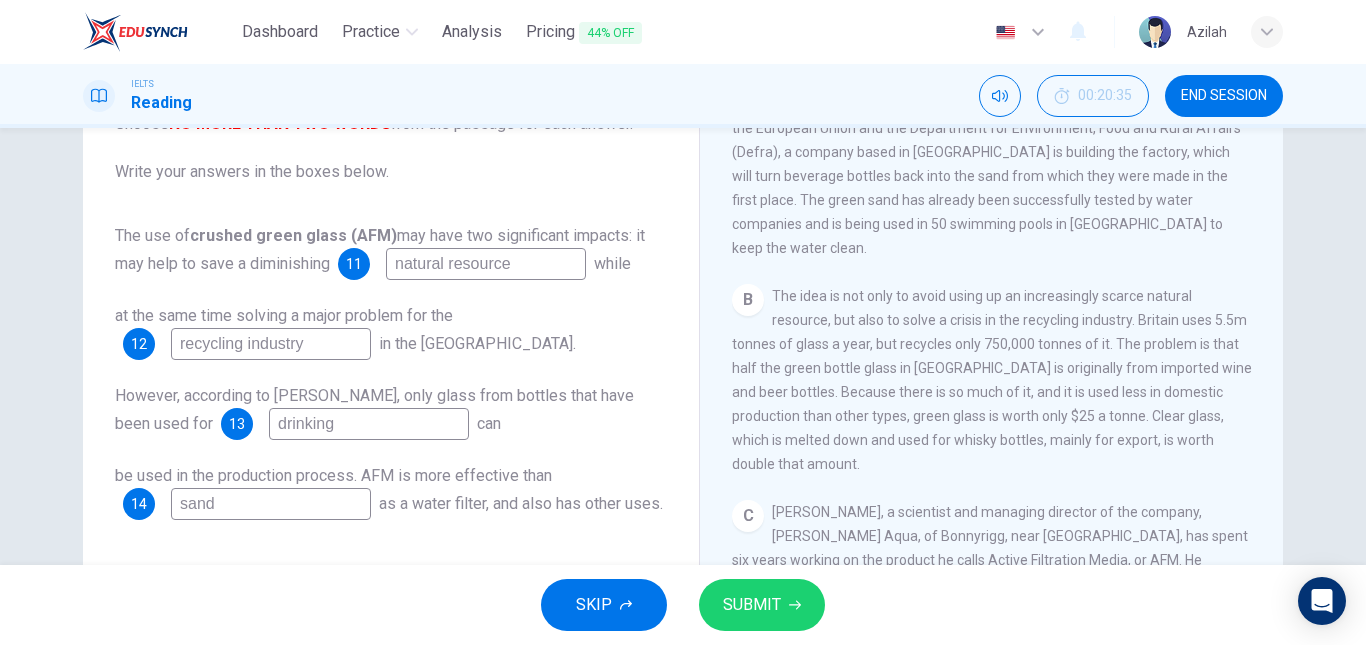 click on "[PERSON_NAME], a scientist and managing director of the
company, [PERSON_NAME] Aqua, of Bonnyrigg, near [GEOGRAPHIC_DATA], has spent six years working on the product he calls Active Filtration Media, or AFM. He concedes that he has given what is basically recycled glass a ‘fancy name' to remove the stigma of what most people would regard as an inferior product. He says he needs bottles that have already contained drinkable liquids to be sure that drinking water filtered through the AFM would not be contaminated. Crushed down beverage glass has fewer impurities than real sand and it performed better in trials. The fact is that tests show that AFM does the job better than sand, it is easier to clean and reuse and has all sorts of properties that make it ideal for other applications, he claimed." at bounding box center (992, 632) 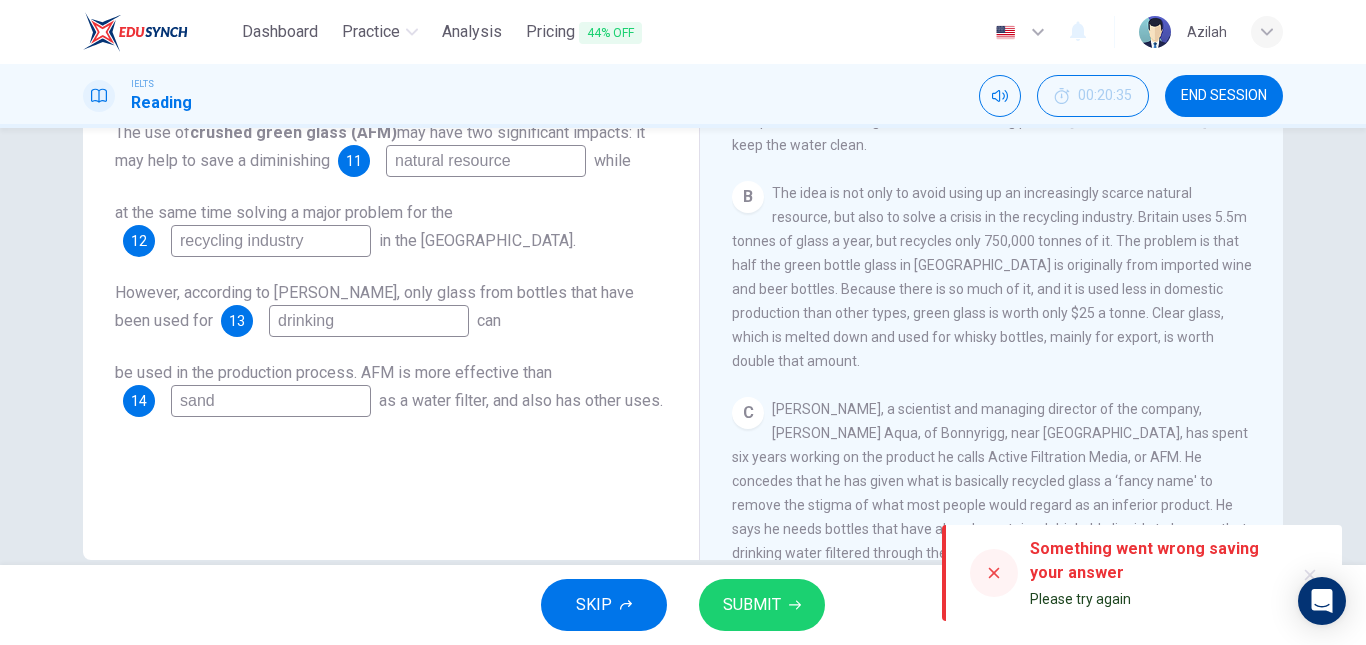 scroll, scrollTop: 338, scrollLeft: 0, axis: vertical 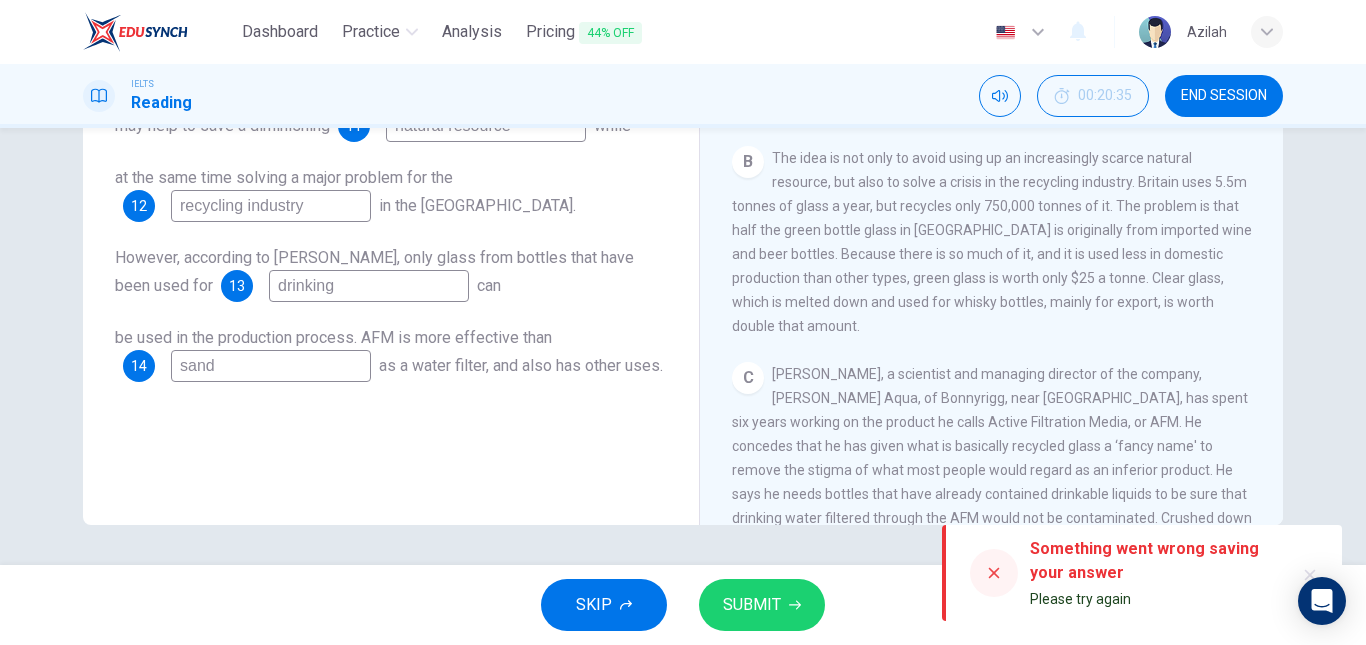 click on "SUBMIT" at bounding box center (752, 605) 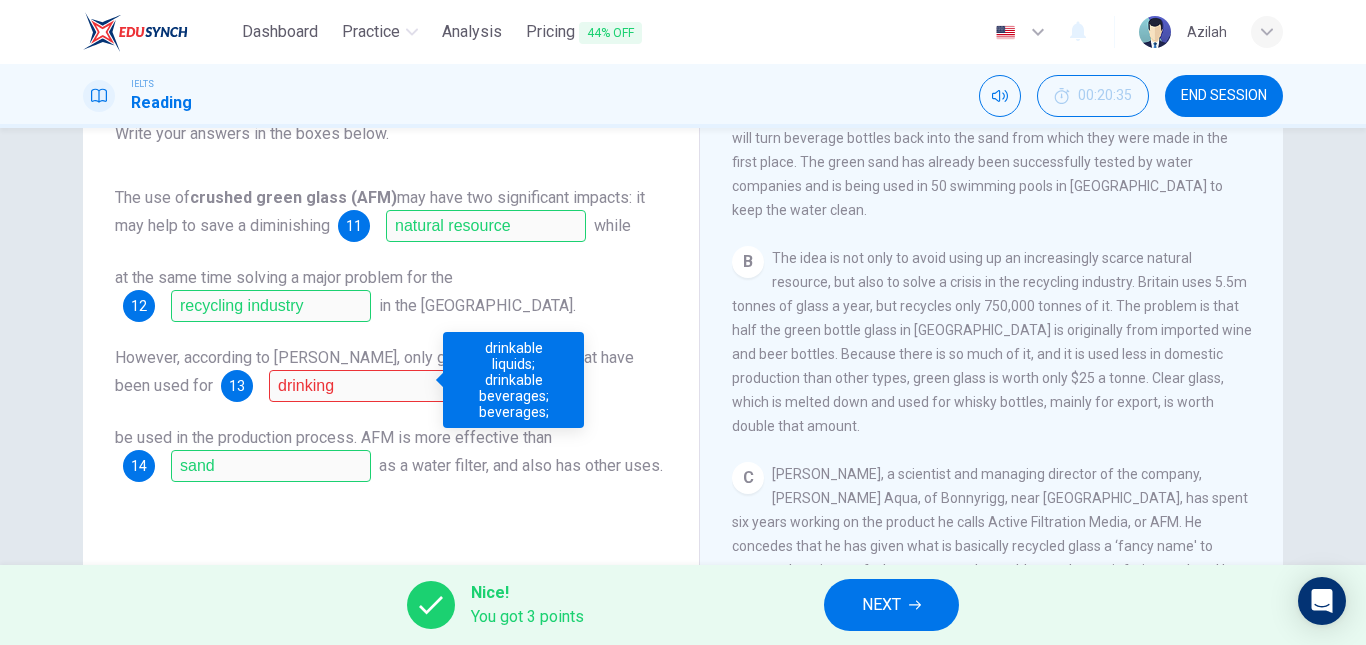 scroll, scrollTop: 338, scrollLeft: 0, axis: vertical 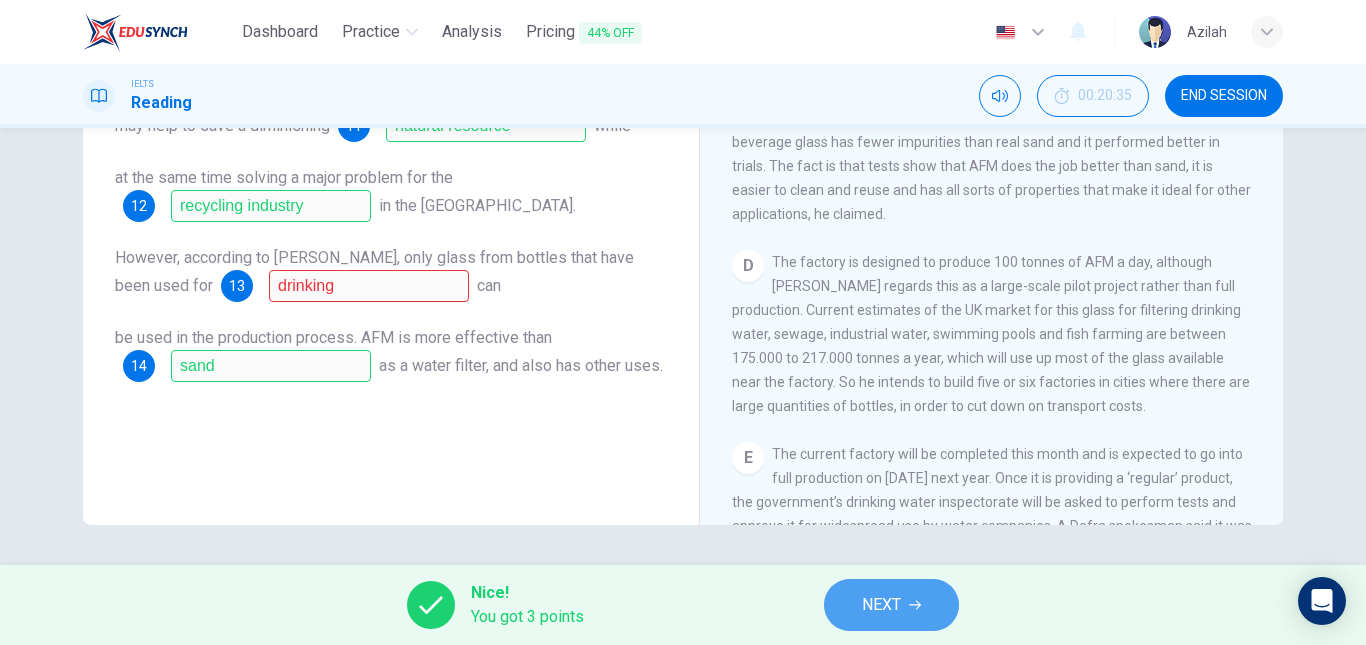 click 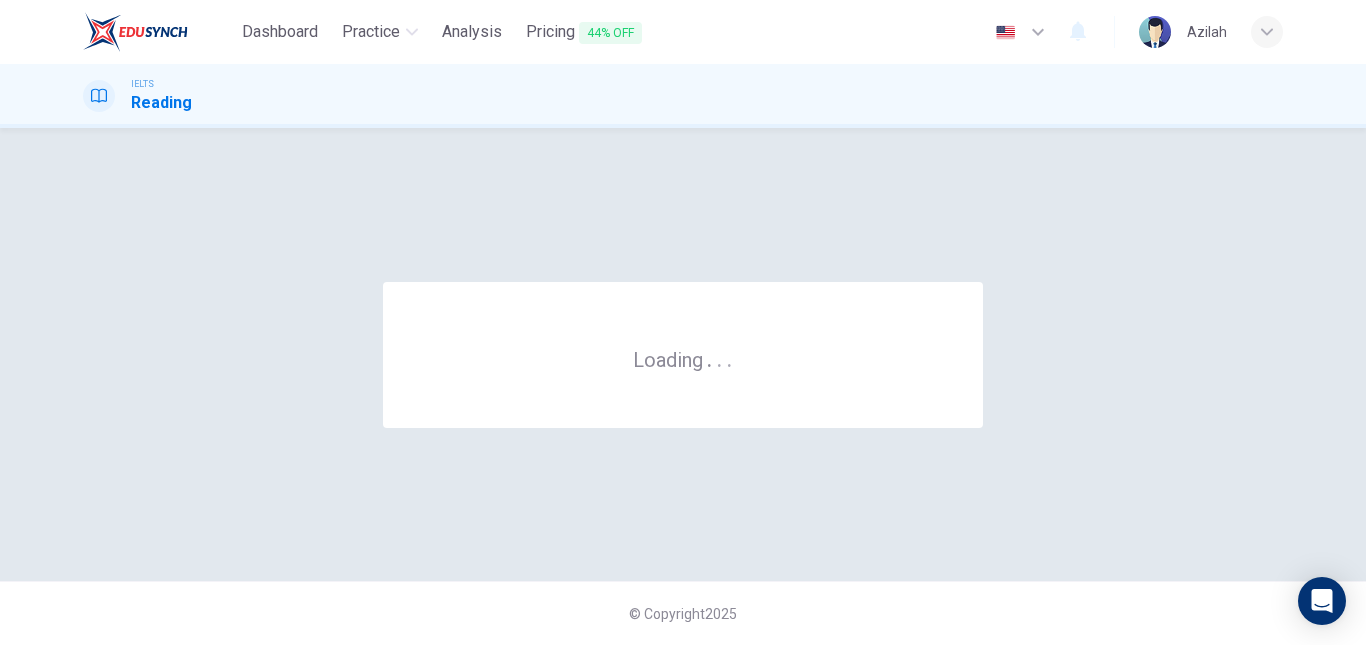 scroll, scrollTop: 0, scrollLeft: 0, axis: both 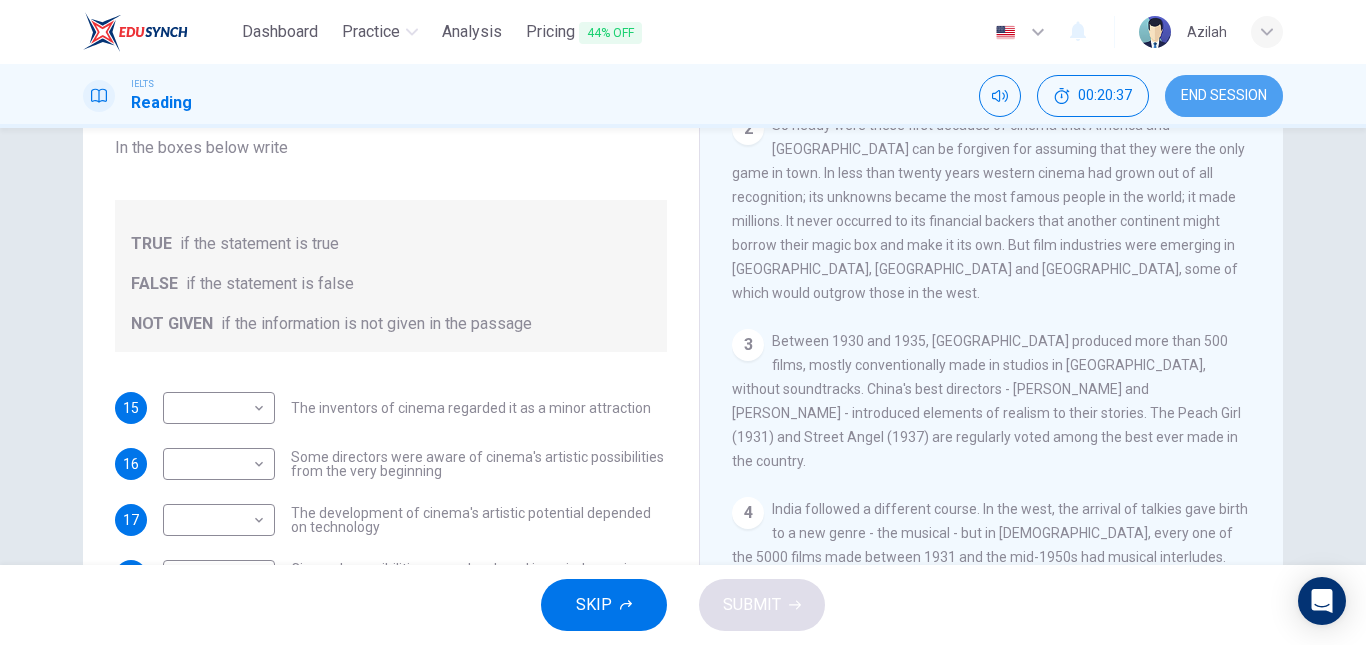 click on "END SESSION" at bounding box center [1224, 96] 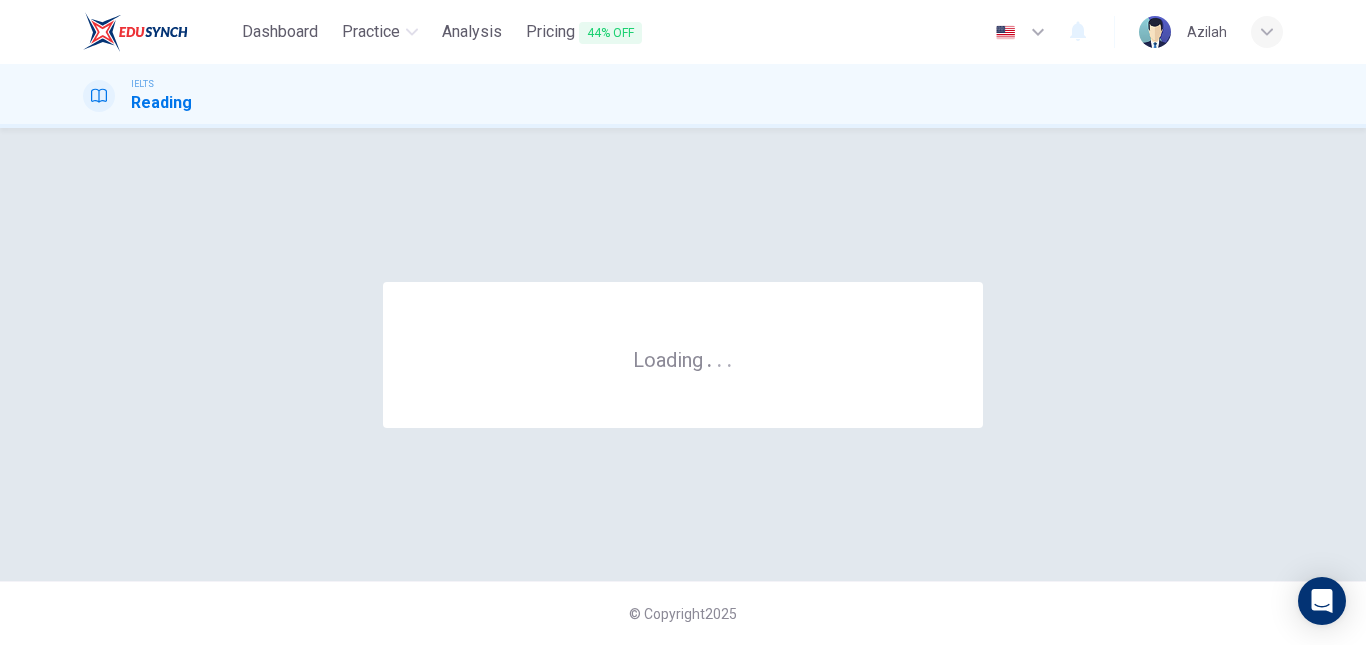 scroll, scrollTop: 0, scrollLeft: 0, axis: both 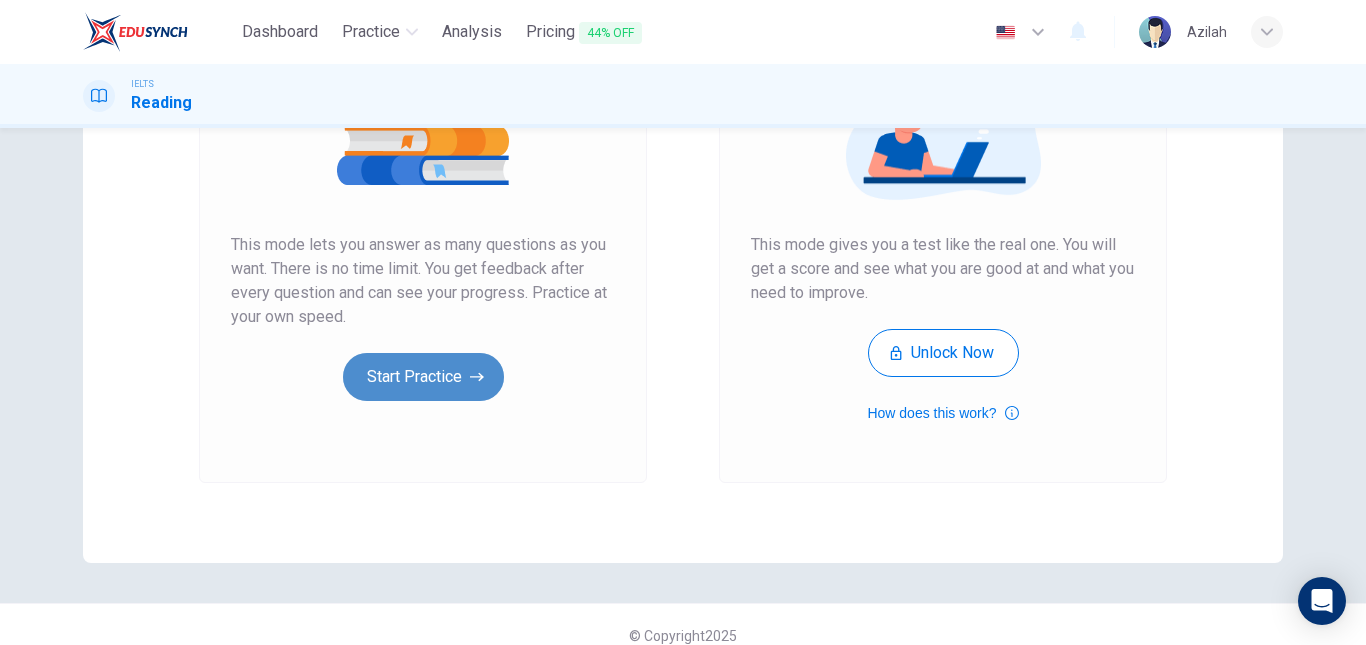 click on "Start Practice" at bounding box center [423, 377] 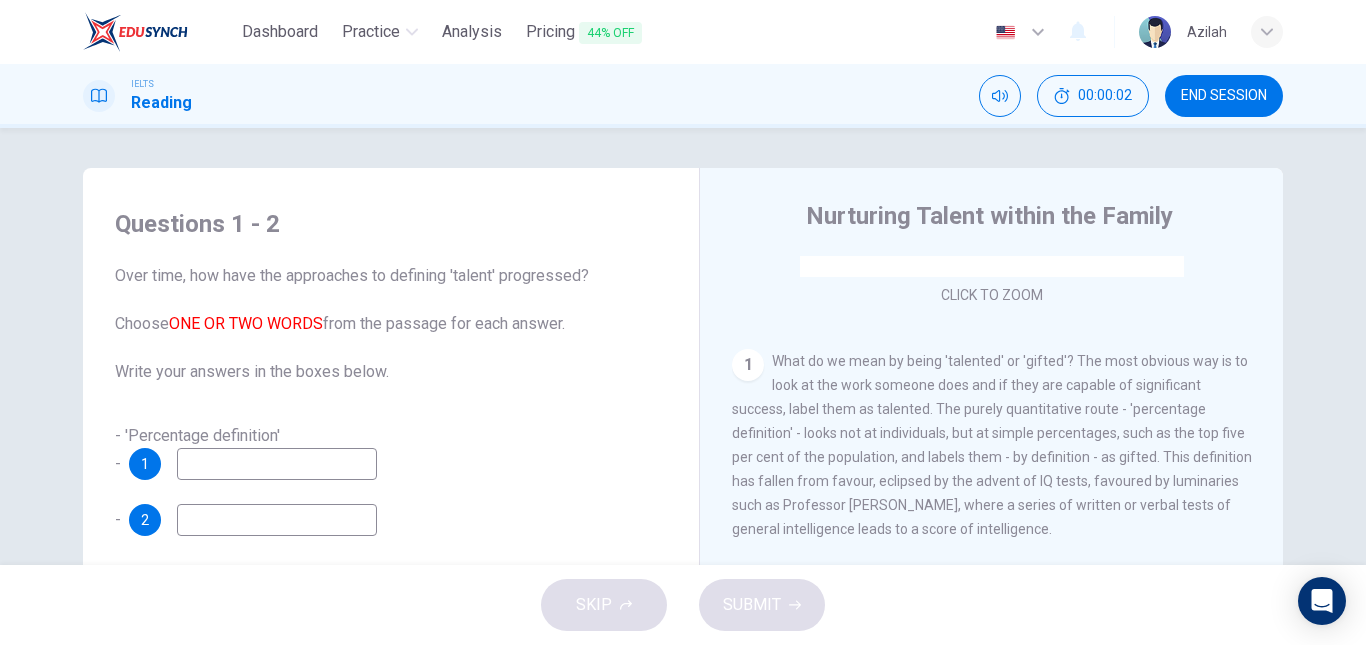 scroll, scrollTop: 400, scrollLeft: 0, axis: vertical 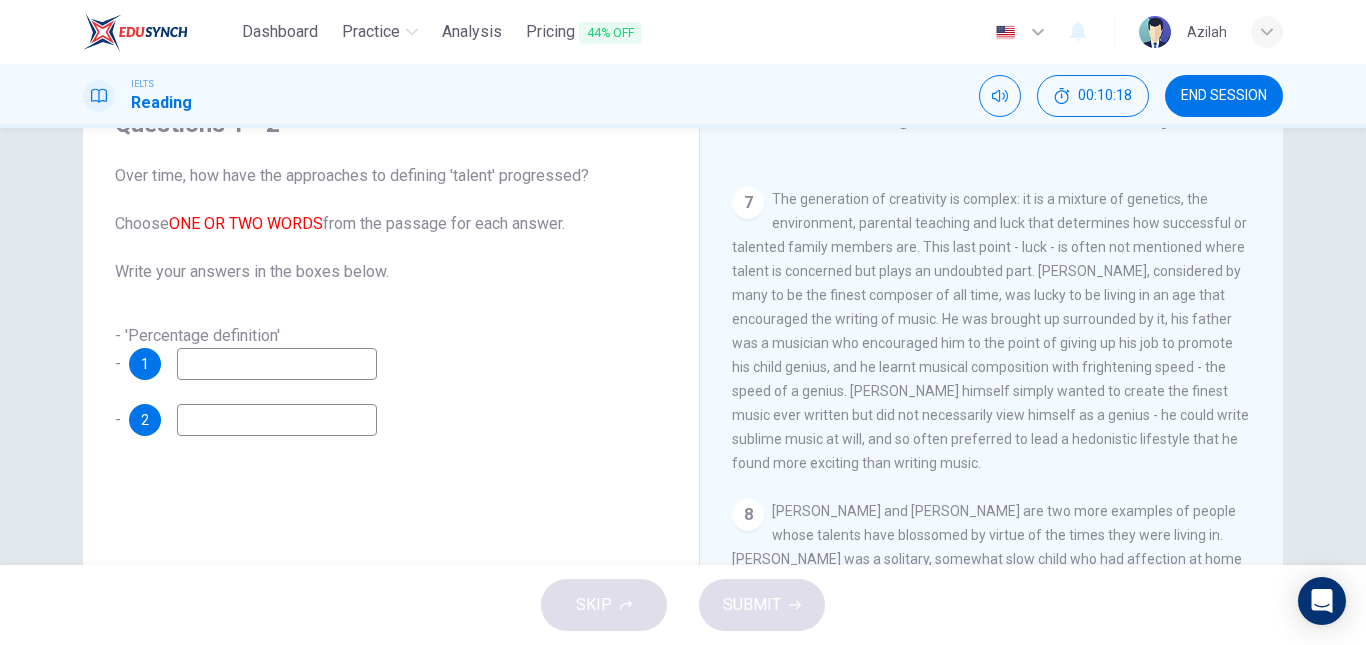 click at bounding box center [277, 364] 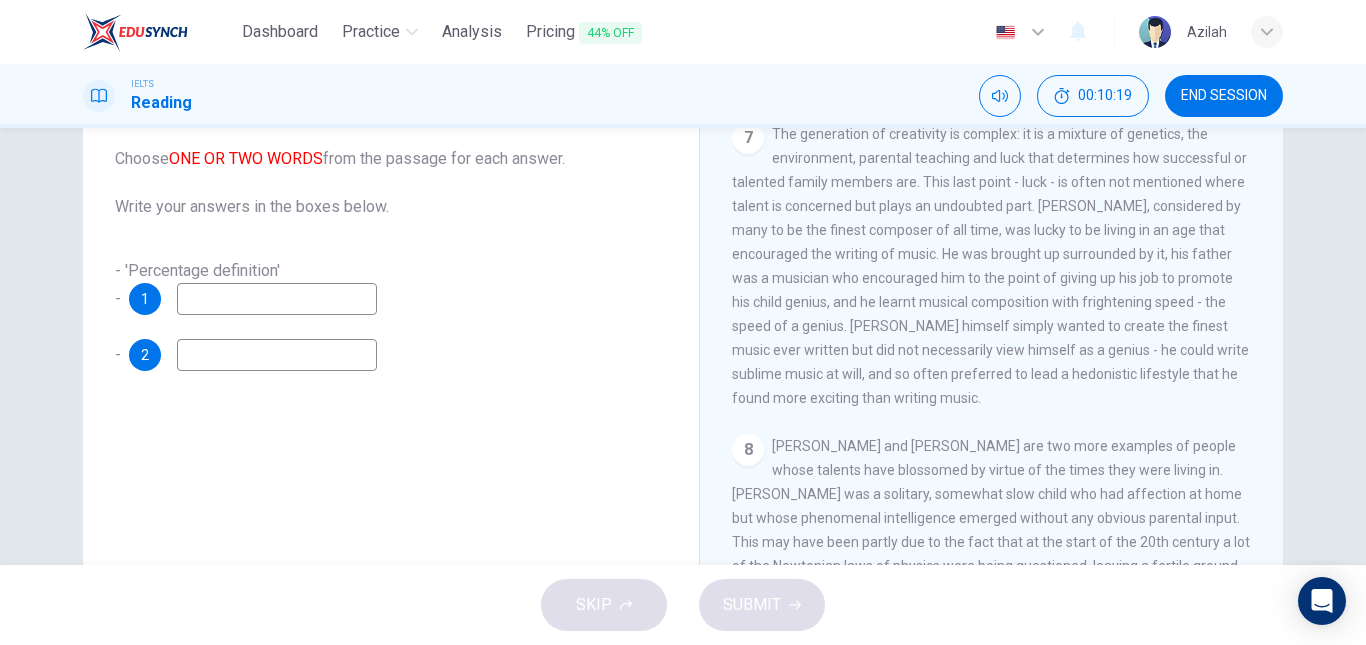 scroll, scrollTop: 200, scrollLeft: 0, axis: vertical 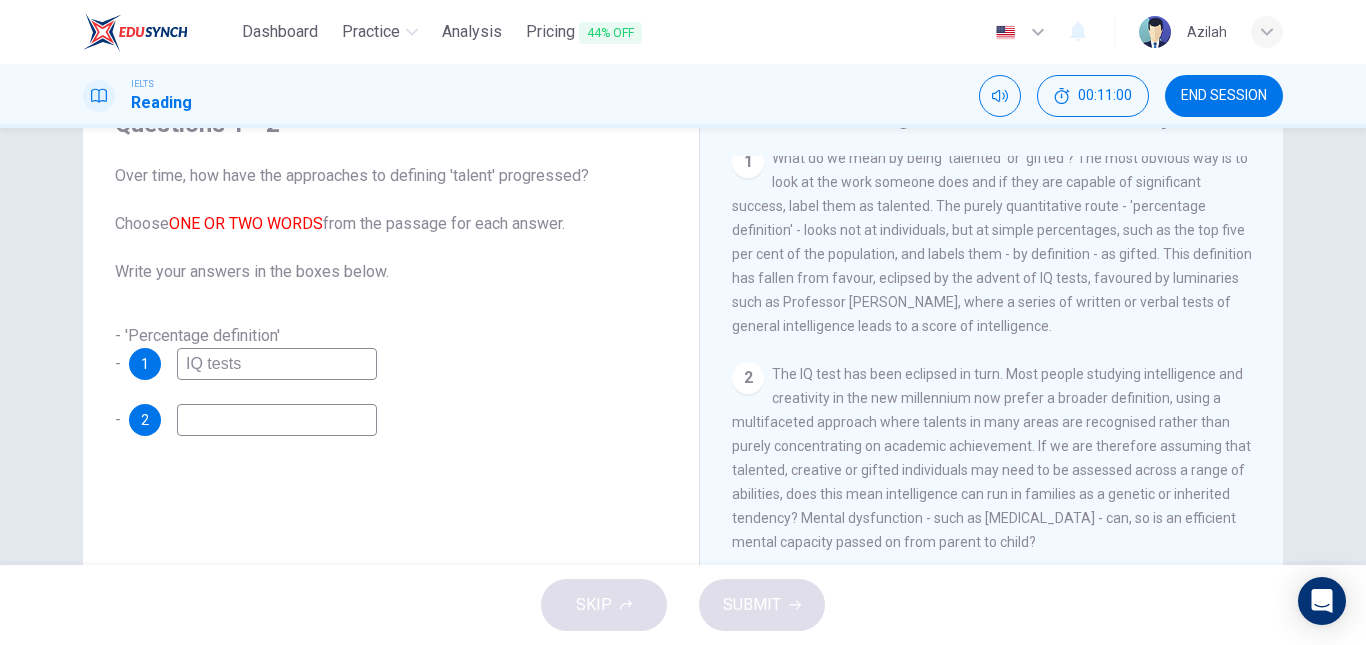 type on "IQ tests" 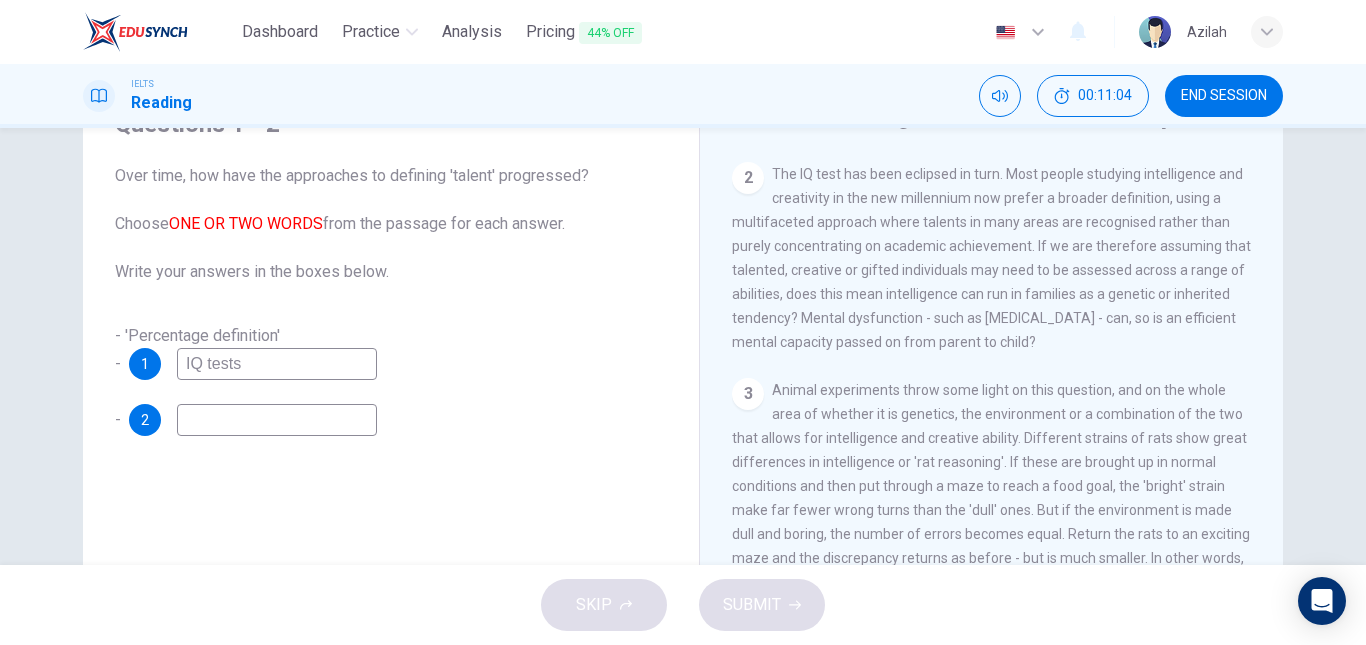 scroll, scrollTop: 731, scrollLeft: 0, axis: vertical 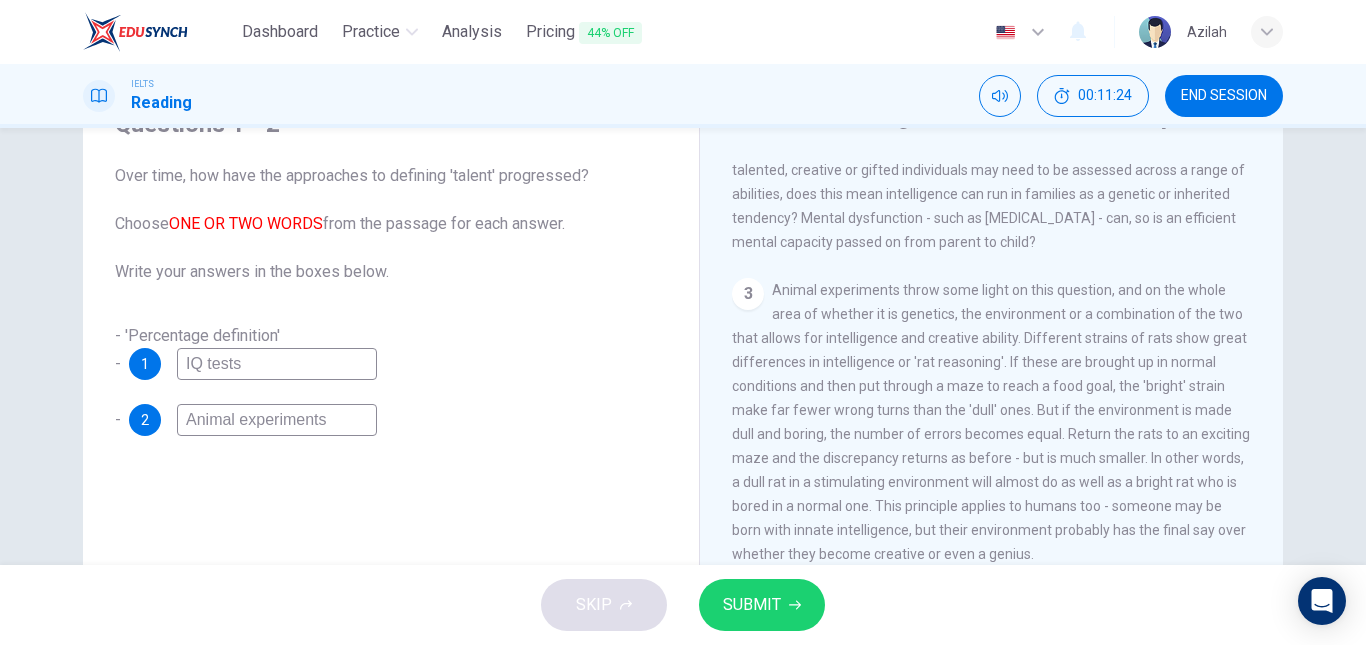 type on "Animal experiments" 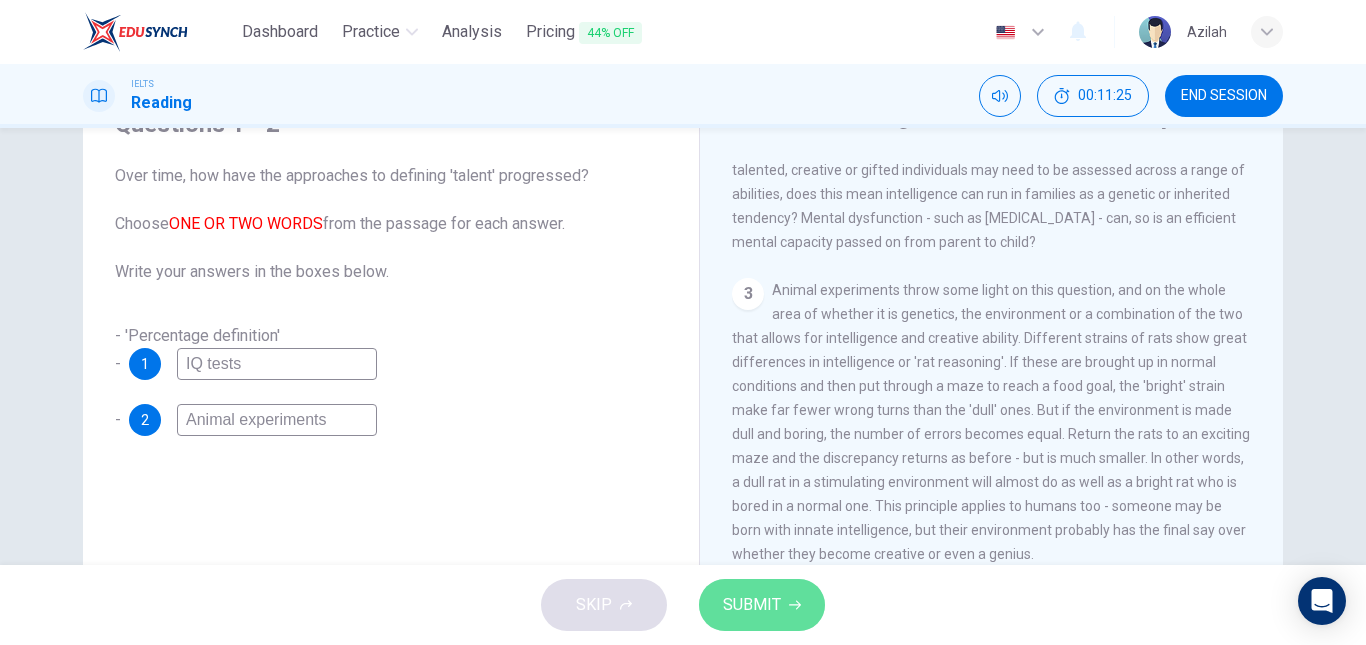 click on "SUBMIT" at bounding box center (752, 605) 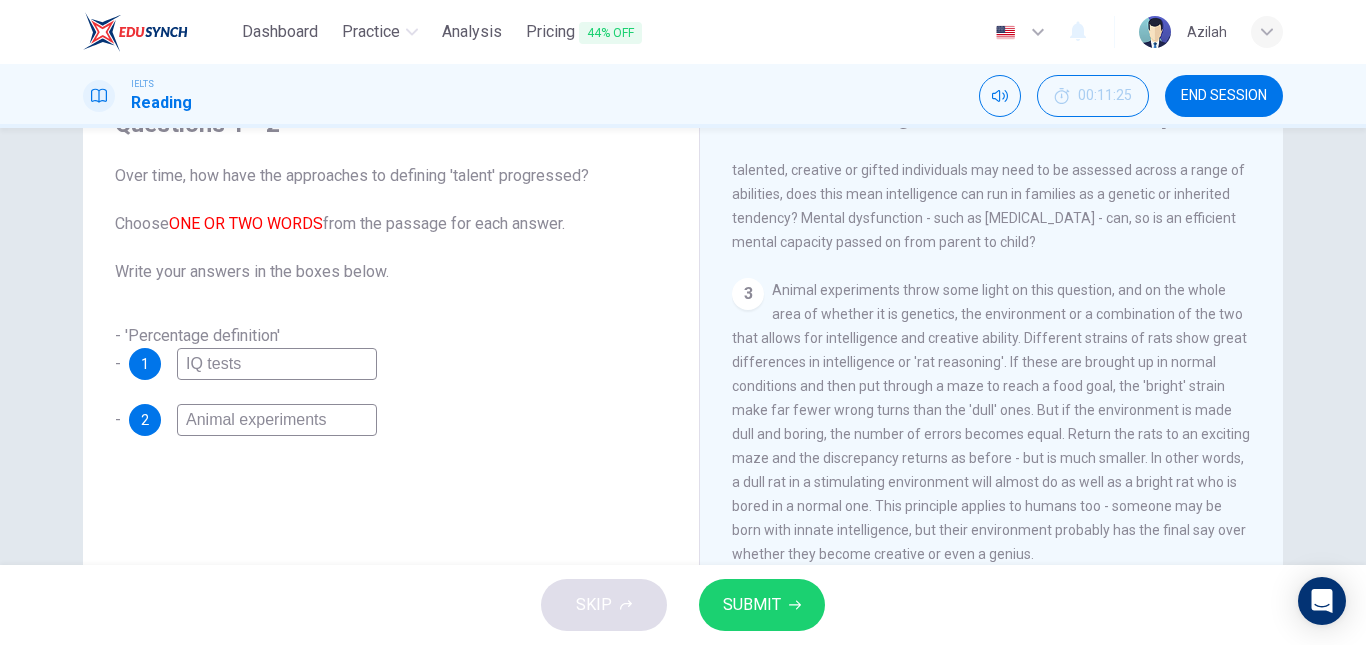 click on "Questions 1 - 2 Over time, how have the approaches to defining 'talent' progressed?
Choose  ONE OR TWO WORDS  from the passage for each answer.
Write your answers in the boxes below. - 'Percentage definition'
-  1 IQ tests -  2 Animal experiments" at bounding box center [391, 425] 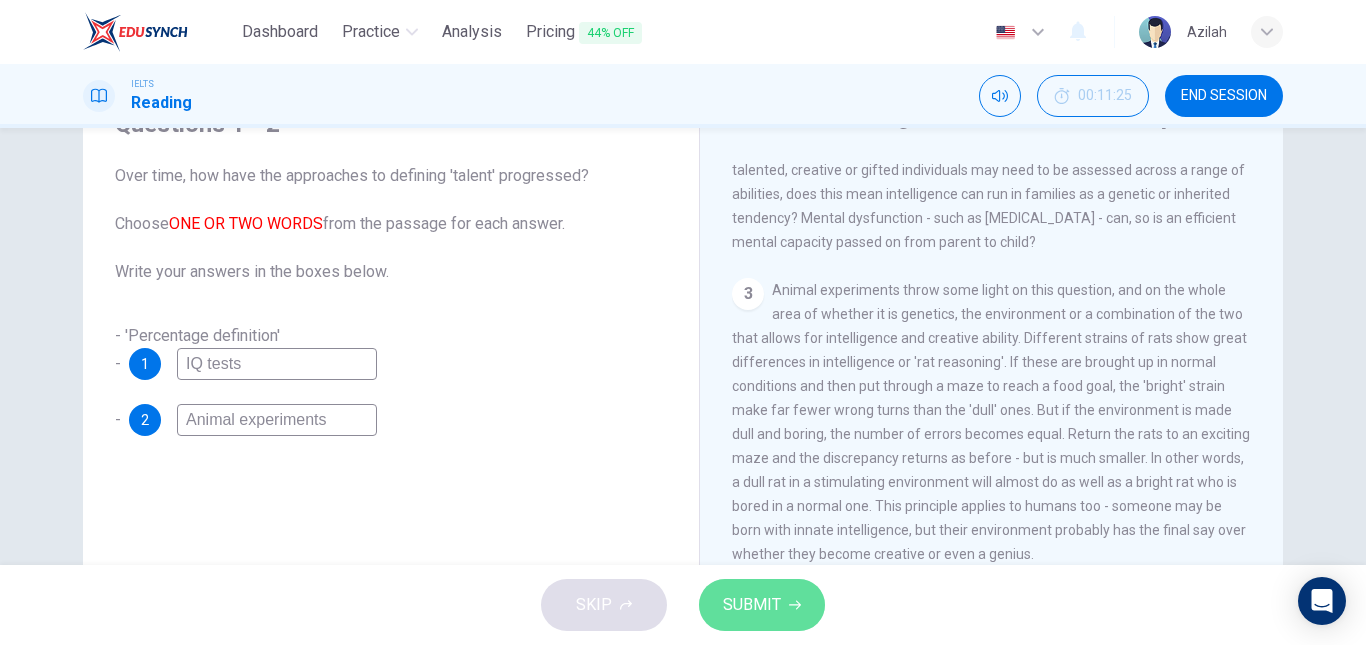 click on "SUBMIT" at bounding box center [762, 605] 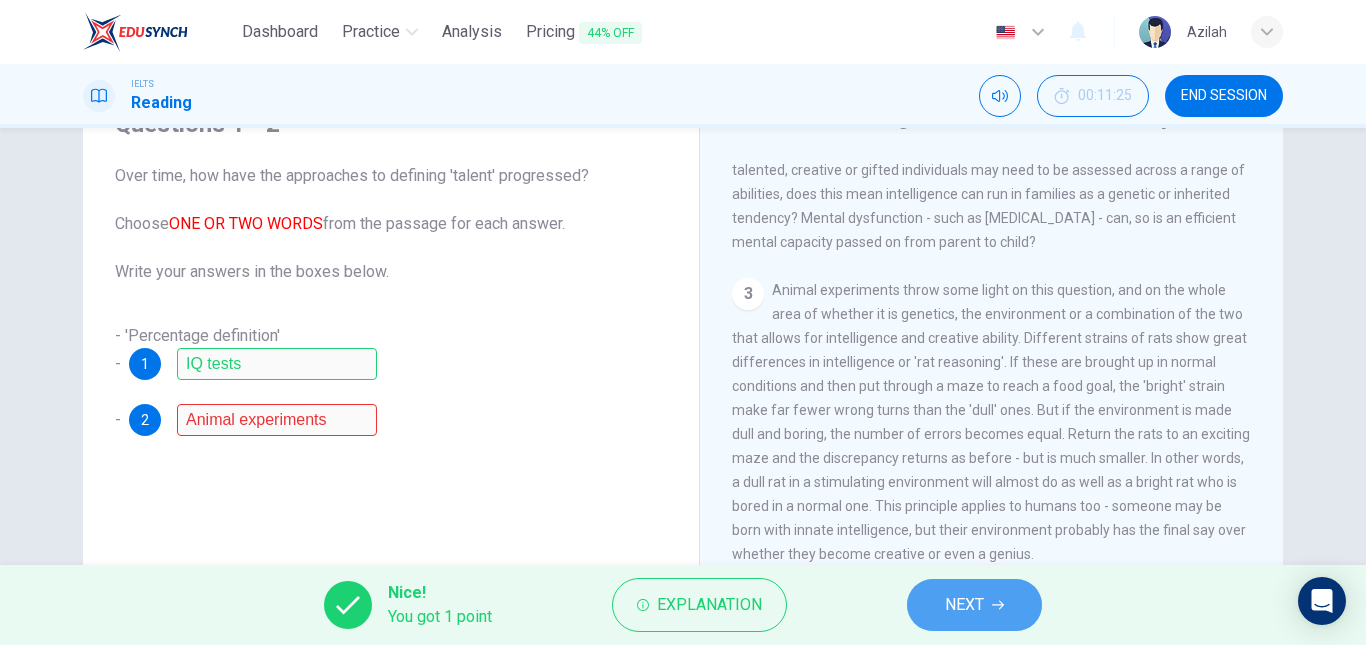 click on "NEXT" at bounding box center (964, 605) 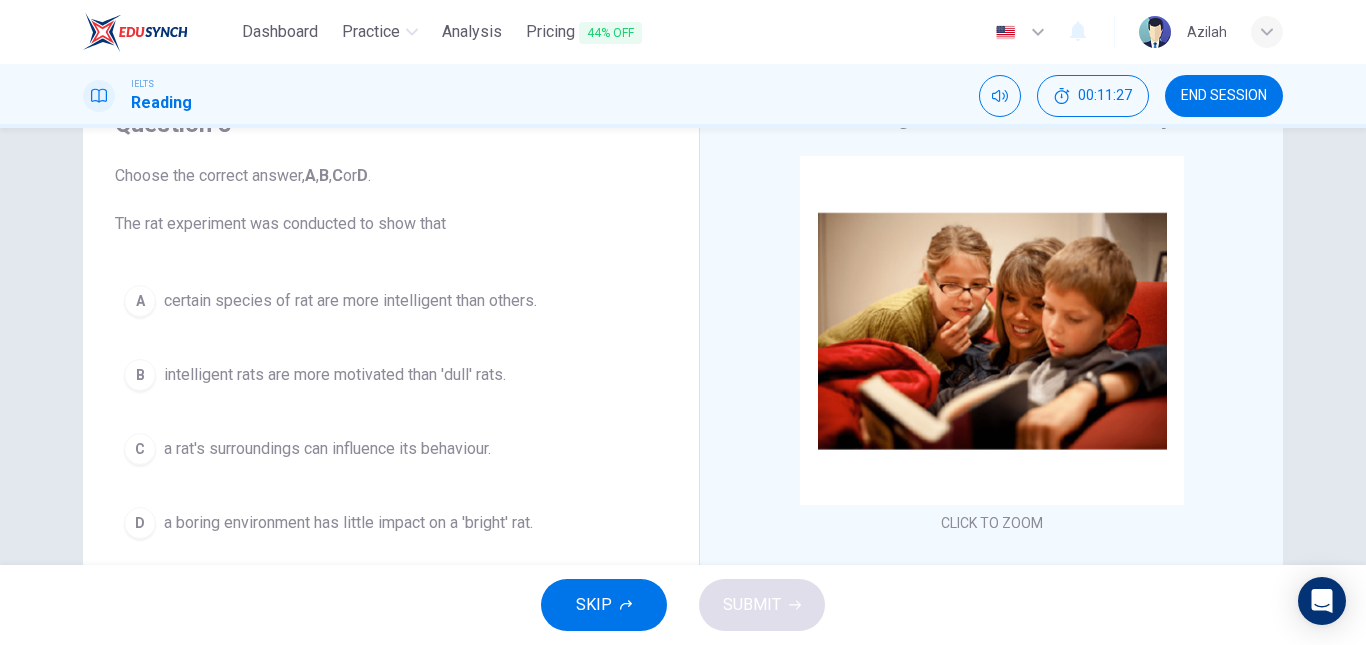 scroll, scrollTop: 200, scrollLeft: 0, axis: vertical 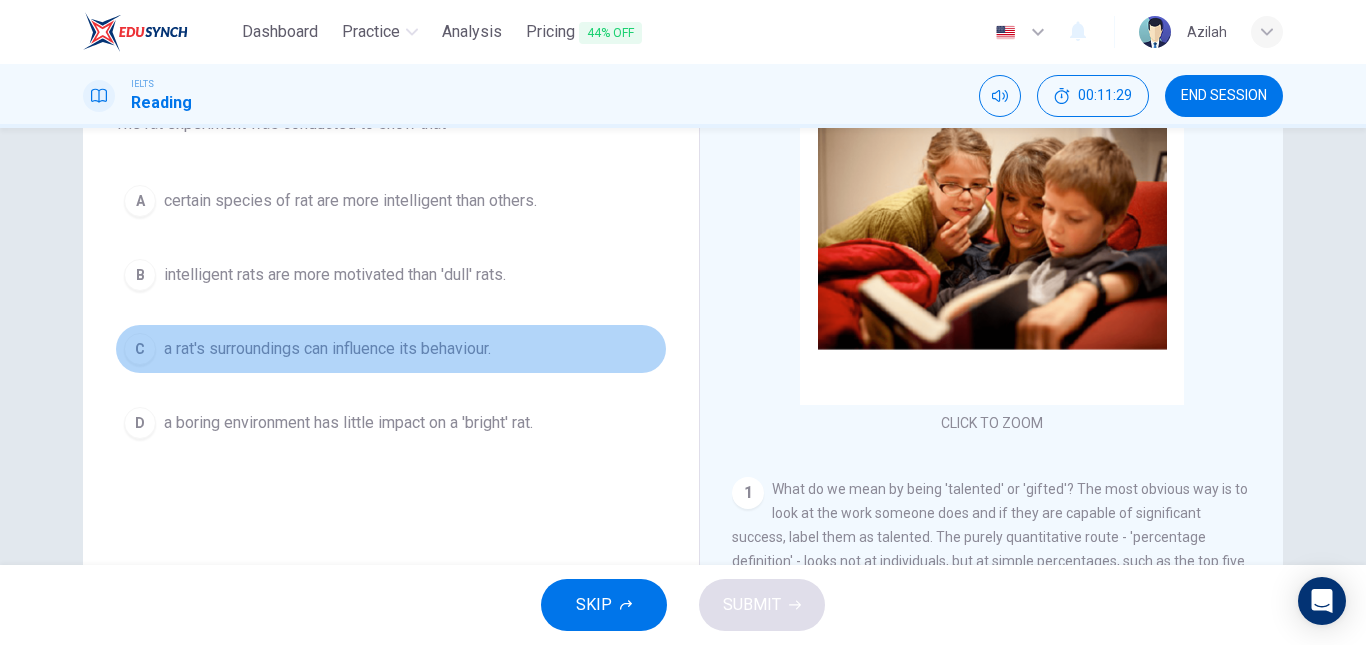 click on "a rat's surroundings can influence its behaviour." at bounding box center (327, 349) 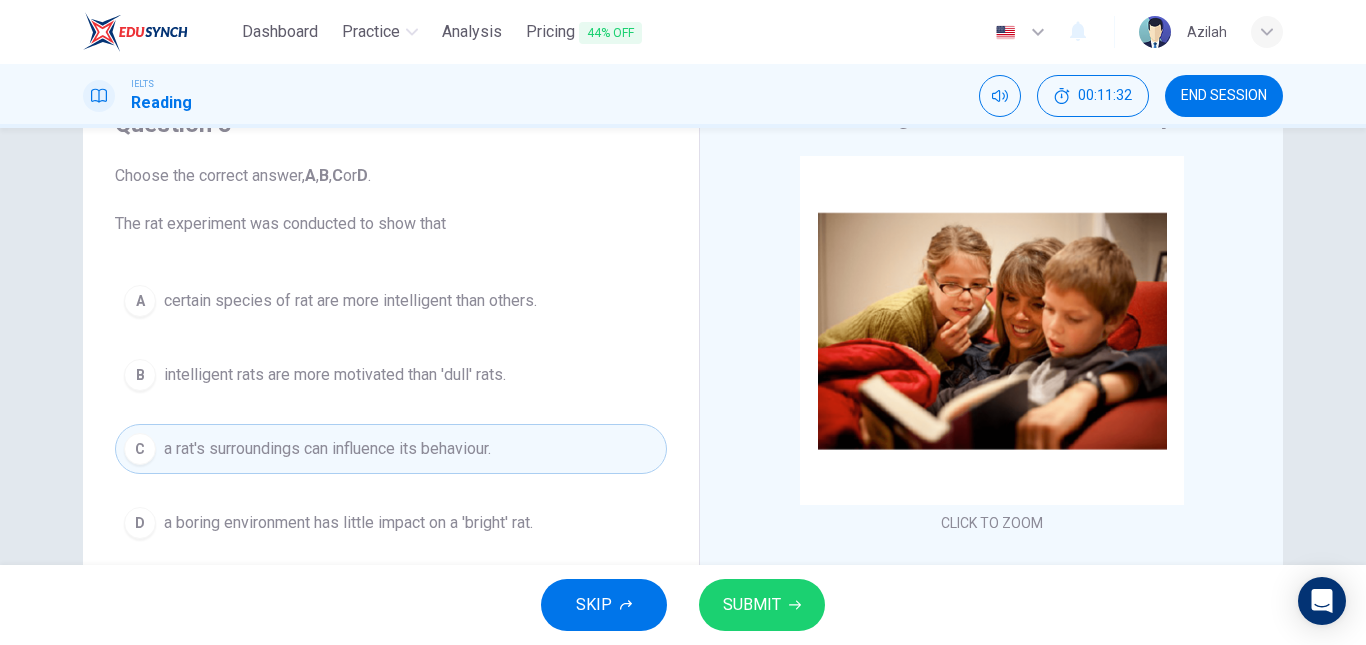 scroll, scrollTop: 200, scrollLeft: 0, axis: vertical 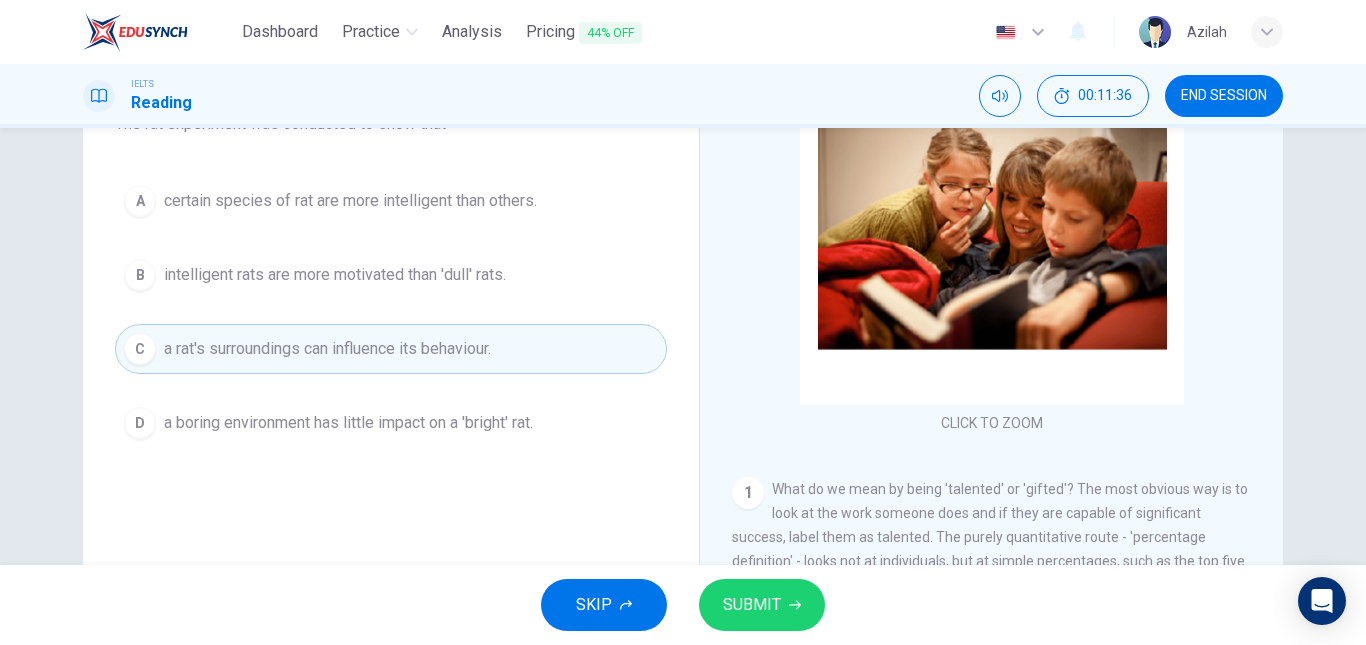 click on "SUBMIT" at bounding box center (762, 605) 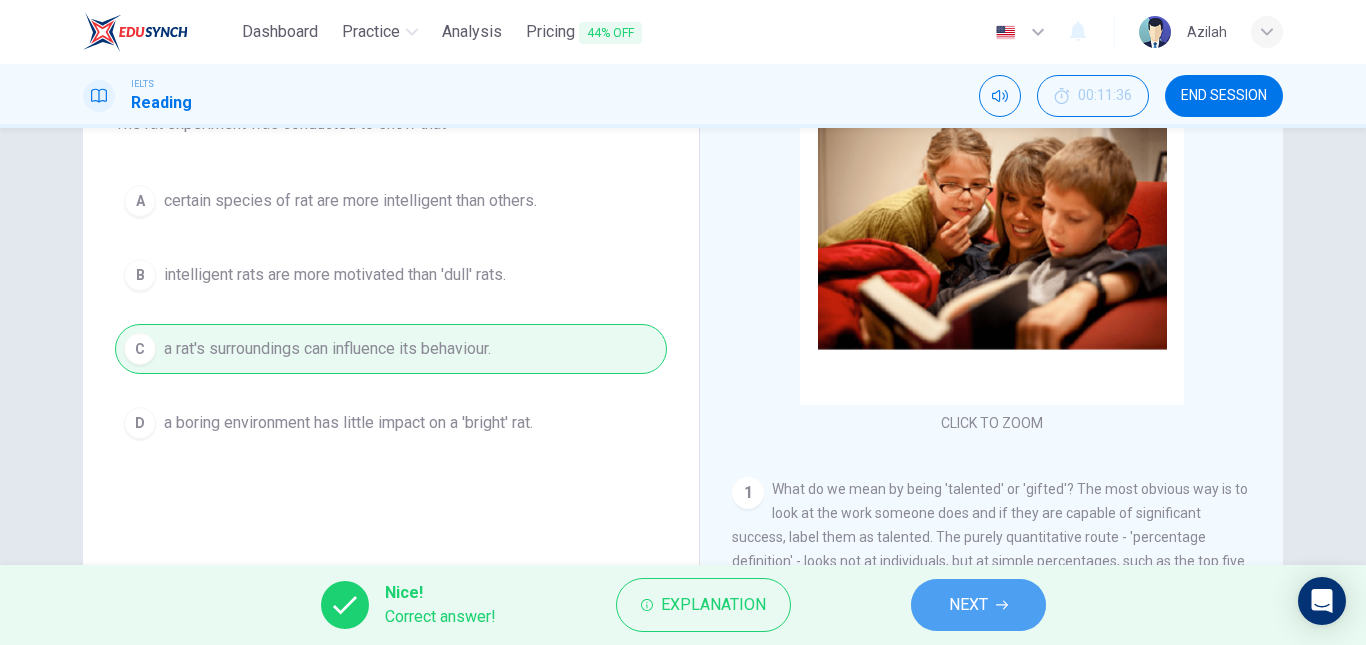 click on "NEXT" at bounding box center (978, 605) 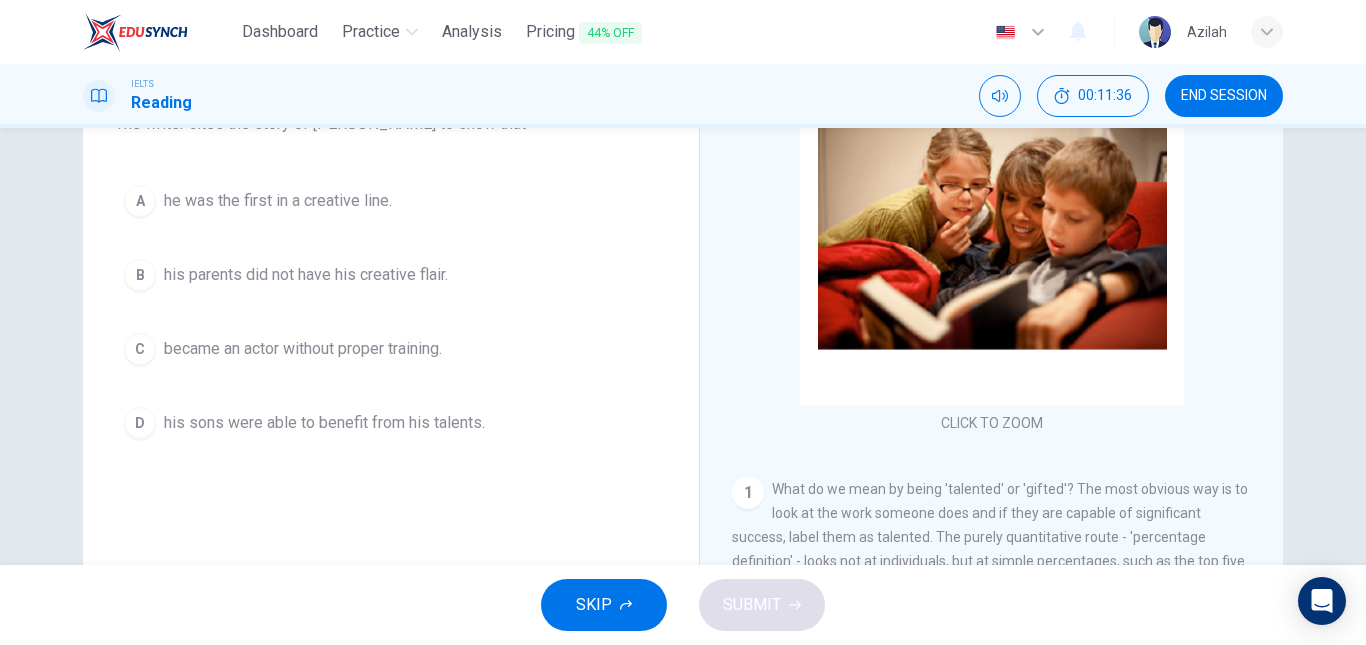 scroll, scrollTop: 100, scrollLeft: 0, axis: vertical 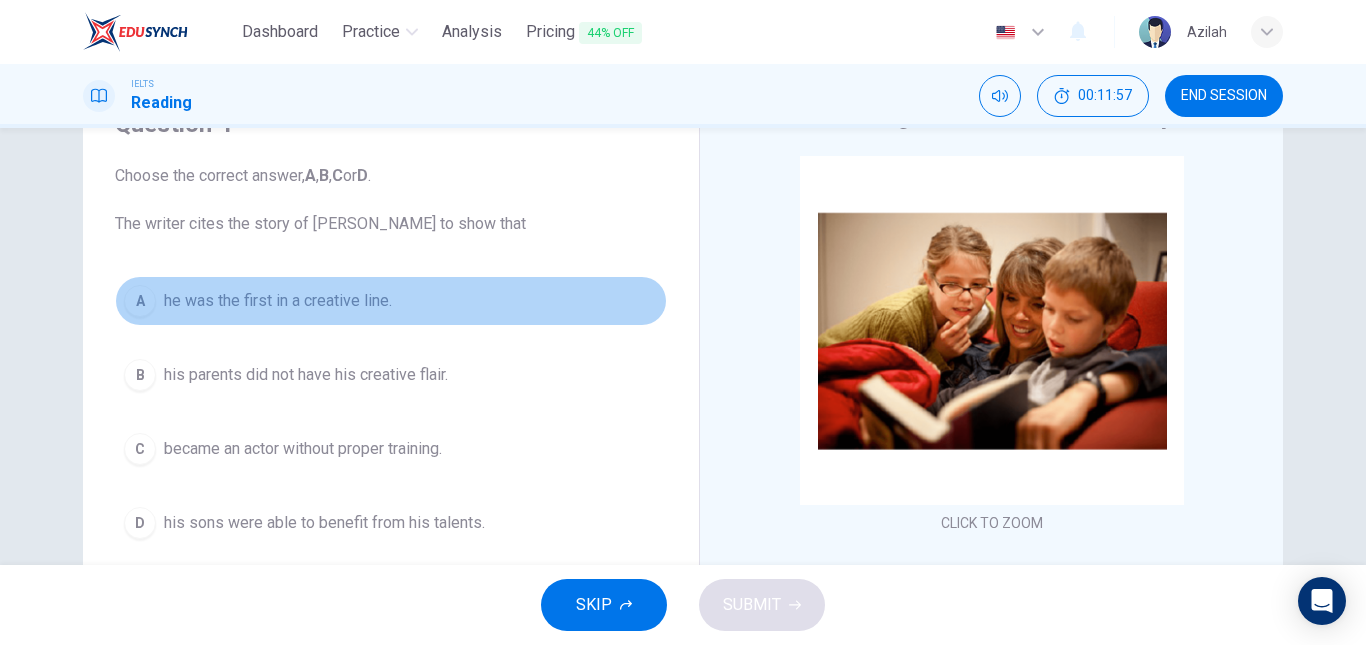click on "he was the first in a creative line." at bounding box center [278, 301] 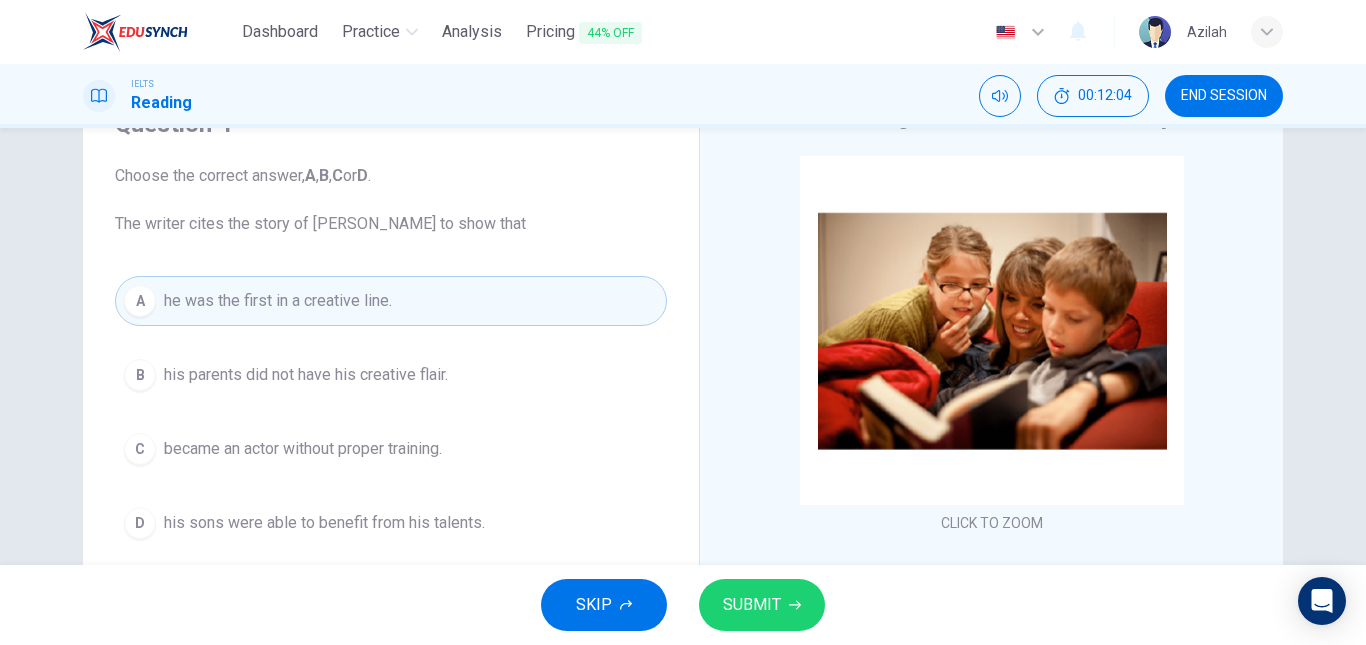 scroll, scrollTop: 200, scrollLeft: 0, axis: vertical 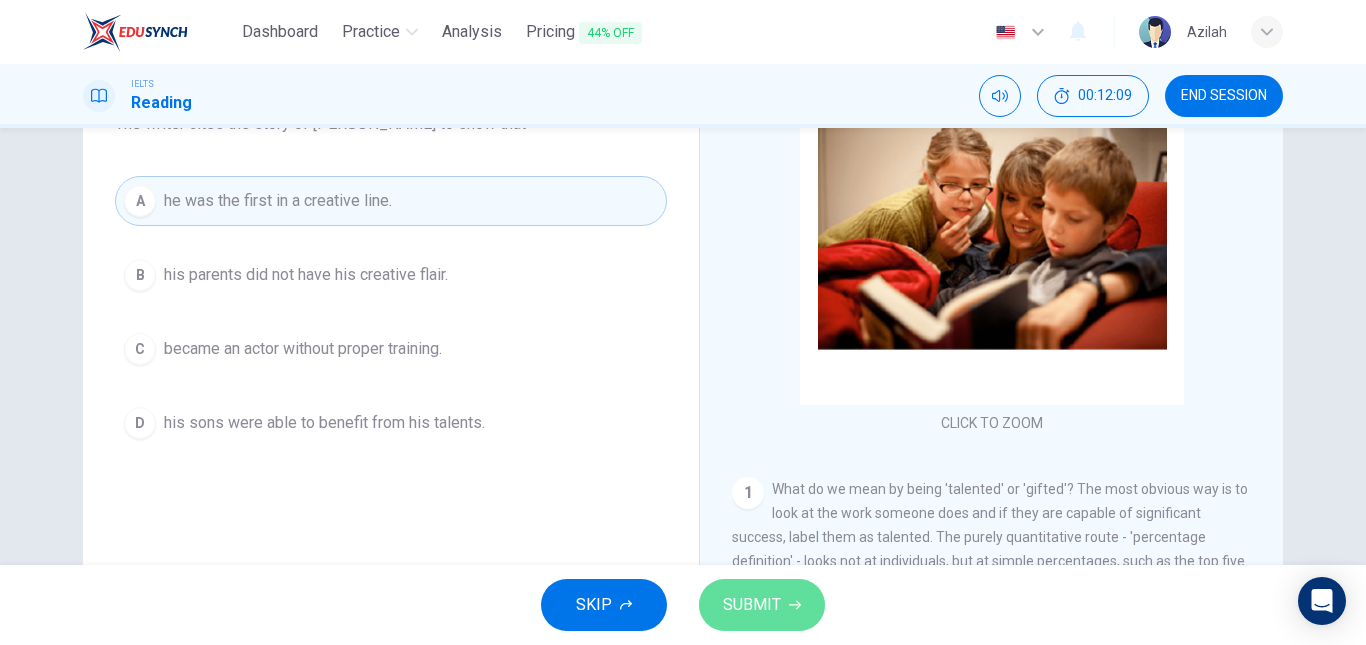 click on "SUBMIT" at bounding box center [752, 605] 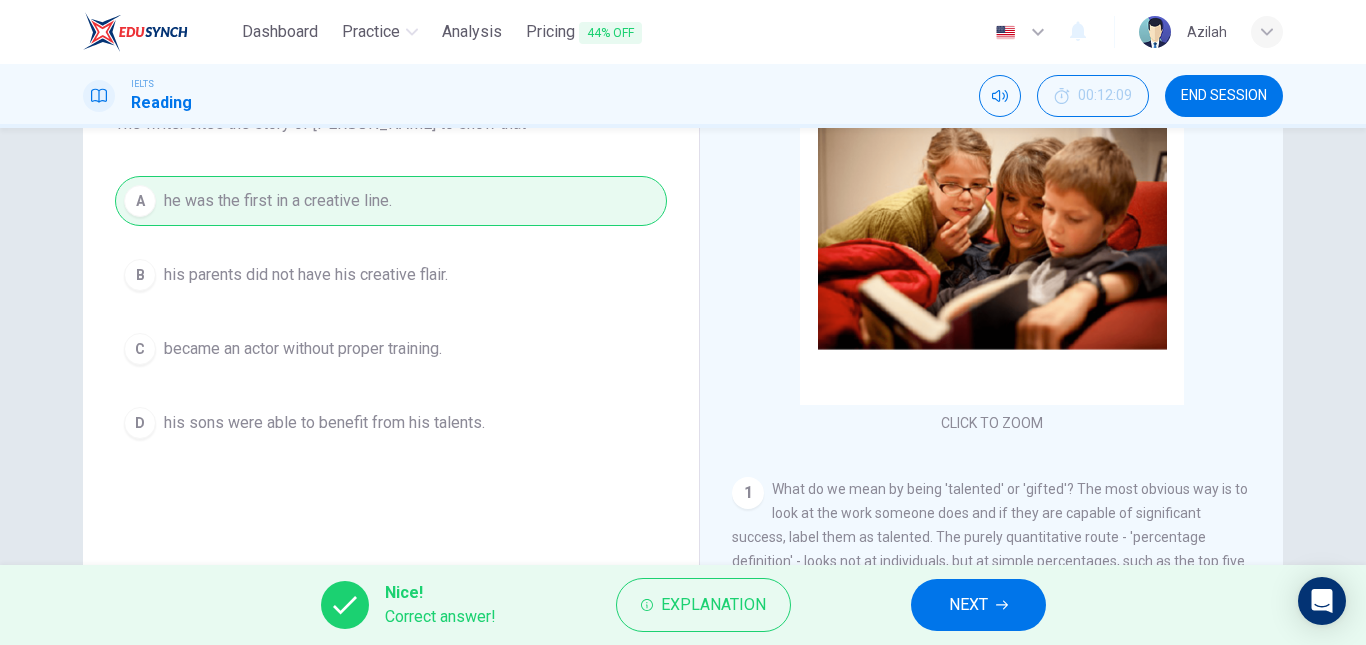 click on "NEXT" at bounding box center [968, 605] 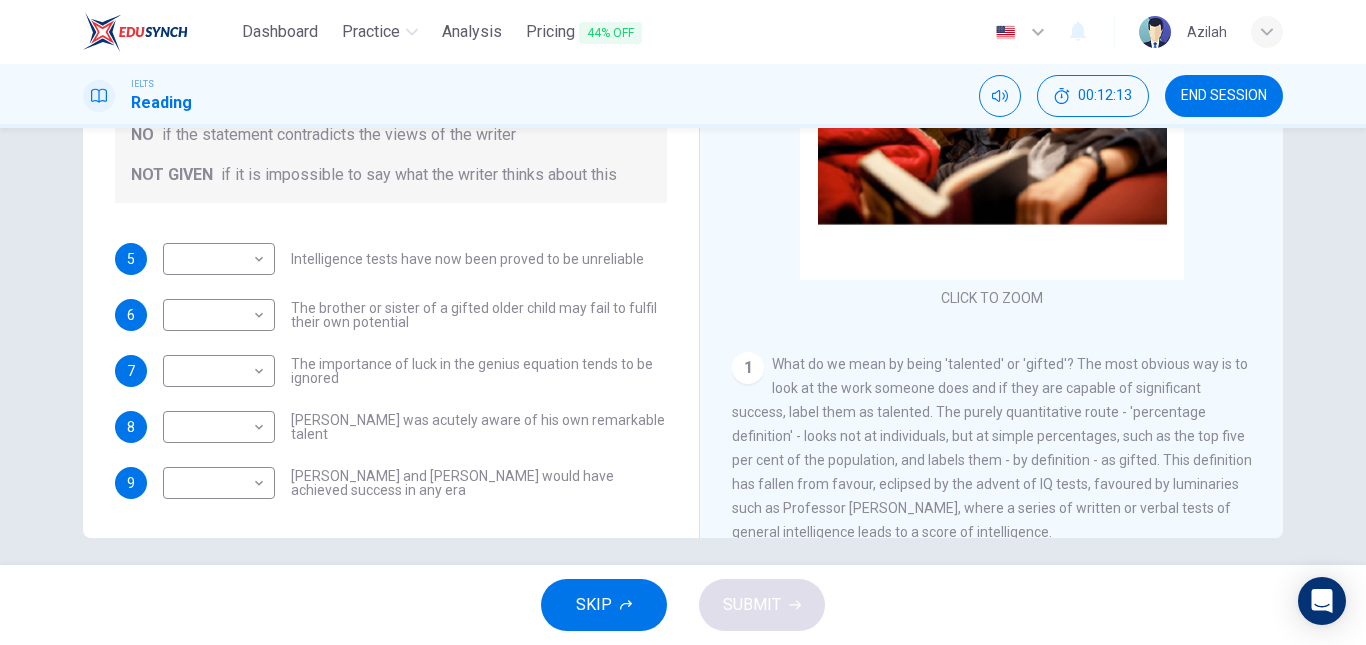 scroll, scrollTop: 338, scrollLeft: 0, axis: vertical 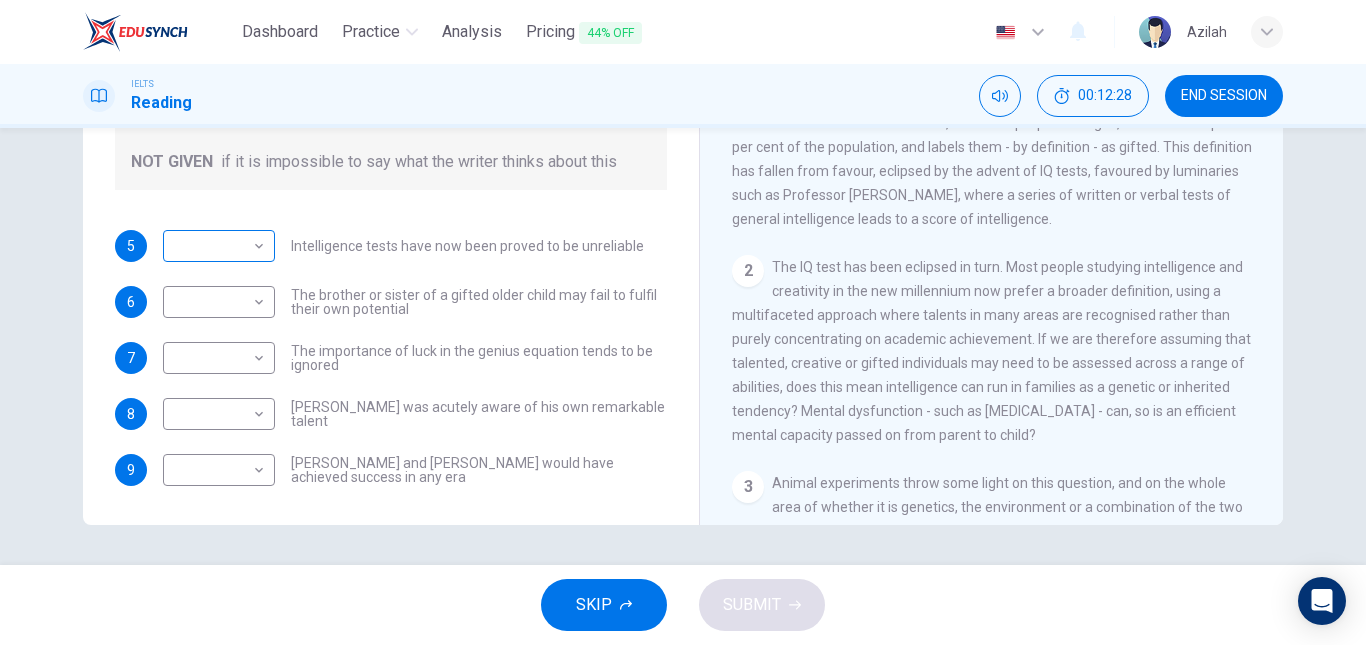 click on "Dashboard Practice Analysis Pricing 44% OFF English en ​ Azilah IELTS Reading 00:12:28 END SESSION Questions 5 - 9 Do the following statements agree with the claims of the writer in the Reading Passage?
In the boxes below write YES if the statement agrees with the views of the writer NO if the statement contradicts the views of the writer NOT GIVEN if it is impossible to say what the writer thinks about this 5 ​ ​ Intelligence tests have now been proved to be unreliable 6 ​ ​ The brother or sister of a gifted older child may fail to fulfil their own potential 7 ​ ​ The importance of luck in the genius equation tends to be ignored 8 ​ ​ Mozart was acutely aware of his own remarkable talent 9 ​ ​ Einstein and Gates would have achieved success in any era Nurturing Talent within the Family CLICK TO ZOOM Click to Zoom 1 2 3 4 5 6 7 8 SKIP SUBMIT EduSynch - Online Language Proficiency Testing
Dashboard Practice Analysis Pricing   44% OFF Notifications © Copyright  2025" at bounding box center (683, 322) 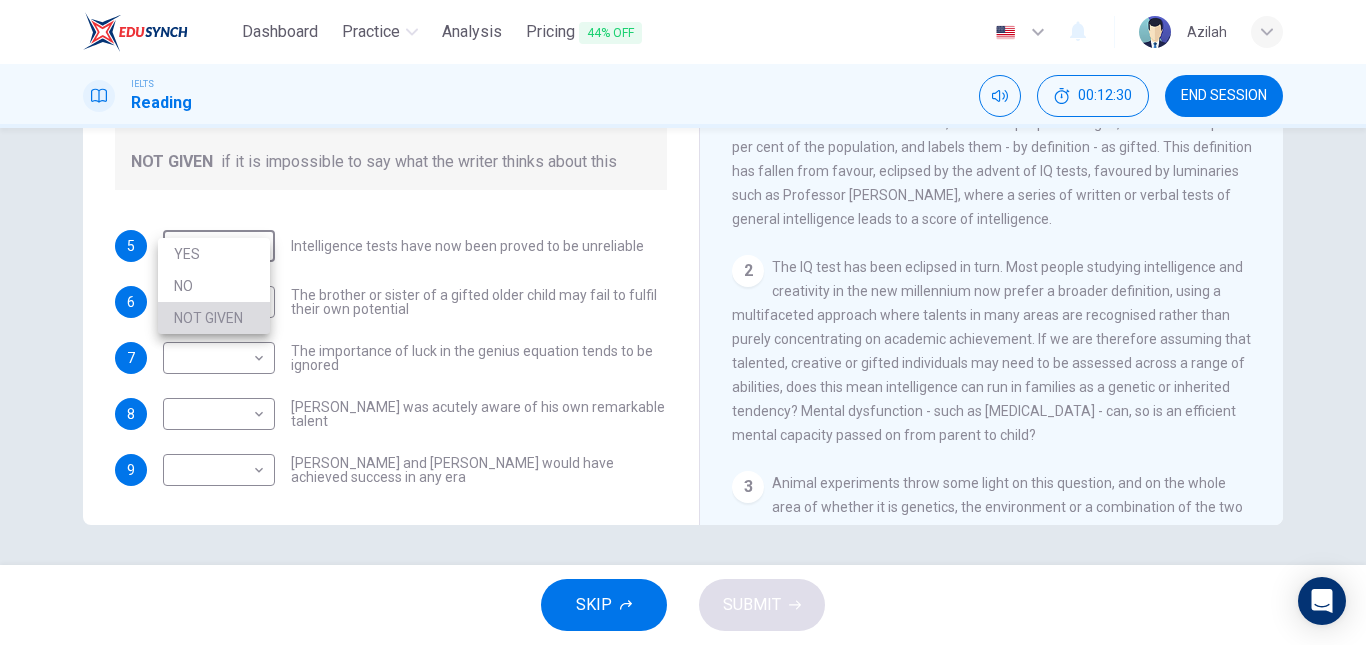 click on "NOT GIVEN" at bounding box center (214, 318) 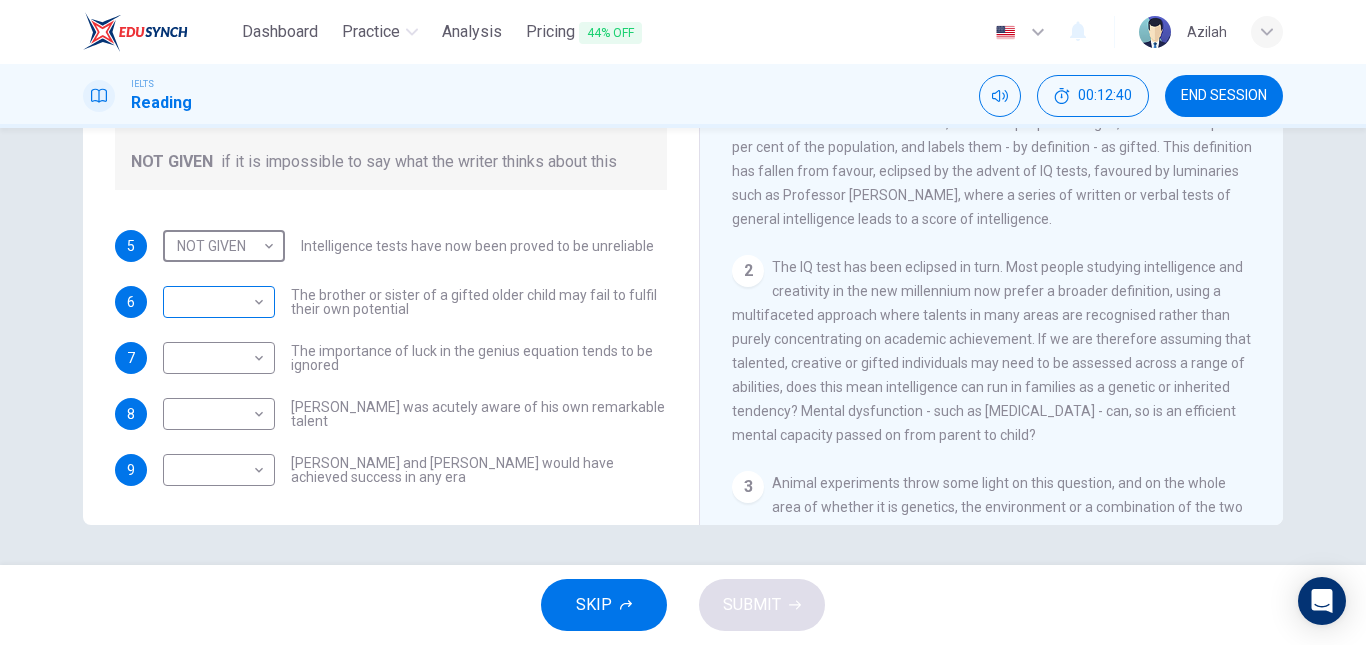 click on "Dashboard Practice Analysis Pricing 44% OFF English en ​ Azilah IELTS Reading 00:12:40 END SESSION Questions 5 - 9 Do the following statements agree with the claims of the writer in the Reading Passage?
In the boxes below write YES if the statement agrees with the views of the writer NO if the statement contradicts the views of the writer NOT GIVEN if it is impossible to say what the writer thinks about this 5 NOT GIVEN NOT GIVEN ​ Intelligence tests have now been proved to be unreliable 6 ​ ​ The brother or sister of a gifted older child may fail to fulfil their own potential 7 ​ ​ The importance of luck in the genius equation tends to be ignored 8 ​ ​ Mozart was acutely aware of his own remarkable talent 9 ​ ​ Einstein and Gates would have achieved success in any era Nurturing Talent within the Family CLICK TO ZOOM Click to Zoom 1 2 3 4 5 6 7 8 SKIP SUBMIT EduSynch - Online Language Proficiency Testing
Dashboard Practice Analysis Pricing   44% OFF Notifications © Copyright" at bounding box center (683, 322) 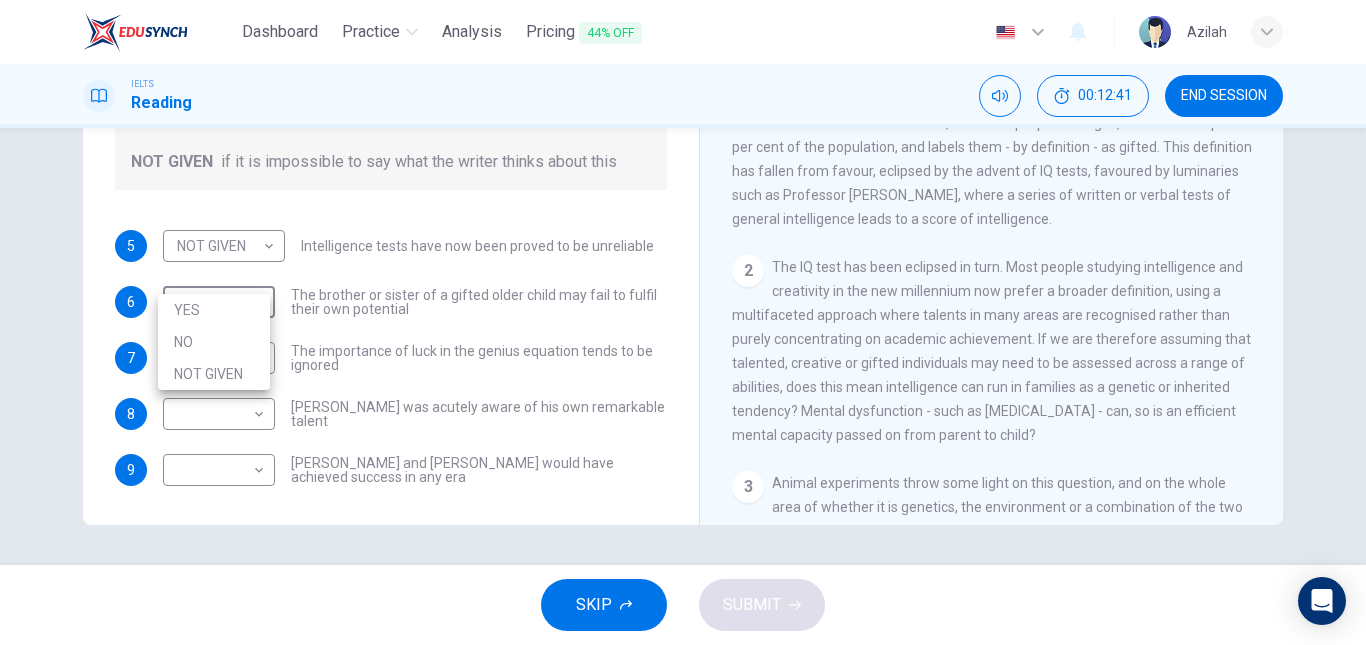 click on "YES" at bounding box center (214, 310) 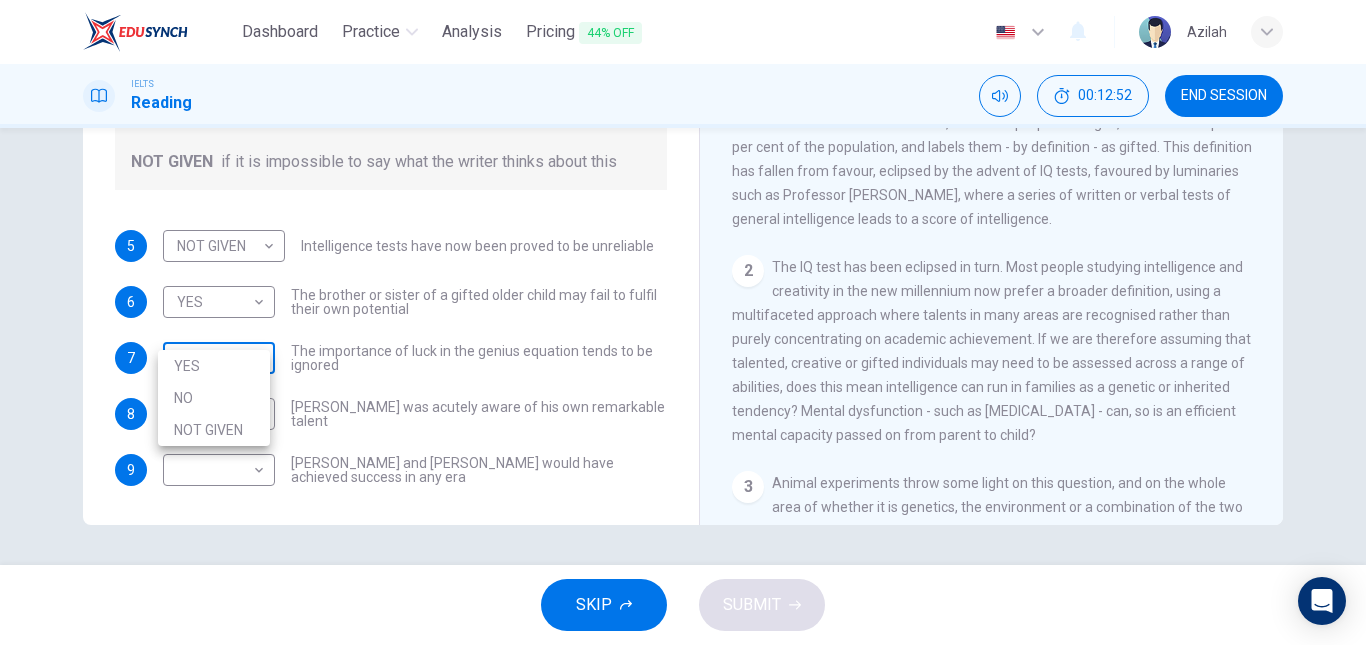 click on "Dashboard Practice Analysis Pricing 44% OFF English en ​ Azilah IELTS Reading 00:12:52 END SESSION Questions 5 - 9 Do the following statements agree with the claims of the writer in the Reading Passage?
In the boxes below write YES if the statement agrees with the views of the writer NO if the statement contradicts the views of the writer NOT GIVEN if it is impossible to say what the writer thinks about this 5 NOT GIVEN NOT GIVEN ​ Intelligence tests have now been proved to be unreliable 6 YES YES ​ The brother or sister of a gifted older child may fail to fulfil their own potential 7 ​ ​ The importance of luck in the genius equation tends to be ignored 8 ​ ​ Mozart was acutely aware of his own remarkable talent 9 ​ ​ Einstein and Gates would have achieved success in any era Nurturing Talent within the Family CLICK TO ZOOM Click to Zoom 1 2 3 4 5 6 7 8 SKIP SUBMIT EduSynch - Online Language Proficiency Testing
Dashboard Practice Analysis Pricing   44% OFF Notifications © Copyright" at bounding box center (683, 322) 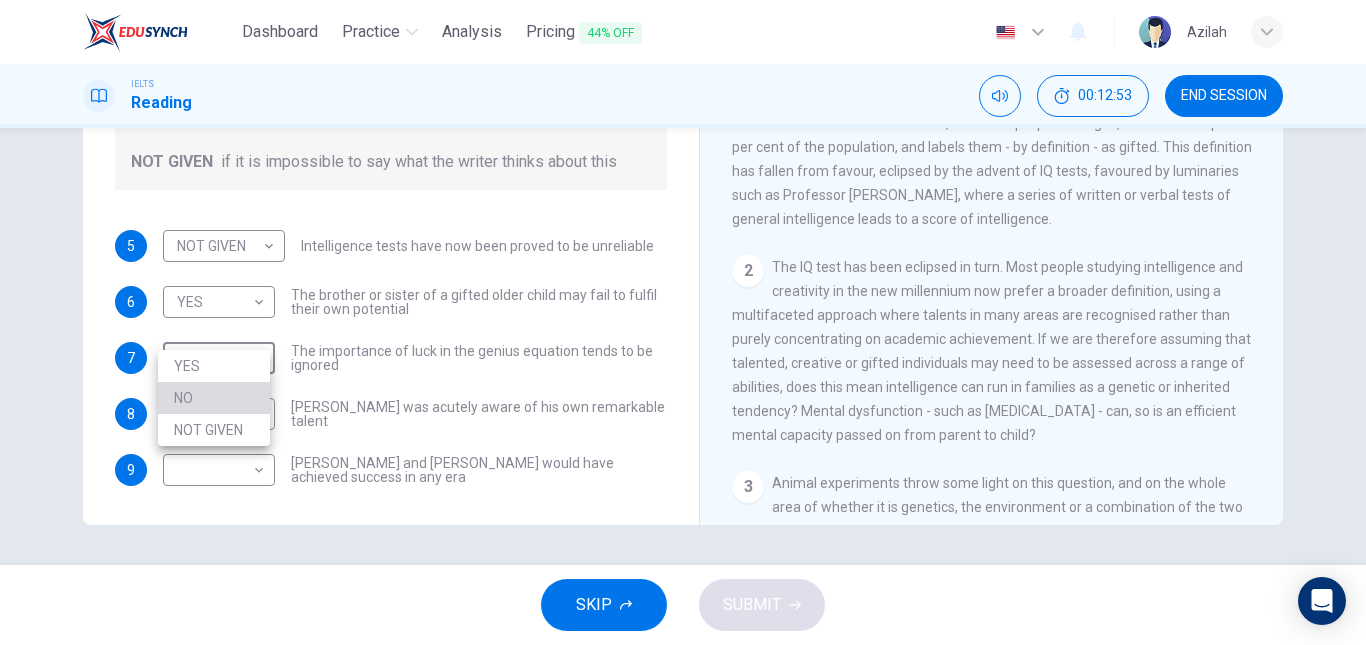 click on "NO" at bounding box center [214, 398] 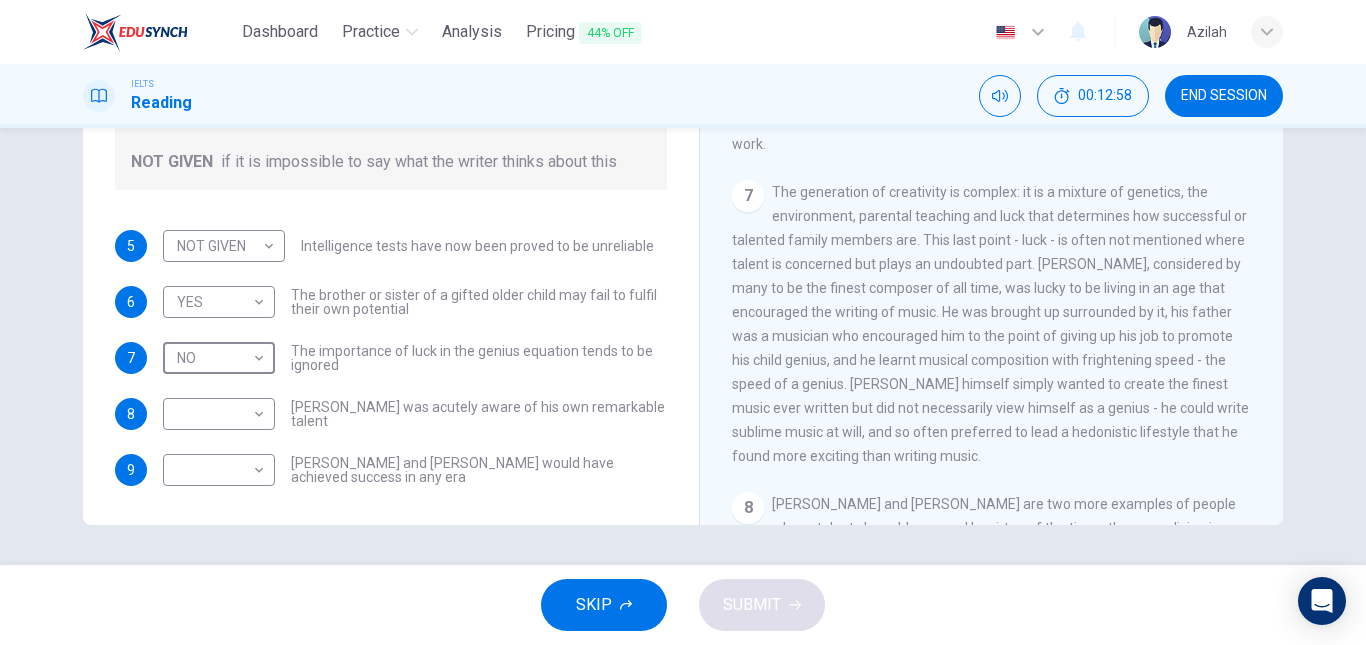 scroll, scrollTop: 1800, scrollLeft: 0, axis: vertical 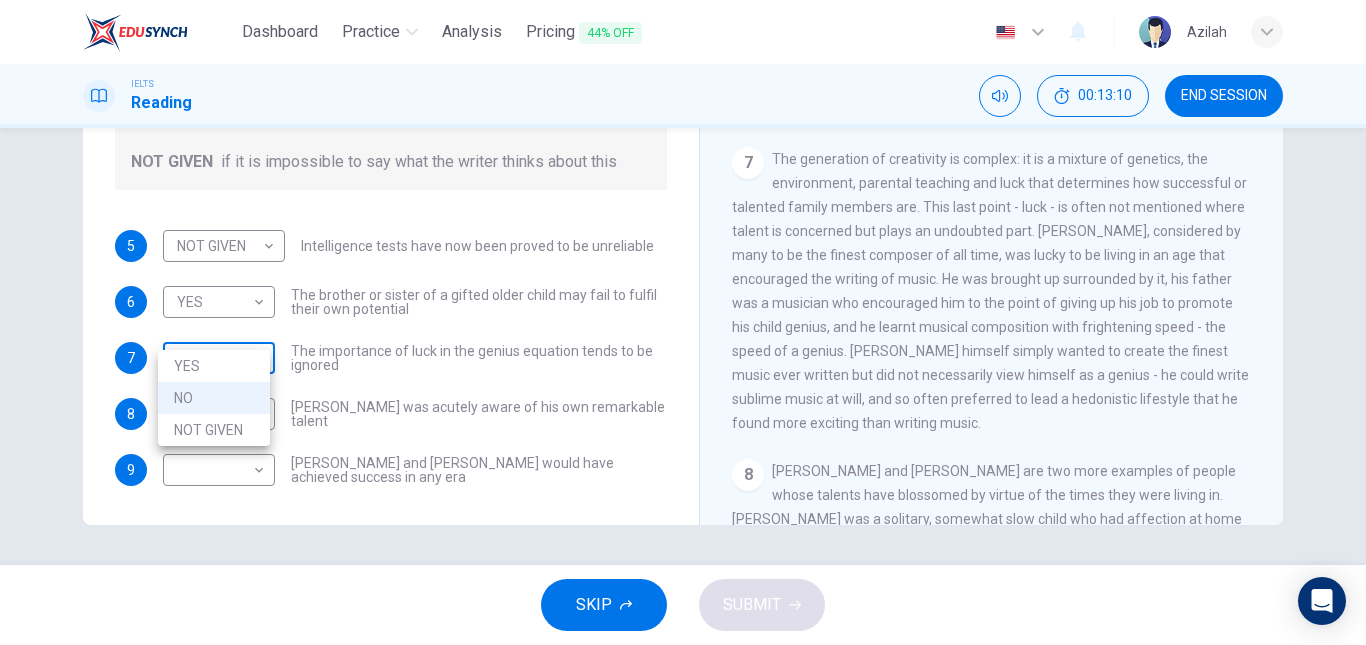 click on "Dashboard Practice Analysis Pricing 44% OFF English en ​ Azilah IELTS Reading 00:13:10 END SESSION Questions 5 - 9 Do the following statements agree with the claims of the writer in the Reading Passage?
In the boxes below write YES if the statement agrees with the views of the writer NO if the statement contradicts the views of the writer NOT GIVEN if it is impossible to say what the writer thinks about this 5 NOT GIVEN NOT GIVEN ​ Intelligence tests have now been proved to be unreliable 6 YES YES ​ The brother or sister of a gifted older child may fail to fulfil their own potential 7 NO NO ​ The importance of luck in the genius equation tends to be ignored 8 ​ ​ Mozart was acutely aware of his own remarkable talent 9 ​ ​ Einstein and Gates would have achieved success in any era Nurturing Talent within the Family CLICK TO ZOOM Click to Zoom 1 2 3 4 5 6 7 8 SKIP SUBMIT EduSynch - Online Language Proficiency Testing
Dashboard Practice Analysis Pricing   44% OFF Notifications 2025 YES NO" at bounding box center (683, 322) 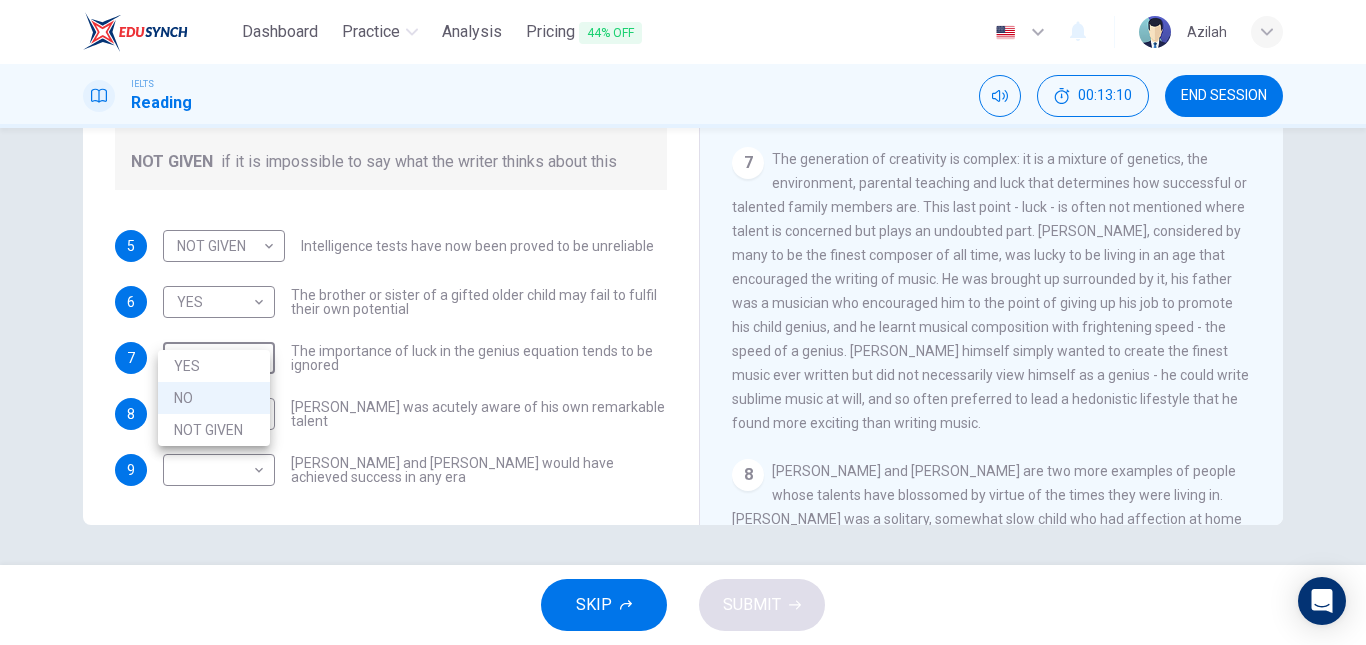 click on "YES" at bounding box center (214, 366) 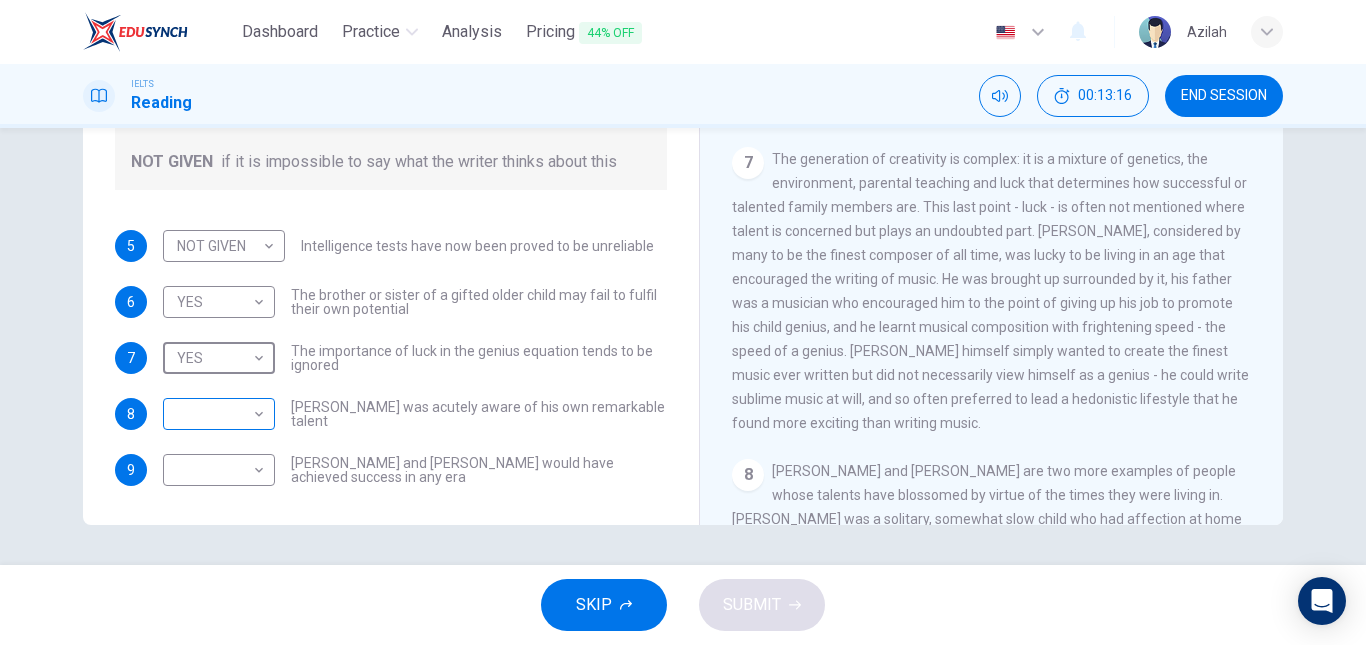 click on "Dashboard Practice Analysis Pricing 44% OFF English en ​ Azilah IELTS Reading 00:13:16 END SESSION Questions 5 - 9 Do the following statements agree with the claims of the writer in the Reading Passage?
In the boxes below write YES if the statement agrees with the views of the writer NO if the statement contradicts the views of the writer NOT GIVEN if it is impossible to say what the writer thinks about this 5 NOT GIVEN NOT GIVEN ​ Intelligence tests have now been proved to be unreliable 6 YES YES ​ The brother or sister of a gifted older child may fail to fulfil their own potential 7 YES YES ​ The importance of luck in the genius equation tends to be ignored 8 ​ ​ Mozart was acutely aware of his own remarkable talent 9 ​ ​ Einstein and Gates would have achieved success in any era Nurturing Talent within the Family CLICK TO ZOOM Click to Zoom 1 2 3 4 5 6 7 8 SKIP SUBMIT EduSynch - Online Language Proficiency Testing
Dashboard Practice Analysis Pricing   44% OFF Notifications 2025" at bounding box center (683, 322) 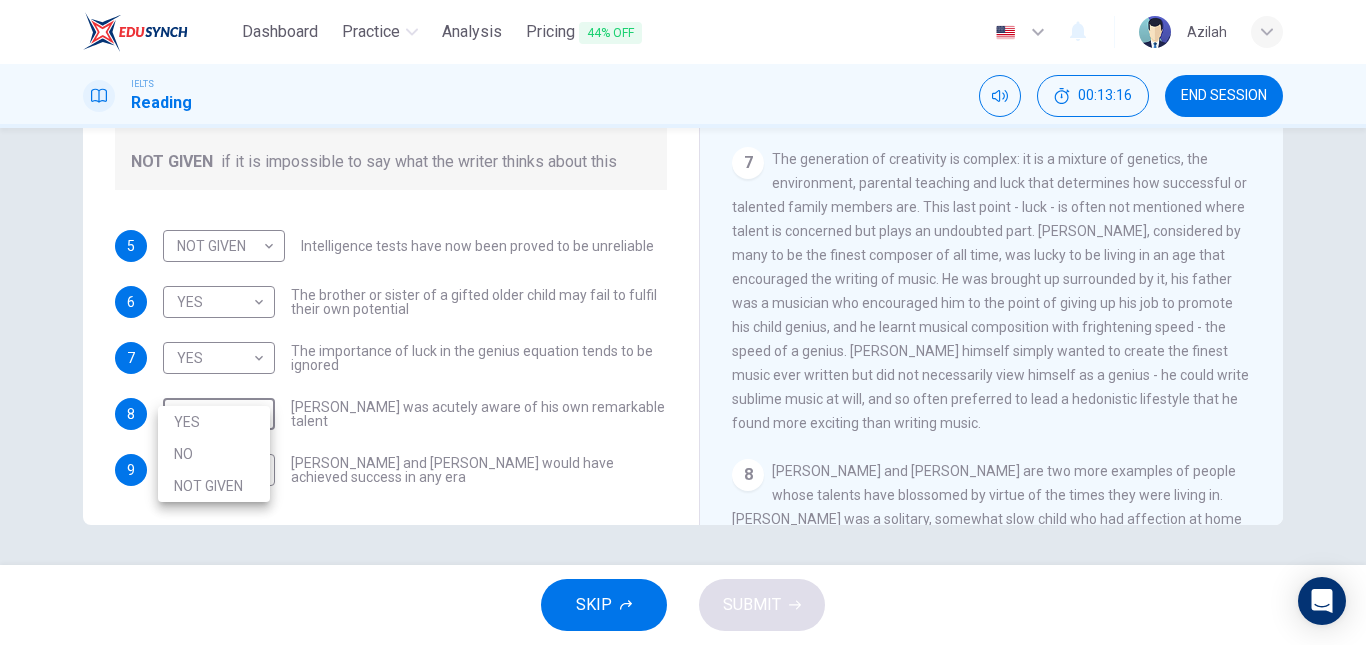 click on "YES" at bounding box center [214, 422] 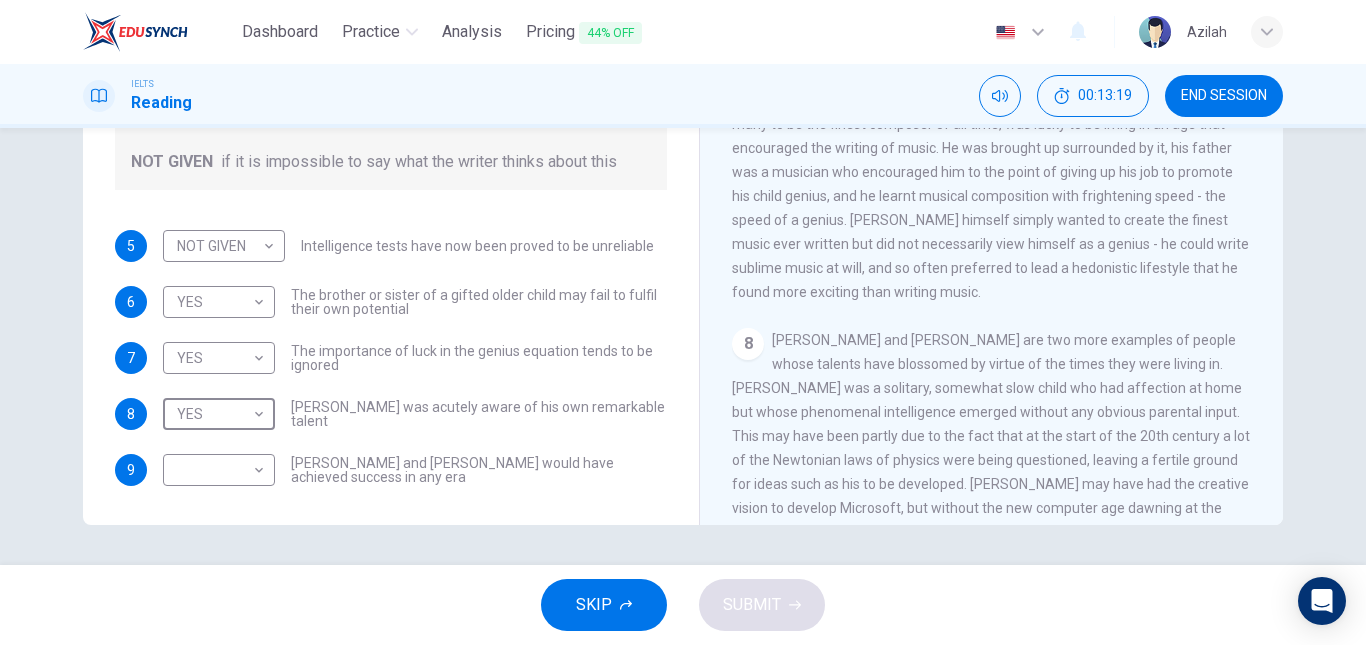 scroll, scrollTop: 1831, scrollLeft: 0, axis: vertical 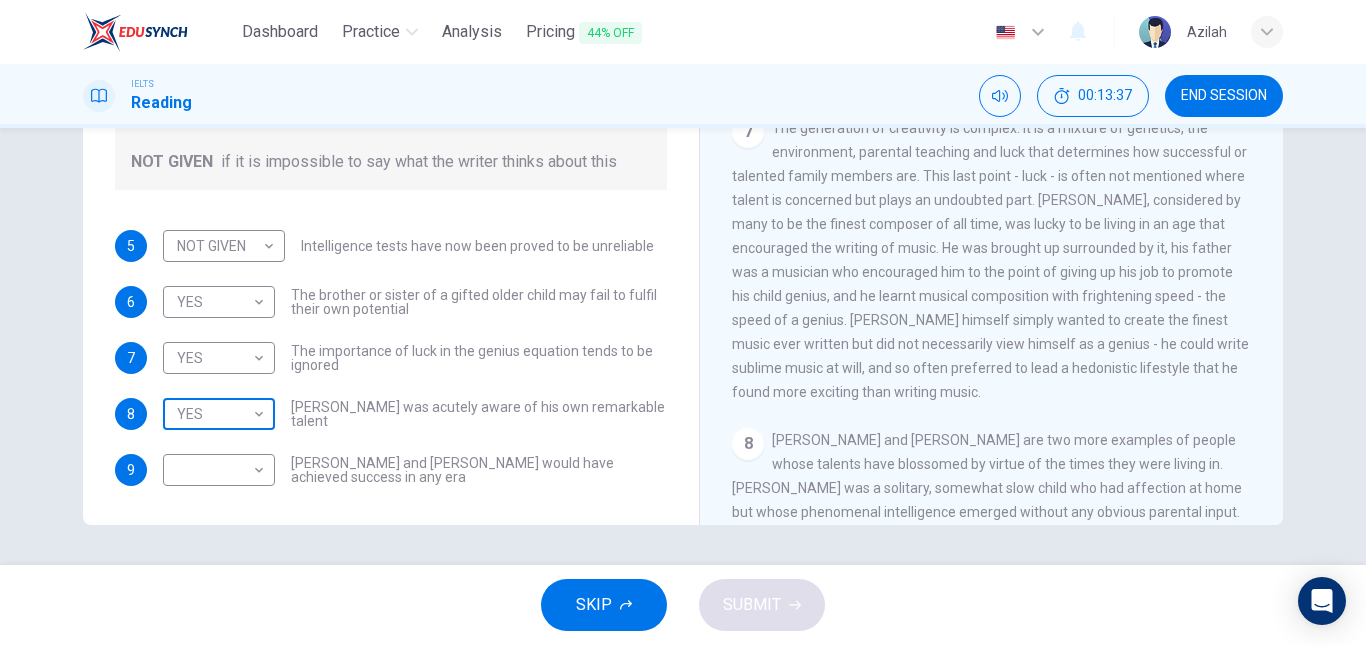 click on "Dashboard Practice Analysis Pricing 44% OFF English en ​ Azilah IELTS Reading 00:13:37 END SESSION Questions 5 - 9 Do the following statements agree with the claims of the writer in the Reading Passage?
In the boxes below write YES if the statement agrees with the views of the writer NO if the statement contradicts the views of the writer NOT GIVEN if it is impossible to say what the writer thinks about this 5 NOT GIVEN NOT GIVEN ​ Intelligence tests have now been proved to be unreliable 6 YES YES ​ The brother or sister of a gifted older child may fail to fulfil their own potential 7 YES YES ​ The importance of luck in the genius equation tends to be ignored 8 YES YES ​ Mozart was acutely aware of his own remarkable talent 9 ​ ​ Einstein and Gates would have achieved success in any era Nurturing Talent within the Family CLICK TO ZOOM Click to Zoom 1 2 3 4 5 6 7 8 SKIP SUBMIT EduSynch - Online Language Proficiency Testing
Dashboard Practice Analysis Pricing   44% OFF Notifications 2025" at bounding box center (683, 322) 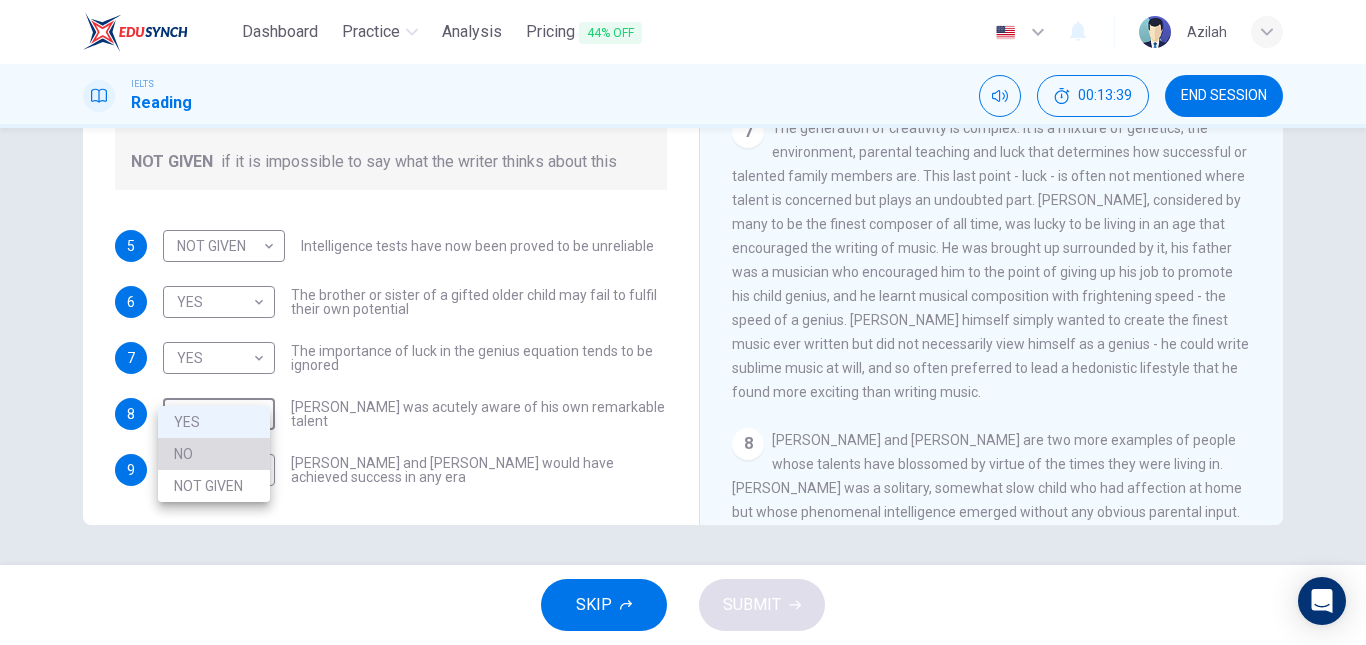 click on "NO" at bounding box center [214, 454] 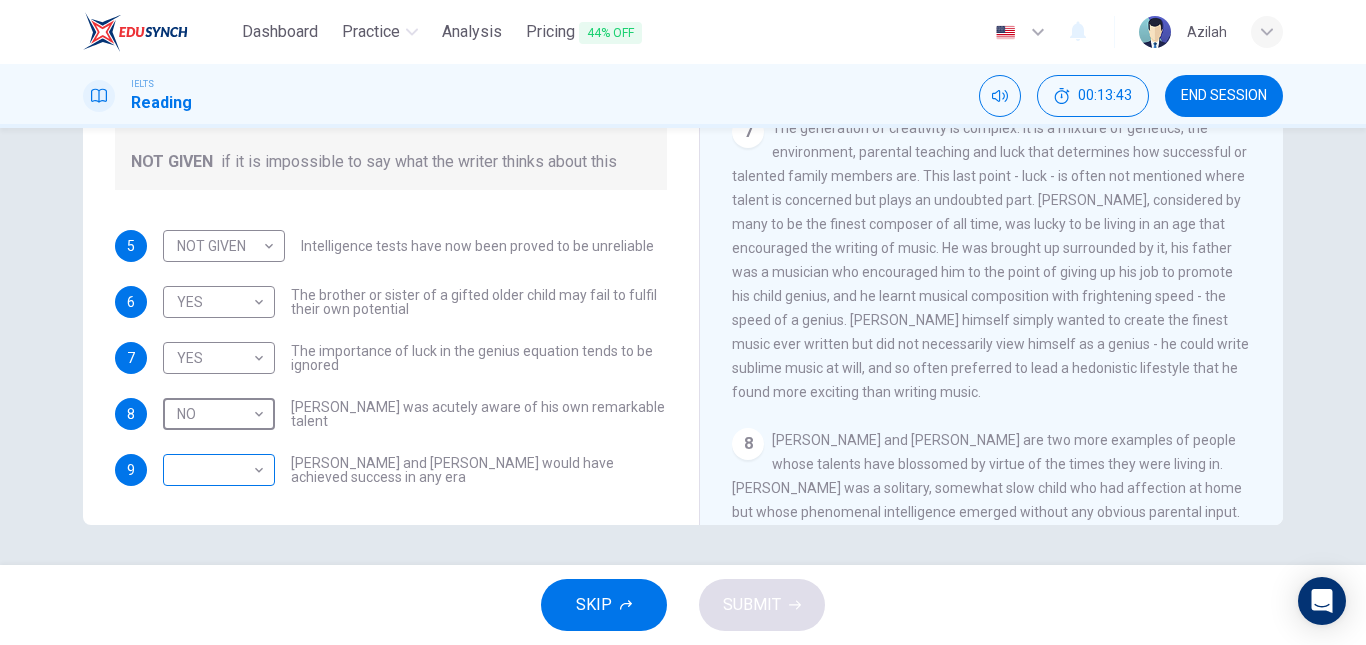 click on "Dashboard Practice Analysis Pricing 44% OFF English en ​ Azilah IELTS Reading 00:13:43 END SESSION Questions 5 - 9 Do the following statements agree with the claims of the writer in the Reading Passage?
In the boxes below write YES if the statement agrees with the views of the writer NO if the statement contradicts the views of the writer NOT GIVEN if it is impossible to say what the writer thinks about this 5 NOT GIVEN NOT GIVEN ​ Intelligence tests have now been proved to be unreliable 6 YES YES ​ The brother or sister of a gifted older child may fail to fulfil their own potential 7 YES YES ​ The importance of luck in the genius equation tends to be ignored 8 NO NO ​ Mozart was acutely aware of his own remarkable talent 9 ​ ​ Einstein and Gates would have achieved success in any era Nurturing Talent within the Family CLICK TO ZOOM Click to Zoom 1 2 3 4 5 6 7 8 SKIP SUBMIT EduSynch - Online Language Proficiency Testing
Dashboard Practice Analysis Pricing   44% OFF Notifications 2025" at bounding box center [683, 322] 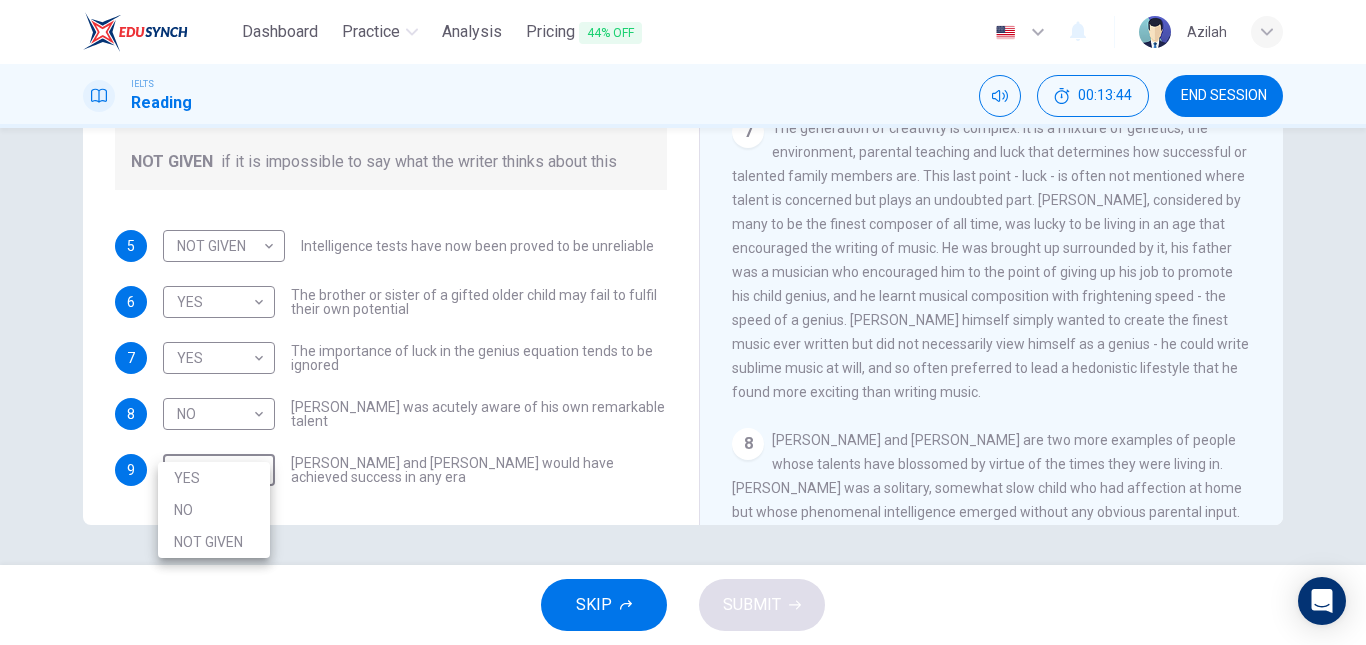 click on "NO" at bounding box center (214, 510) 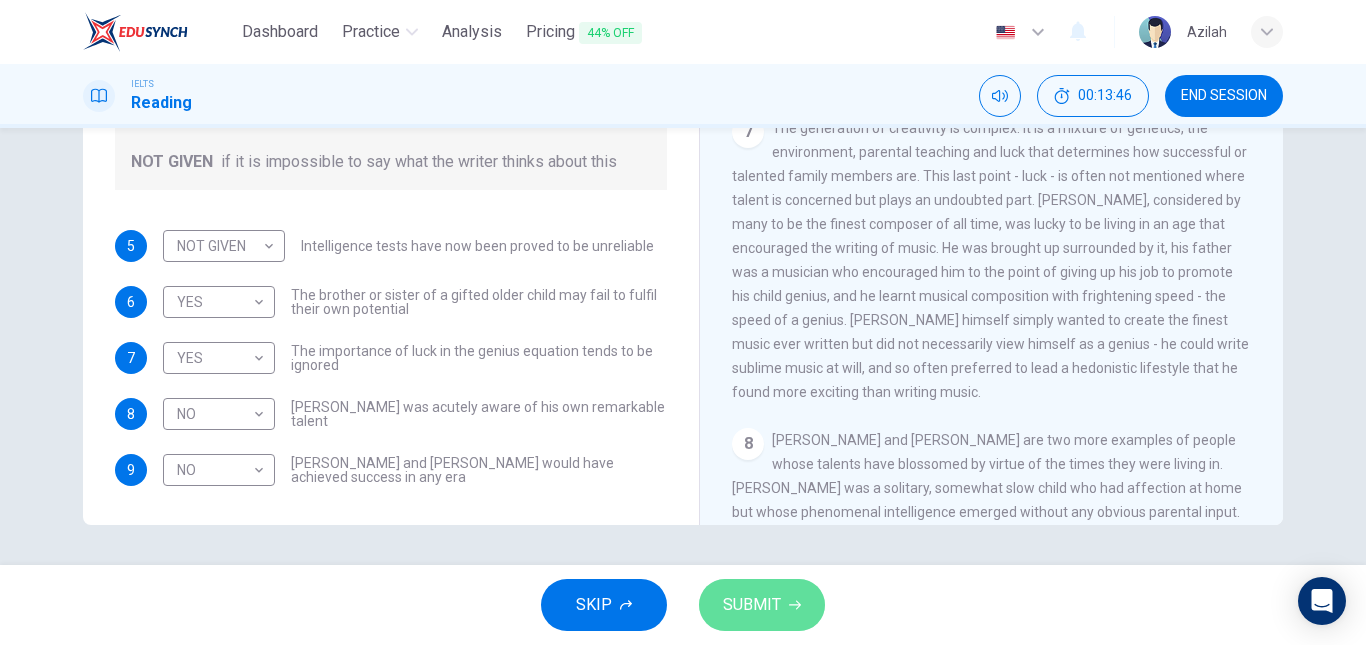 click on "SUBMIT" at bounding box center (762, 605) 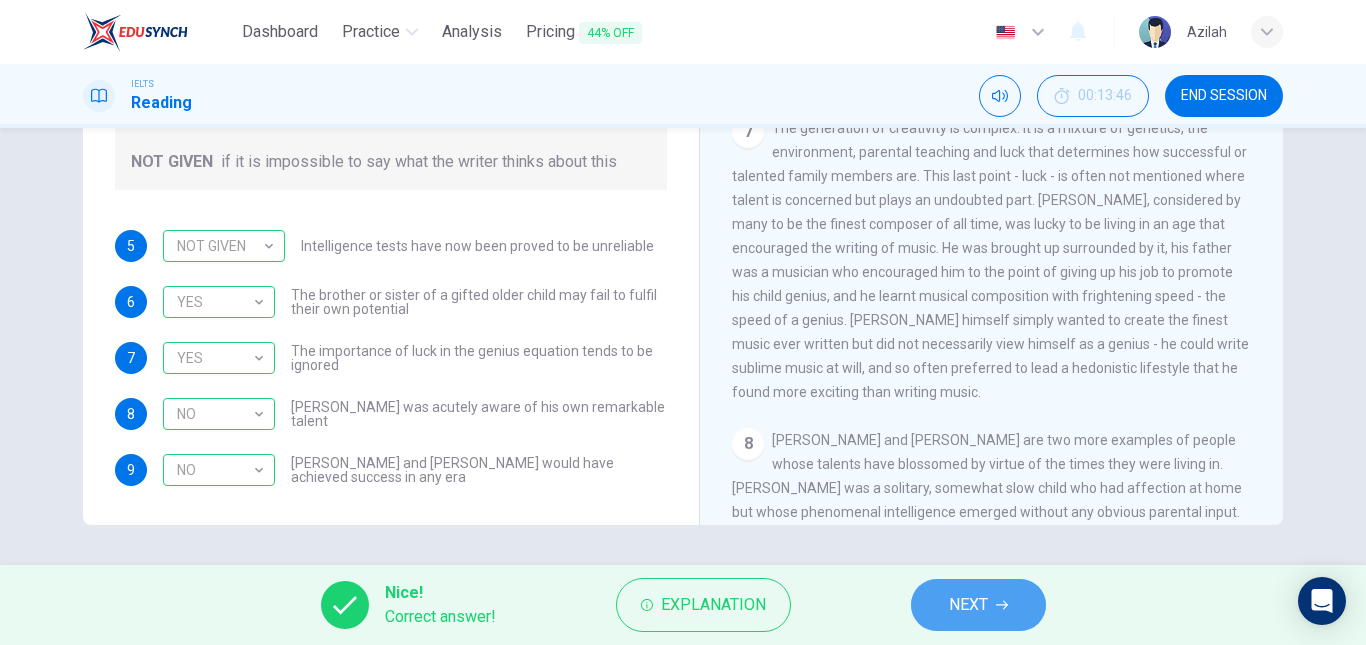 drag, startPoint x: 955, startPoint y: 594, endPoint x: 895, endPoint y: 567, distance: 65.795135 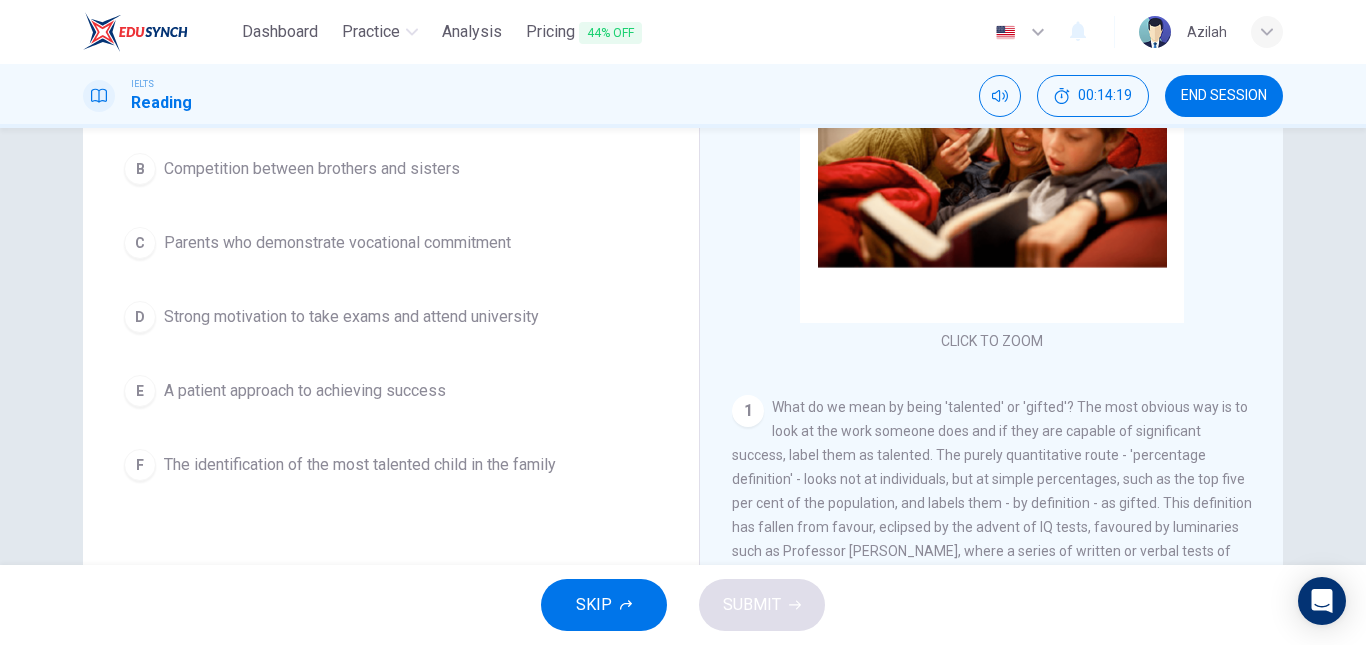 scroll, scrollTop: 338, scrollLeft: 0, axis: vertical 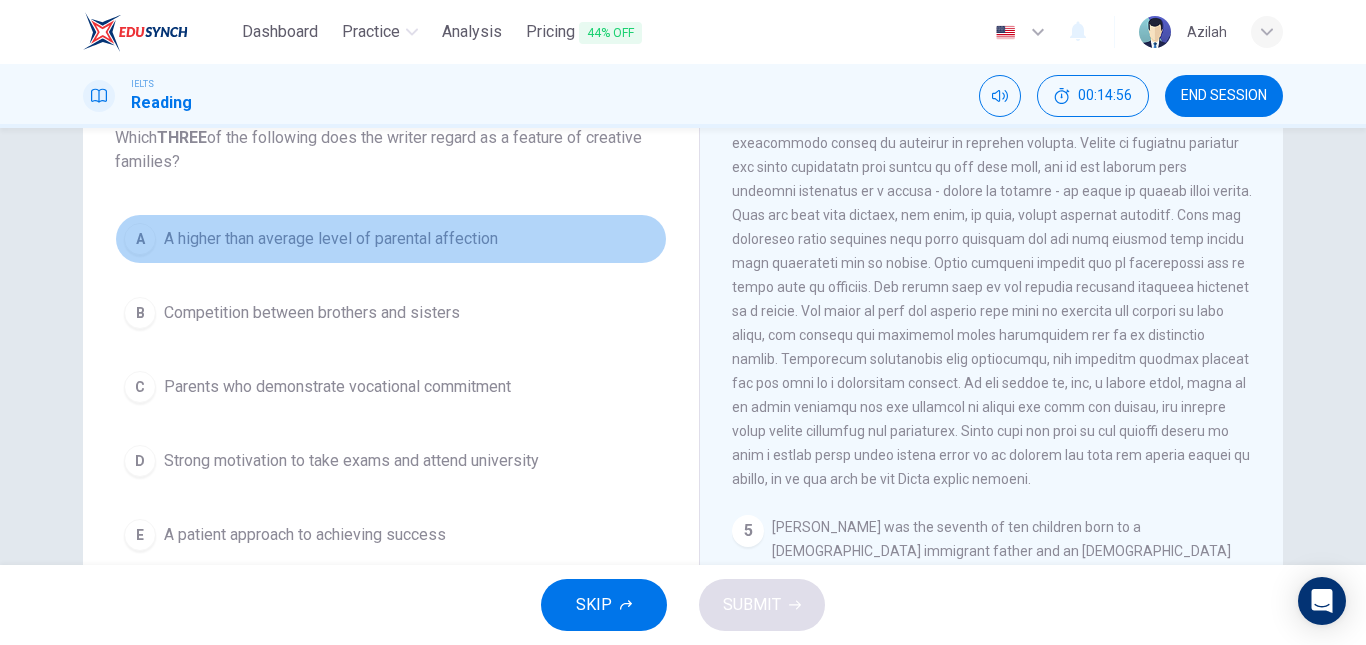 click on "A higher than average level of parental affection" at bounding box center [331, 239] 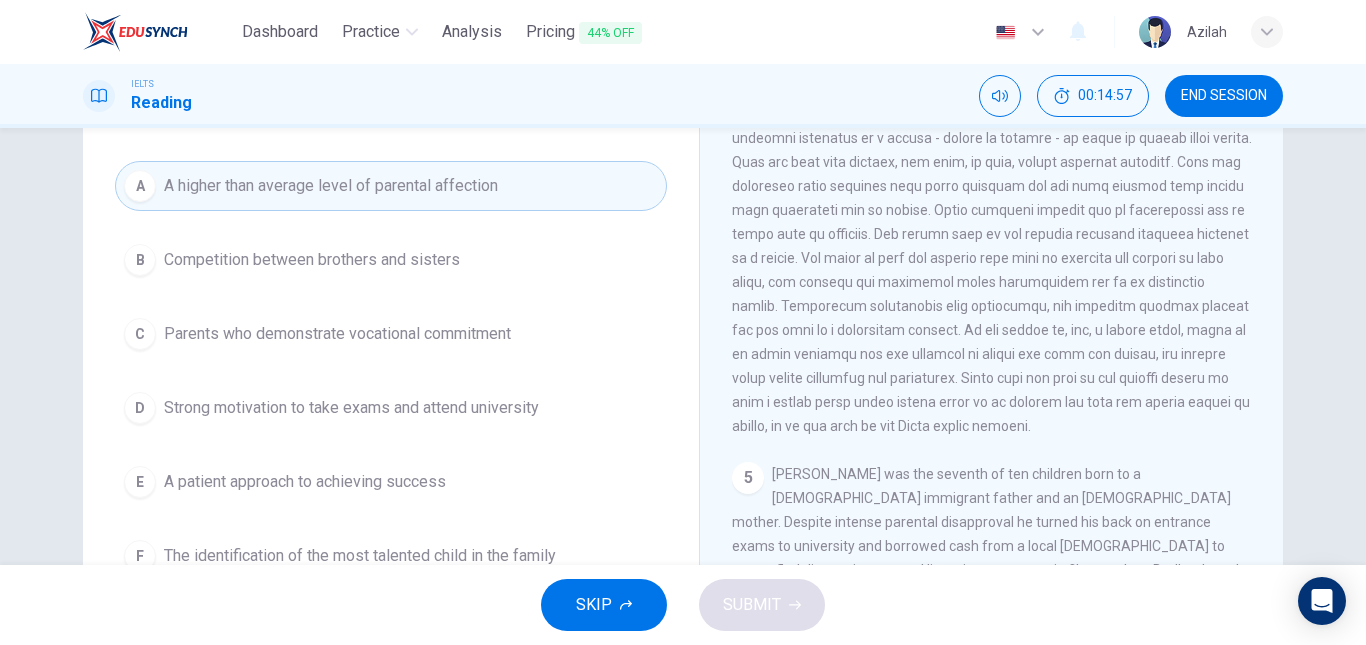 scroll, scrollTop: 238, scrollLeft: 0, axis: vertical 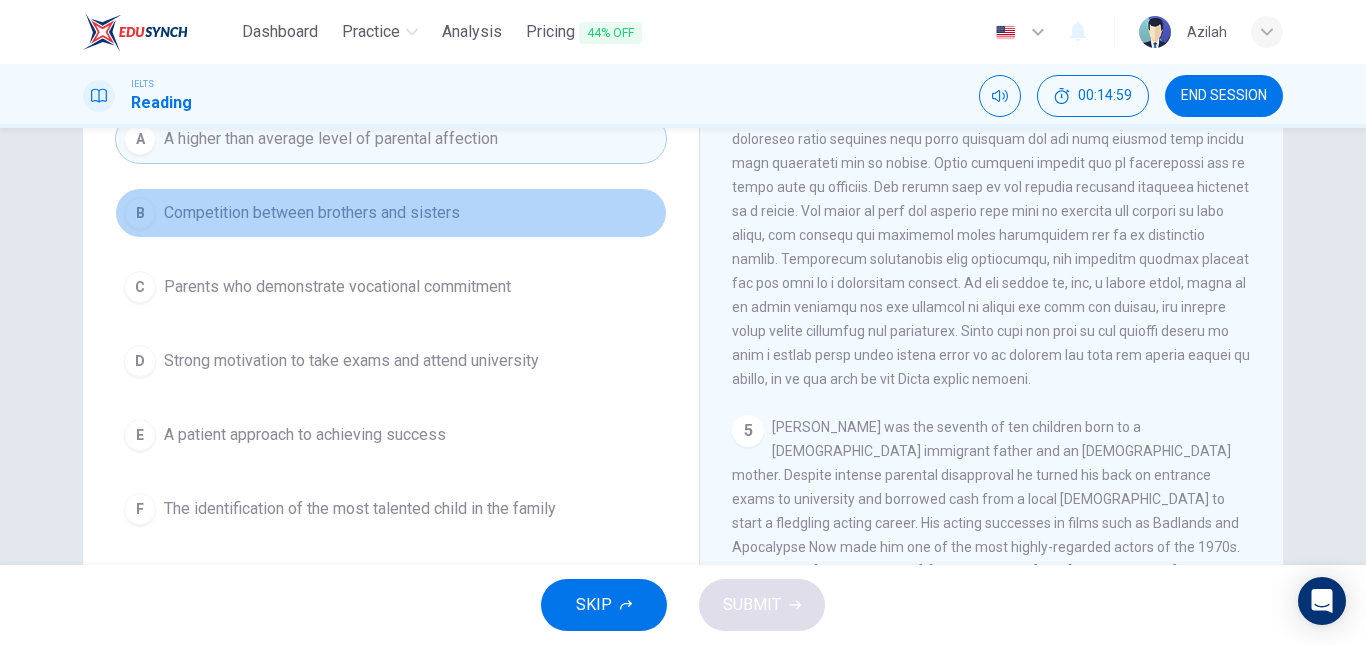 click on "Competition between brothers and sisters" at bounding box center [312, 213] 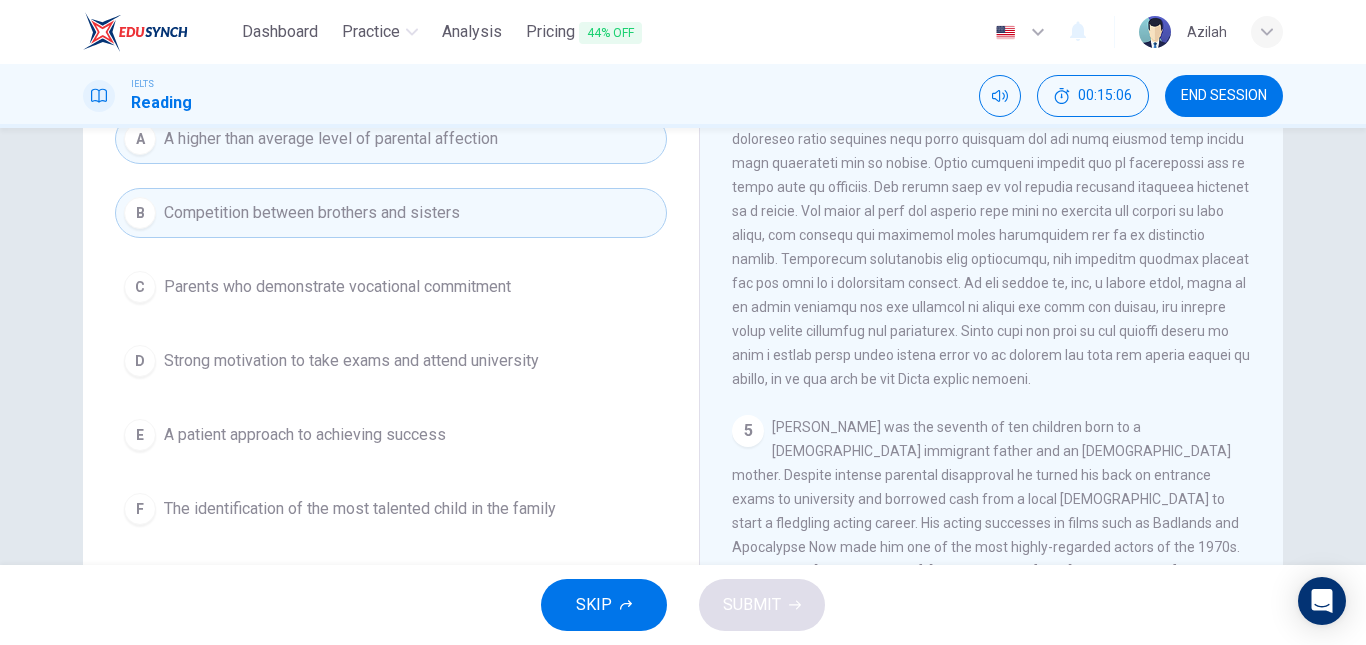 scroll, scrollTop: 338, scrollLeft: 0, axis: vertical 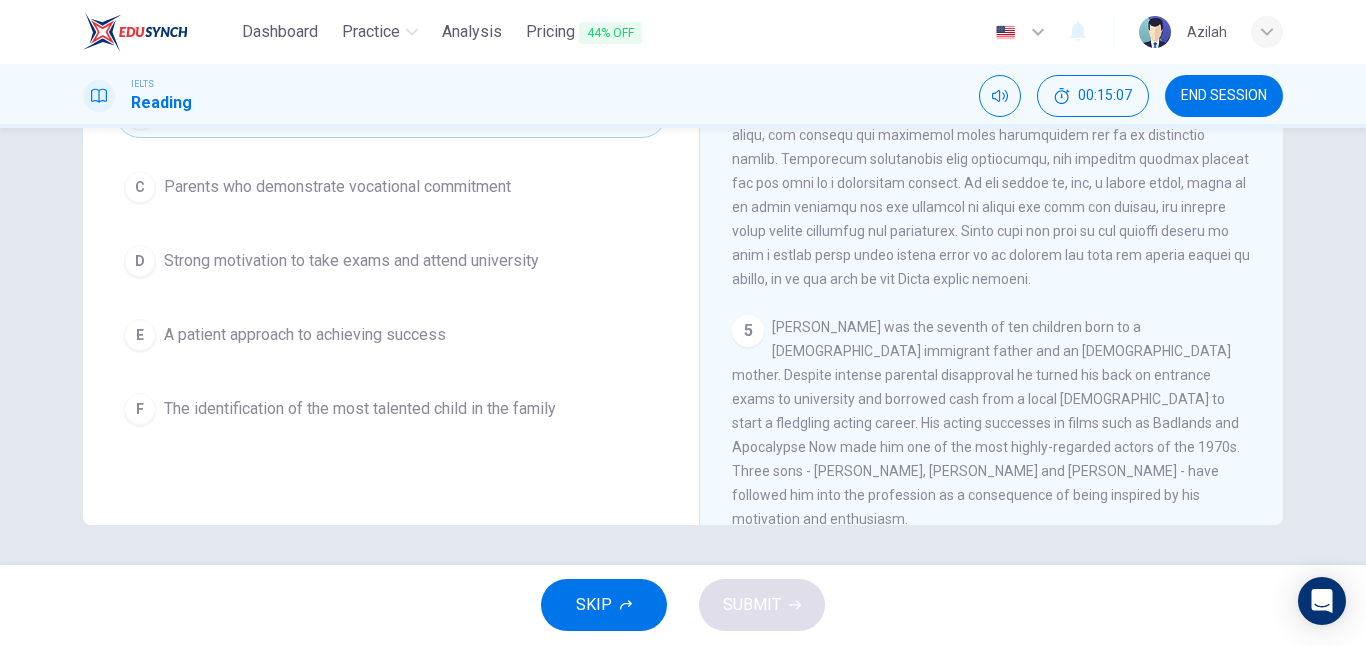 click on "F The identification of the most talented child in the family" at bounding box center (391, 409) 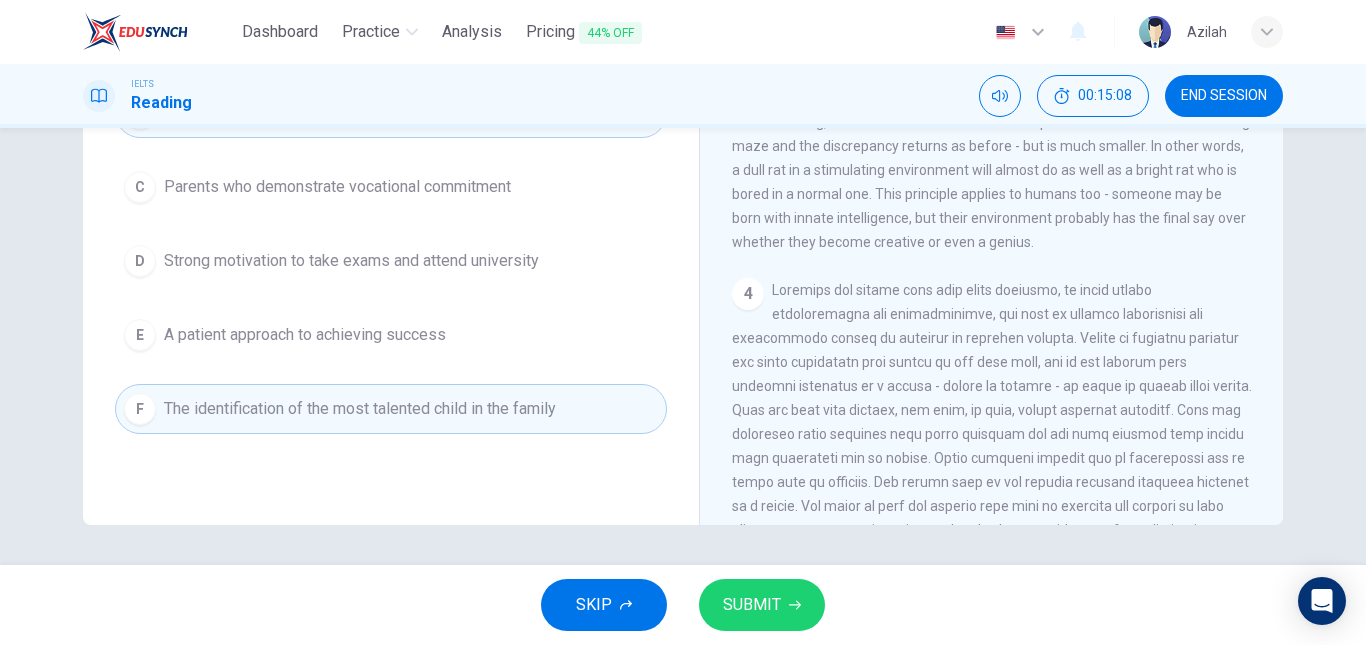 scroll, scrollTop: 800, scrollLeft: 0, axis: vertical 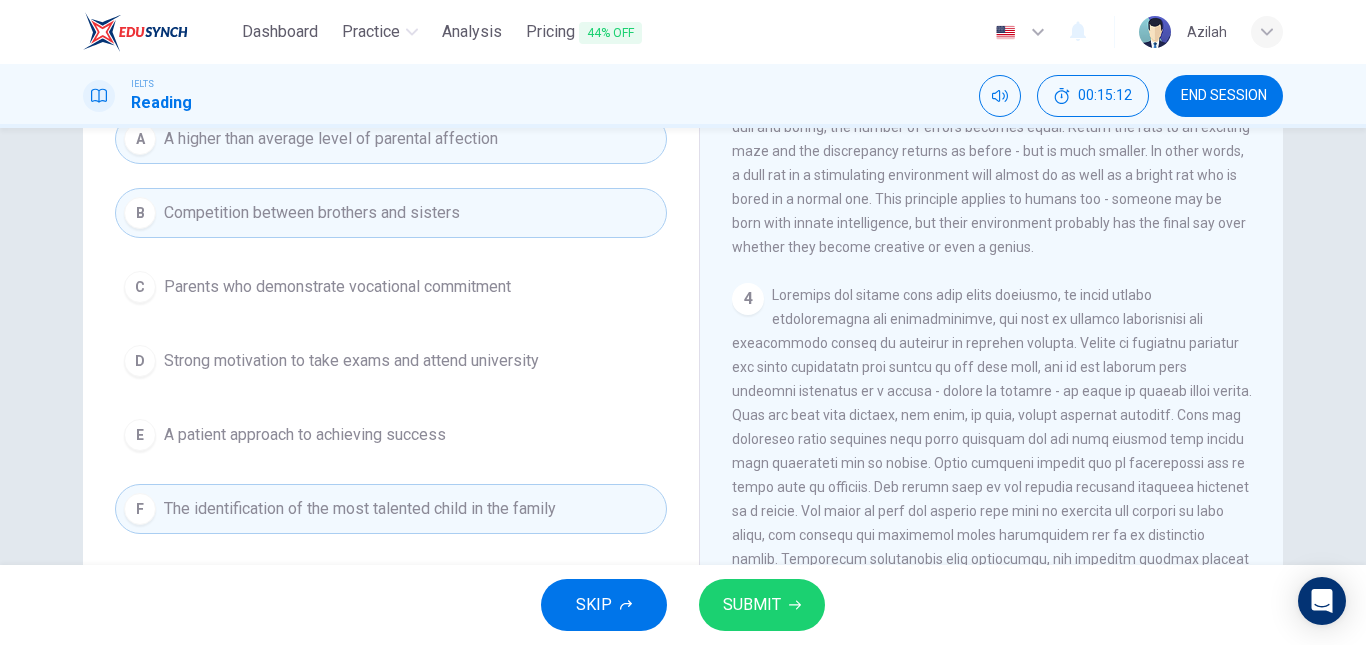 drag, startPoint x: 750, startPoint y: 604, endPoint x: 745, endPoint y: 577, distance: 27.45906 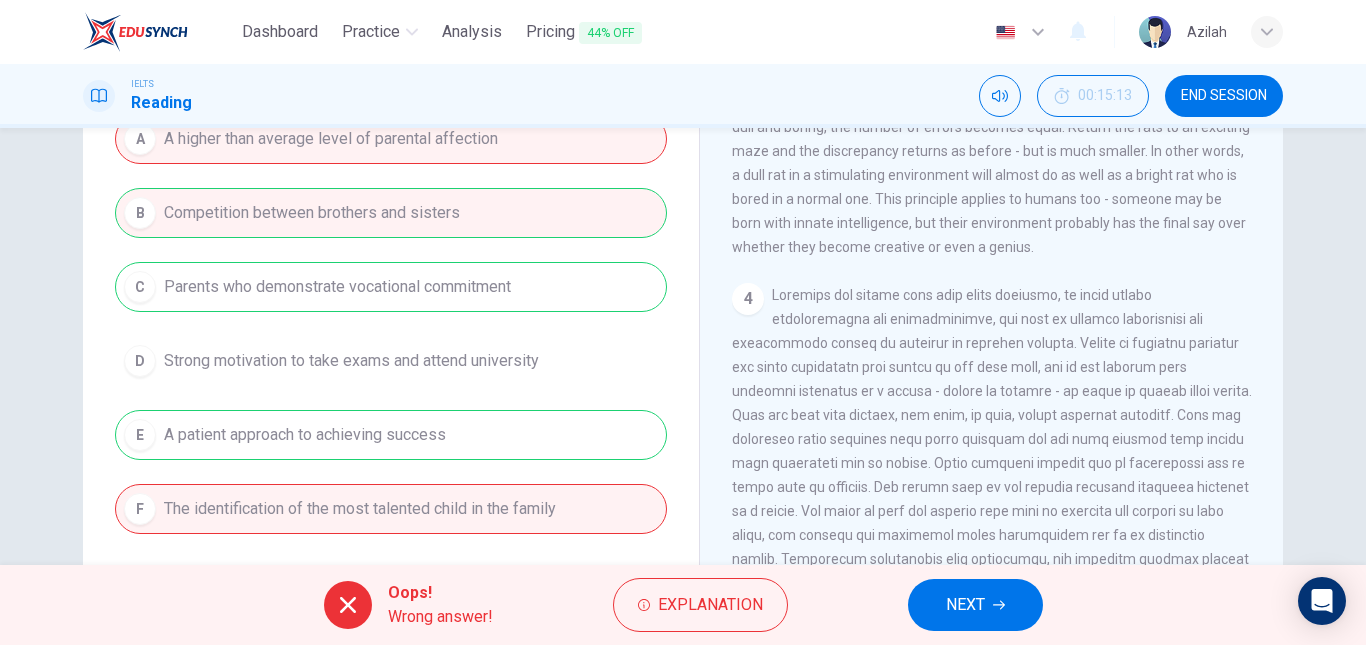click on "A A higher than average level of parental affection B Competition between brothers and sisters C Parents who demonstrate vocational commitment D Strong motivation to take exams and attend university E A patient approach to achieving success F The identification of the most talented child in the family" at bounding box center [391, 324] 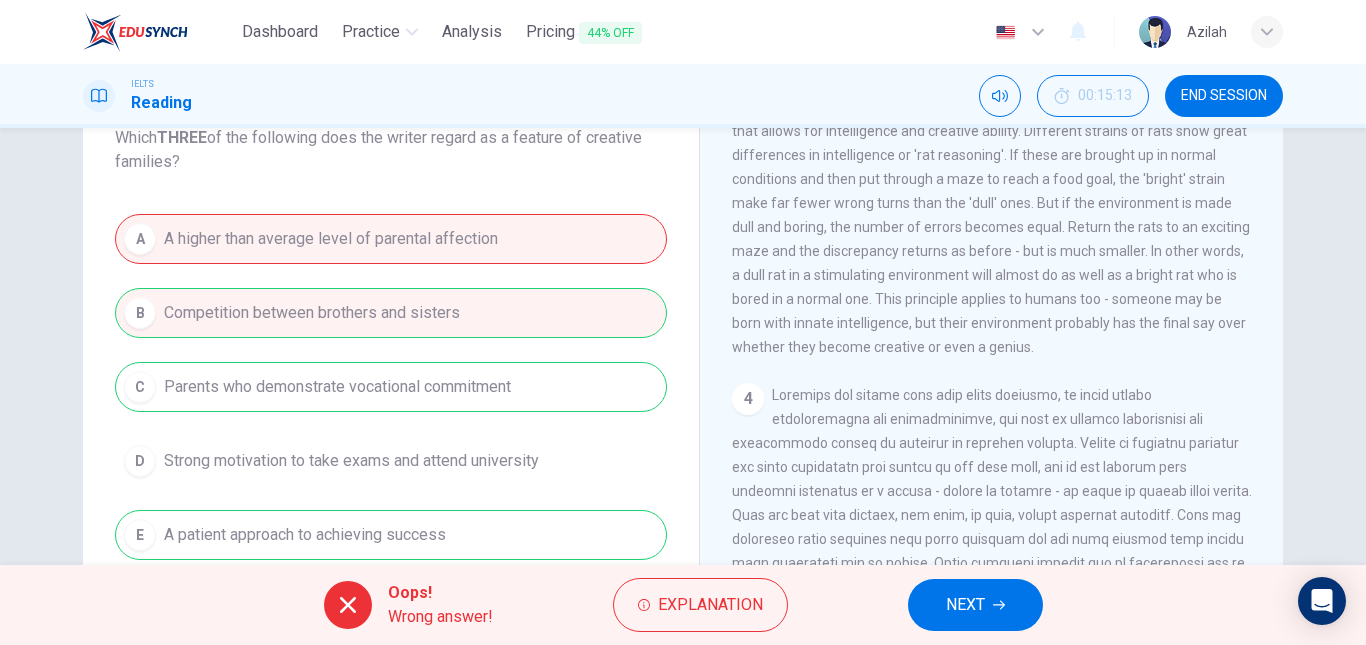 scroll, scrollTop: 238, scrollLeft: 0, axis: vertical 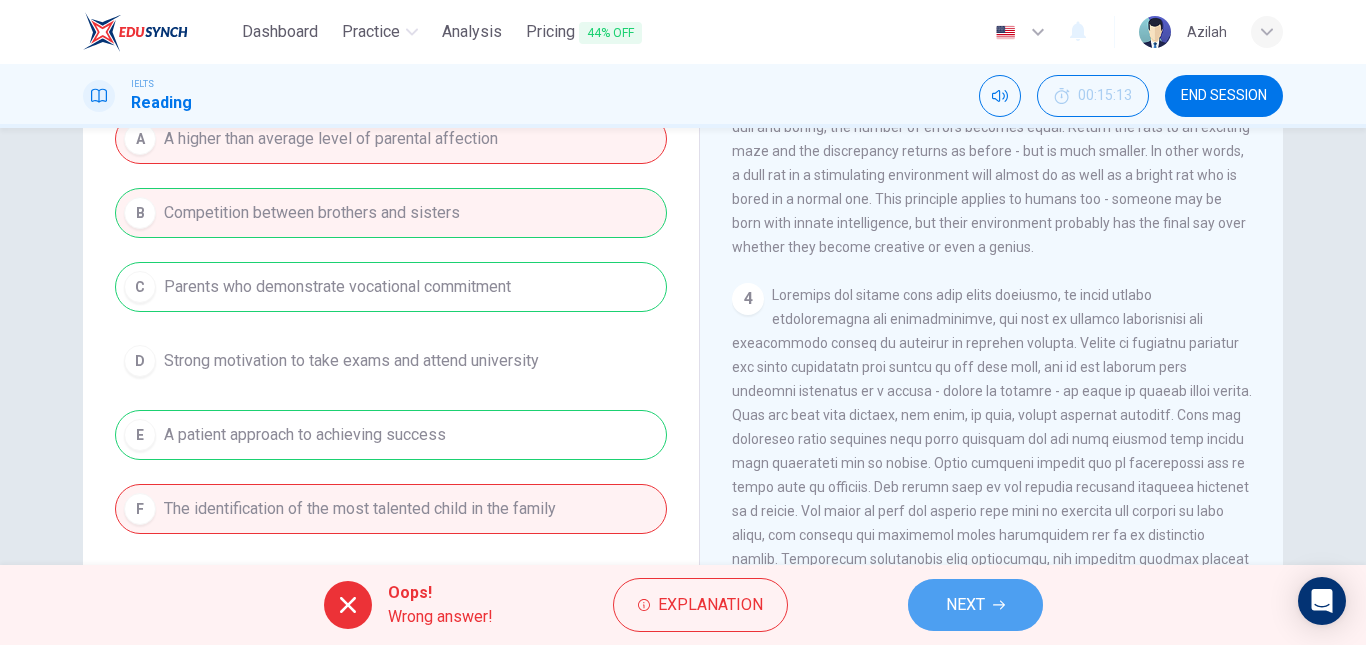 click on "NEXT" at bounding box center [975, 605] 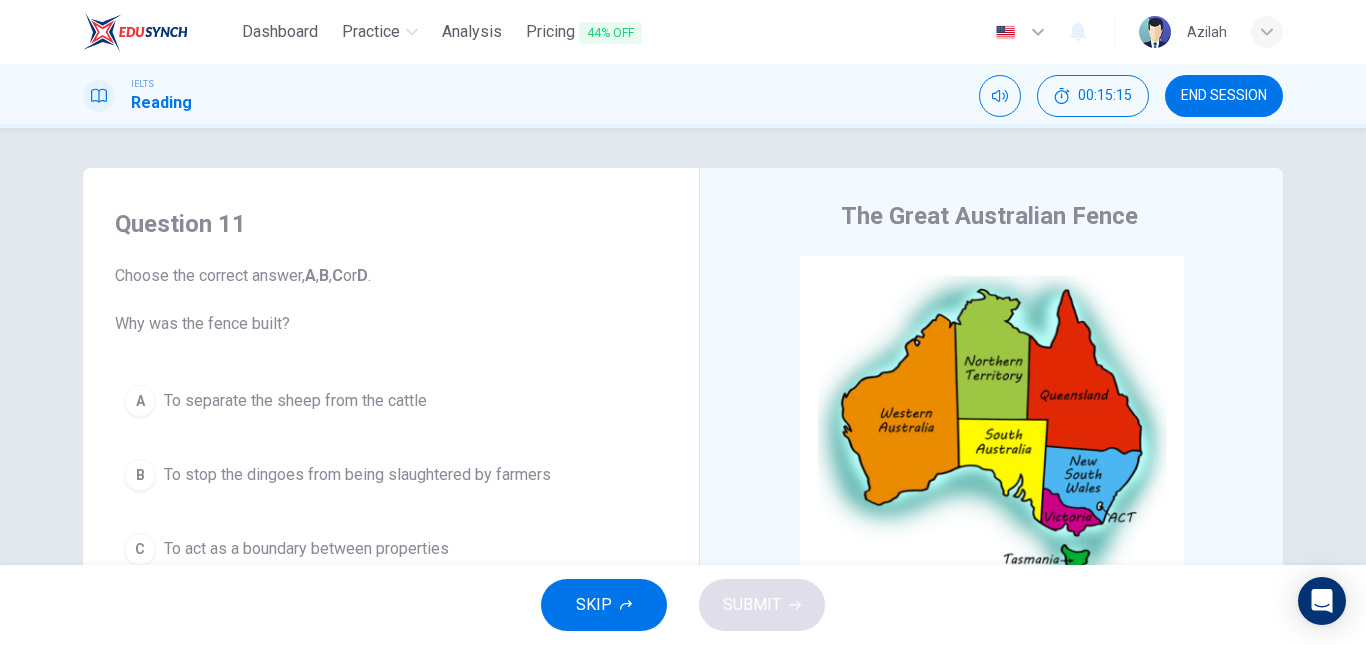 click on "END SESSION" at bounding box center (1224, 96) 